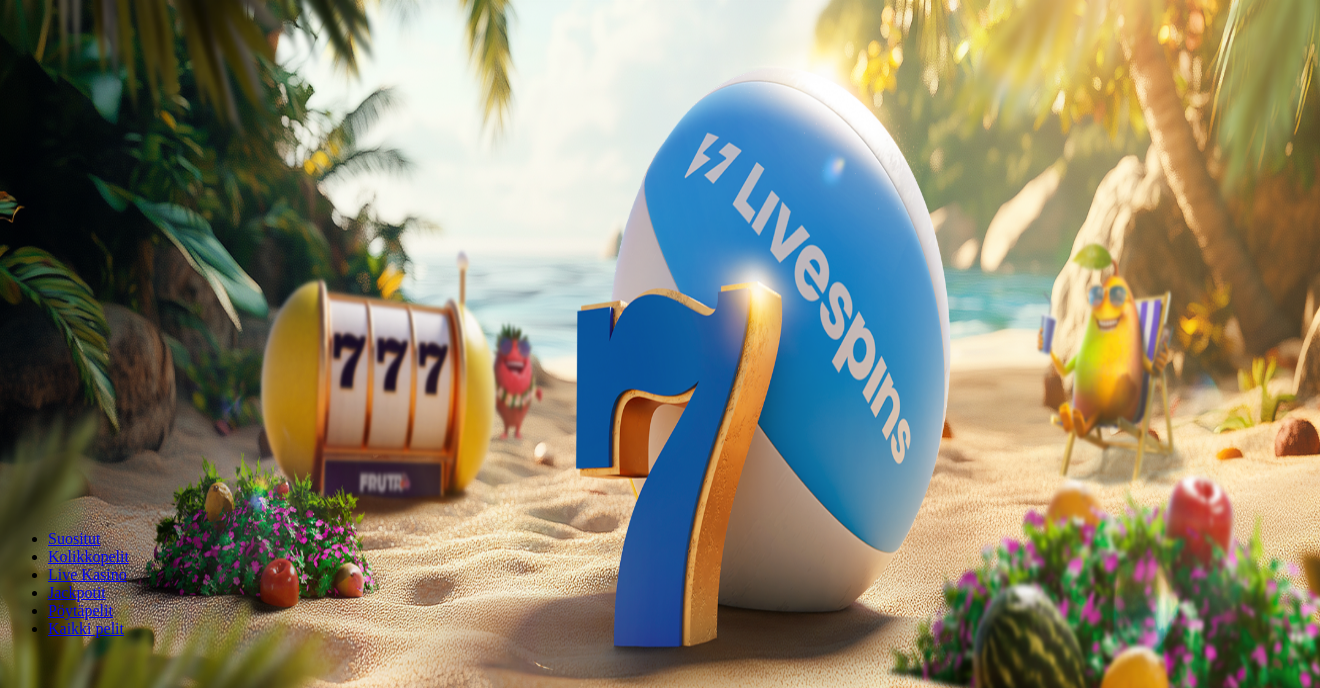 scroll, scrollTop: 0, scrollLeft: 0, axis: both 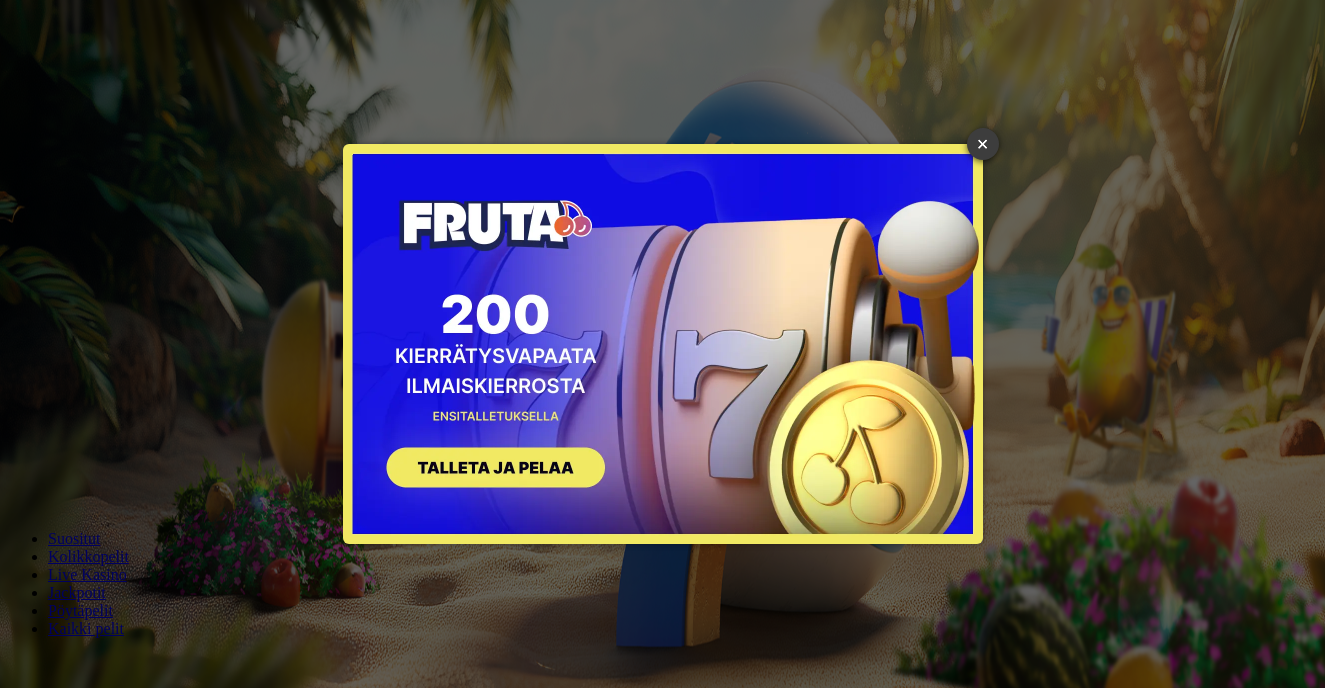 click on "×" at bounding box center [983, 144] 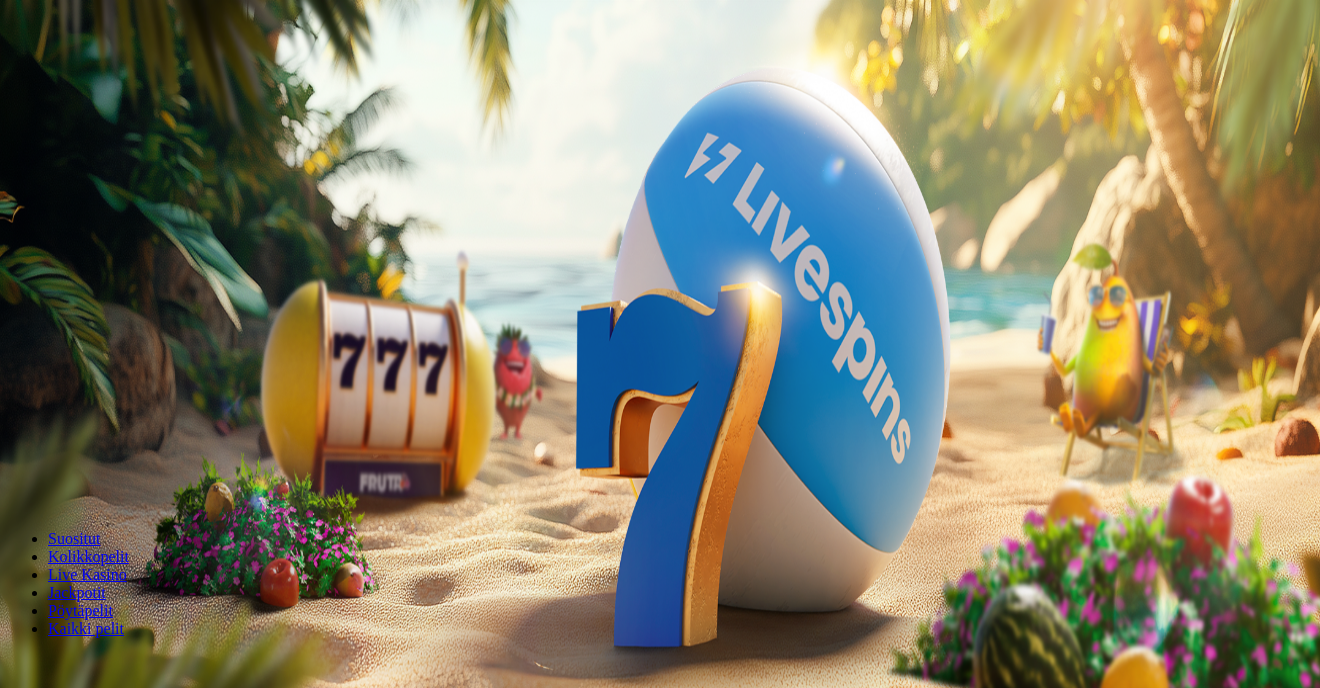 click on "Kirjaudu" at bounding box center (138, 72) 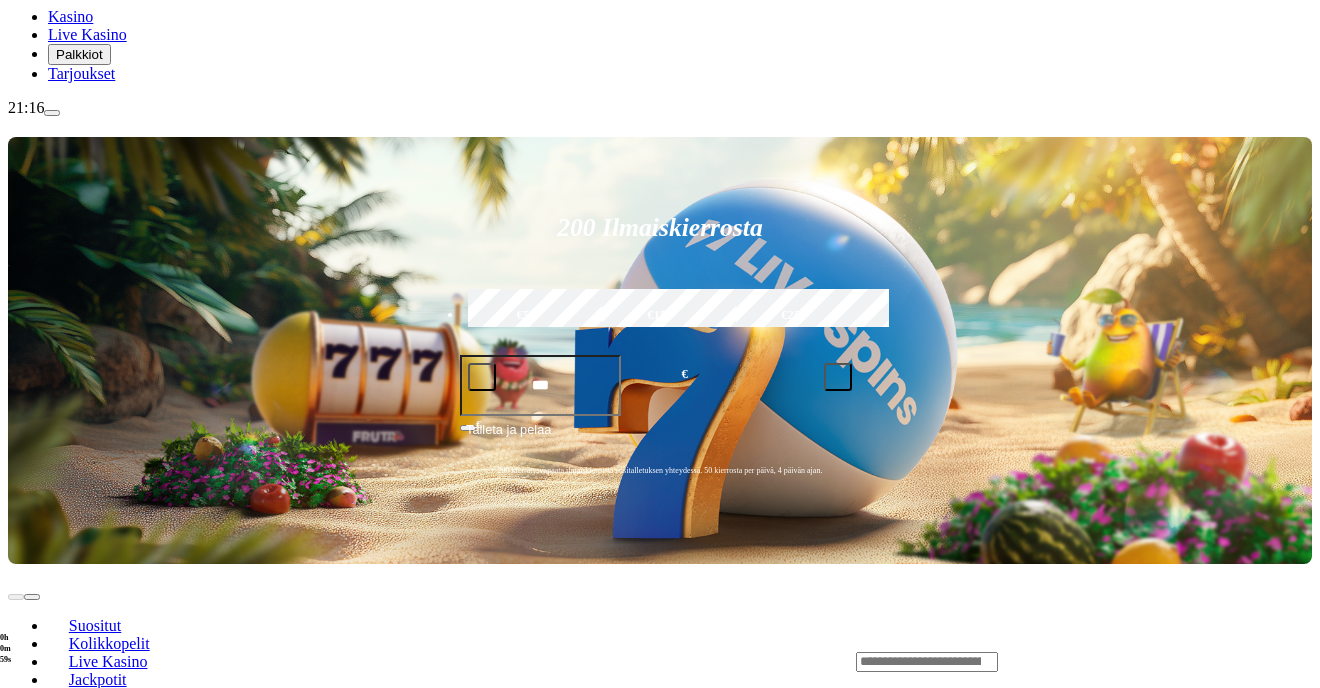 scroll, scrollTop: 200, scrollLeft: 0, axis: vertical 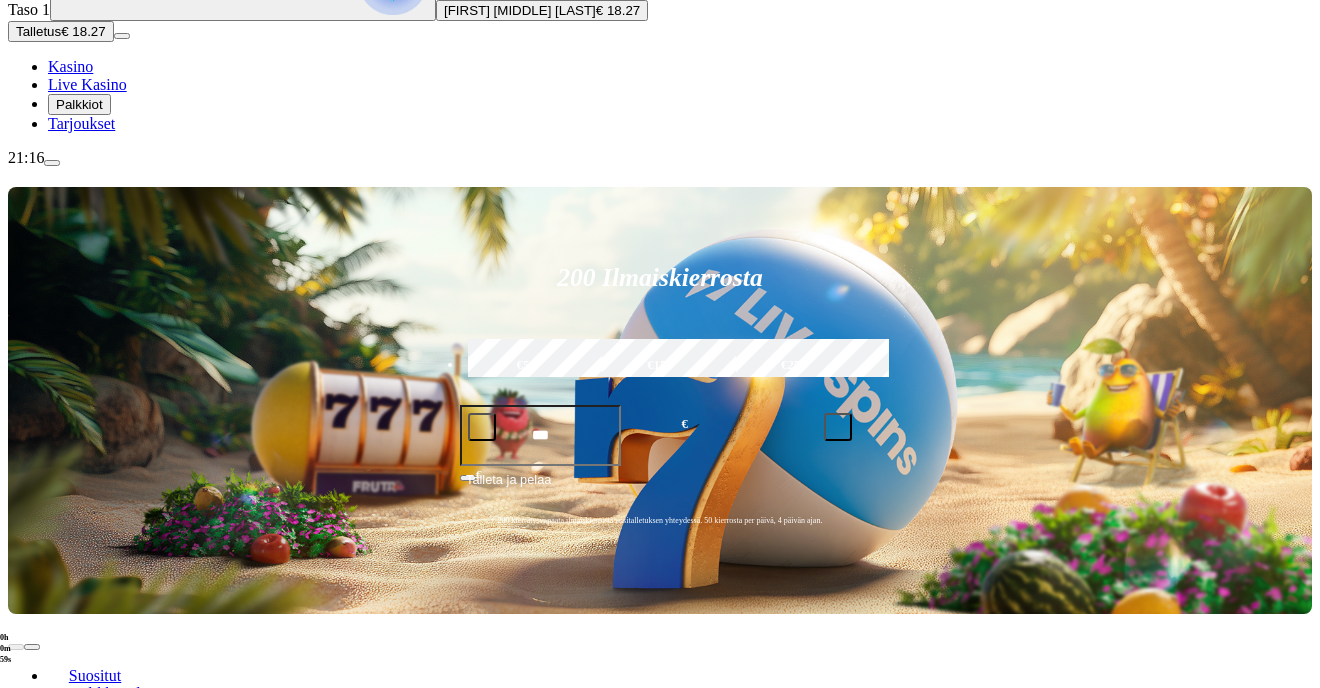 click at bounding box center (927, 712) 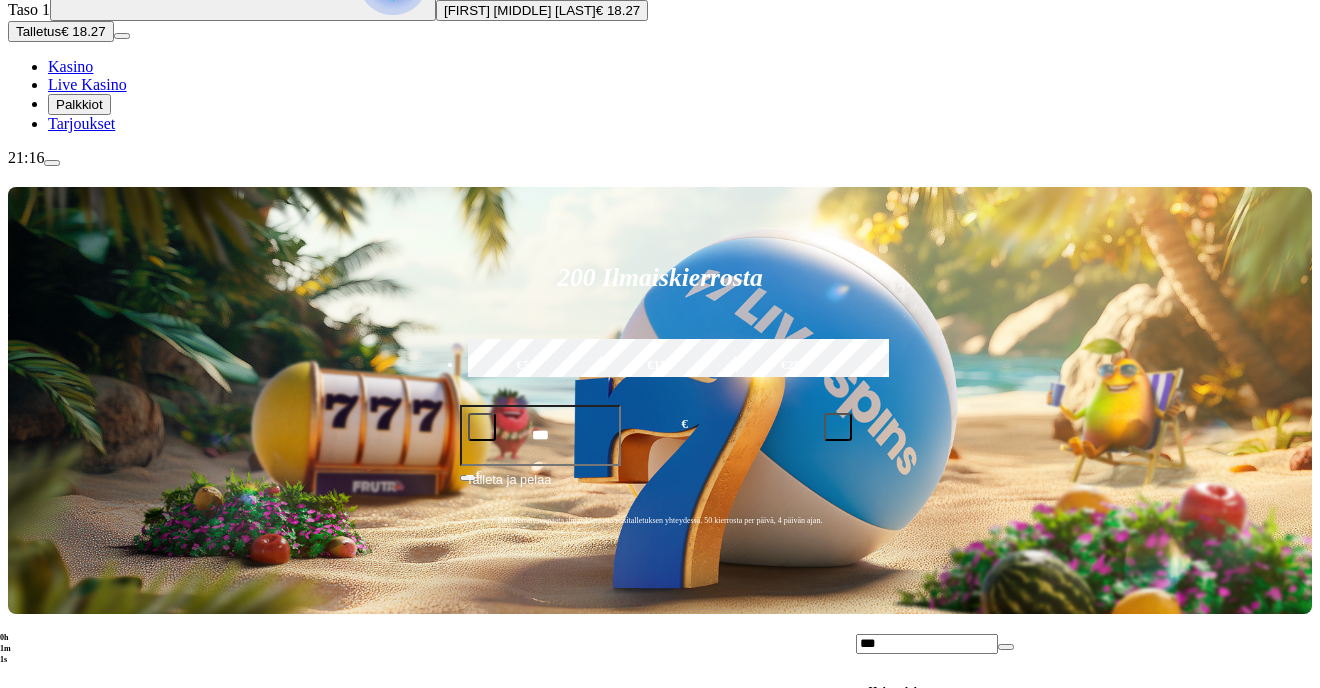 type on "***" 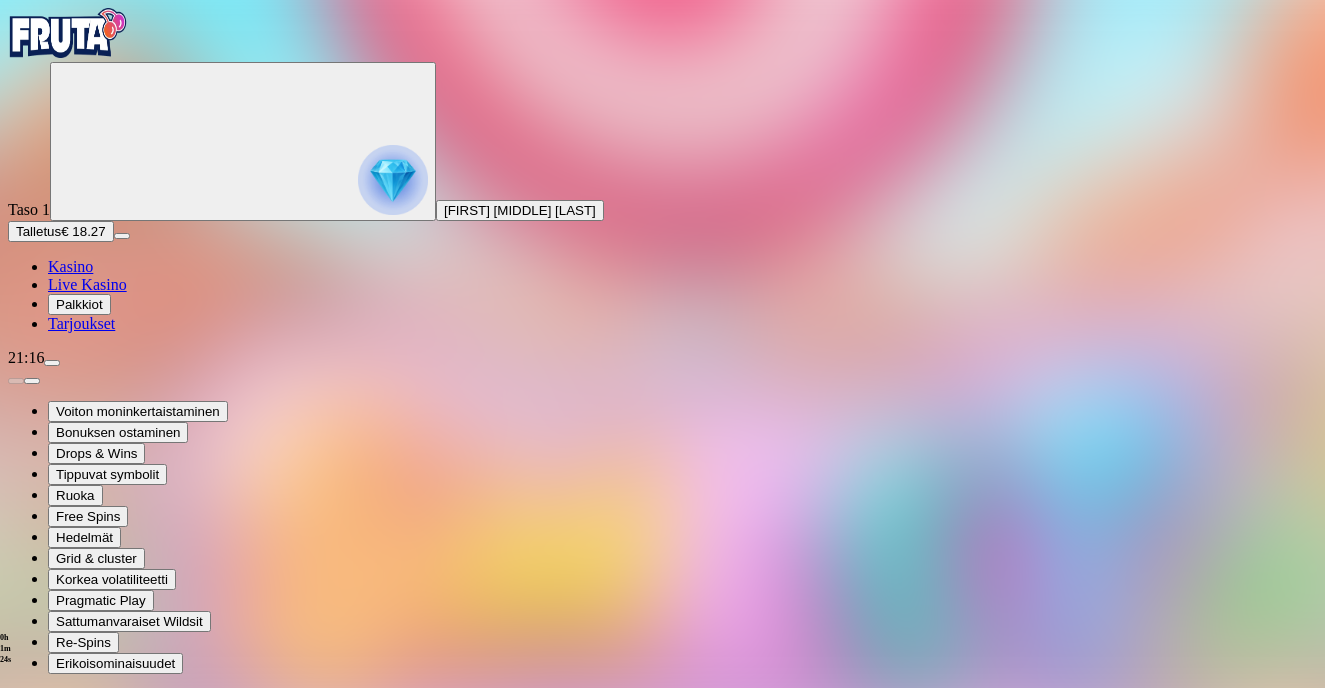click at bounding box center [68, 33] 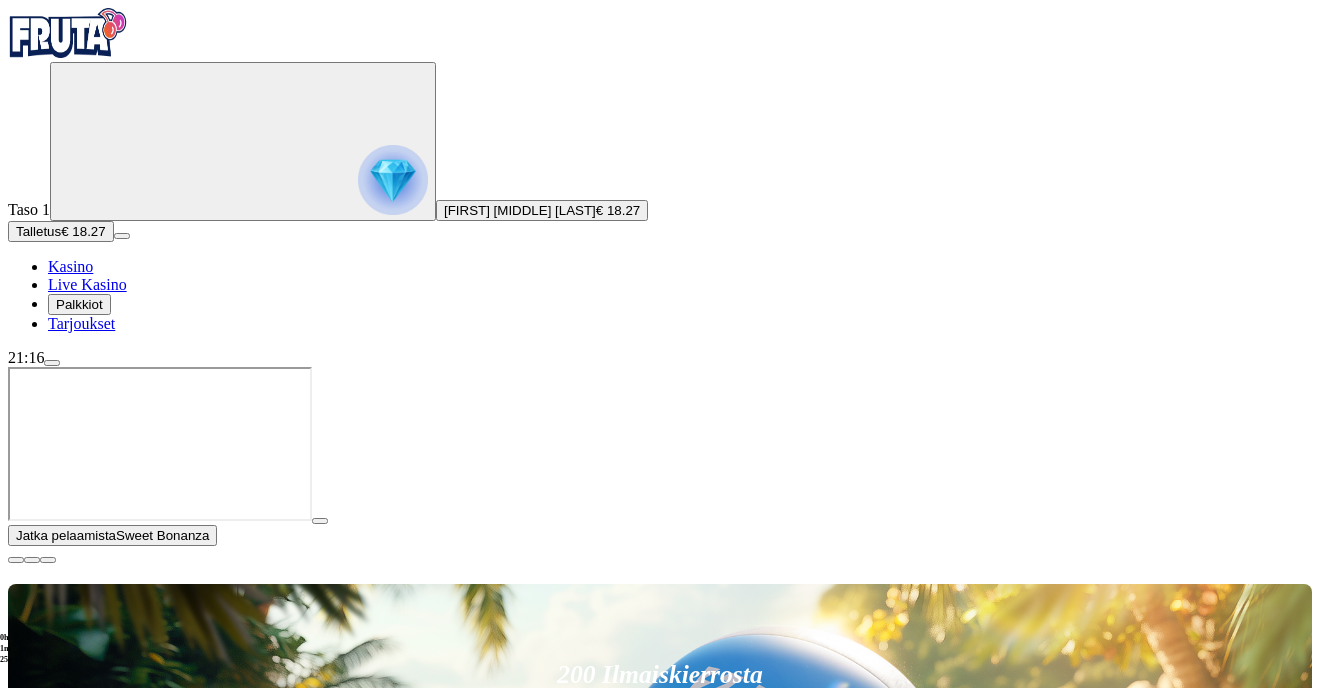 click at bounding box center [16, 560] 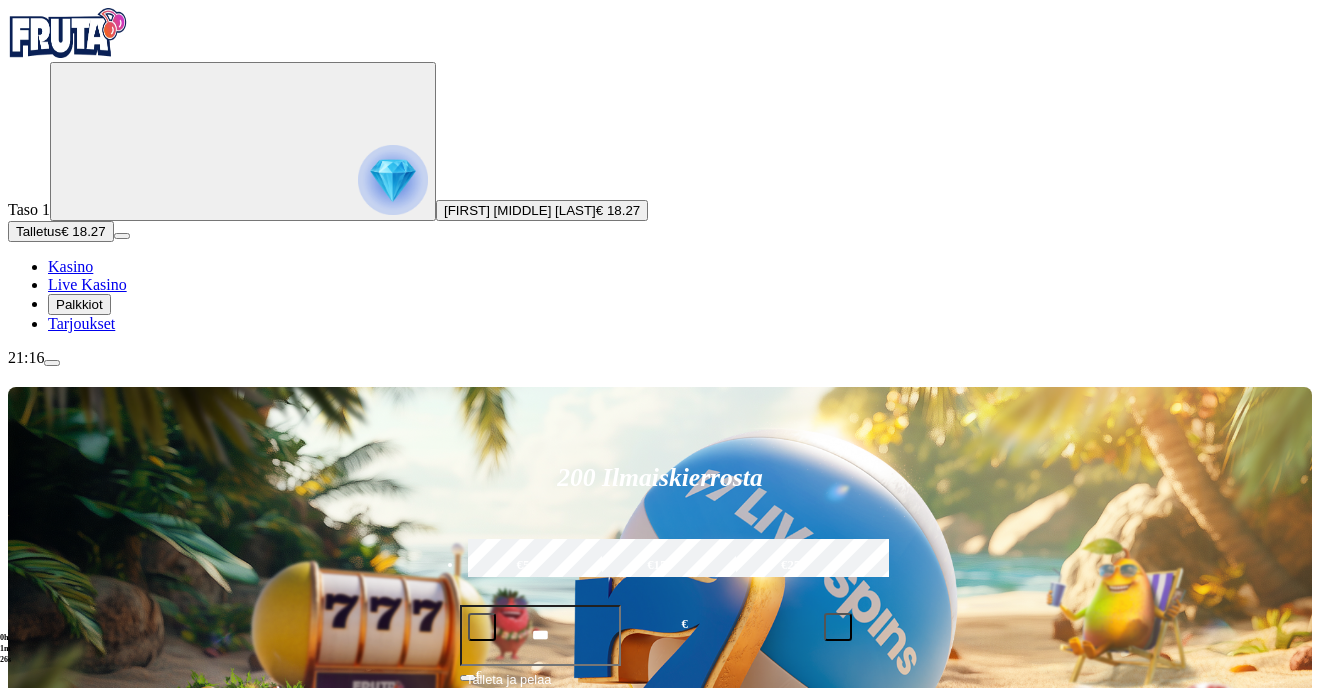 click on "Palkkiot" at bounding box center (79, 304) 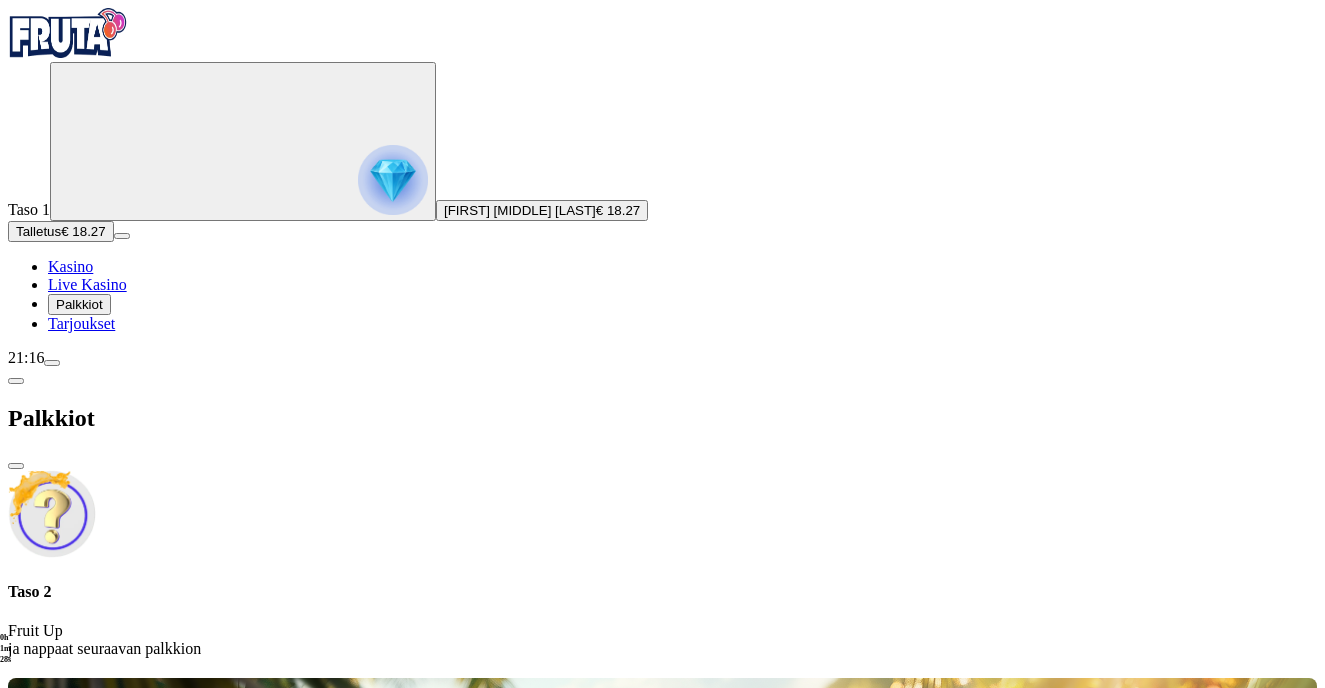 click on "Fruit Up   ja nappaat seuraavan palkkion" at bounding box center [662, 640] 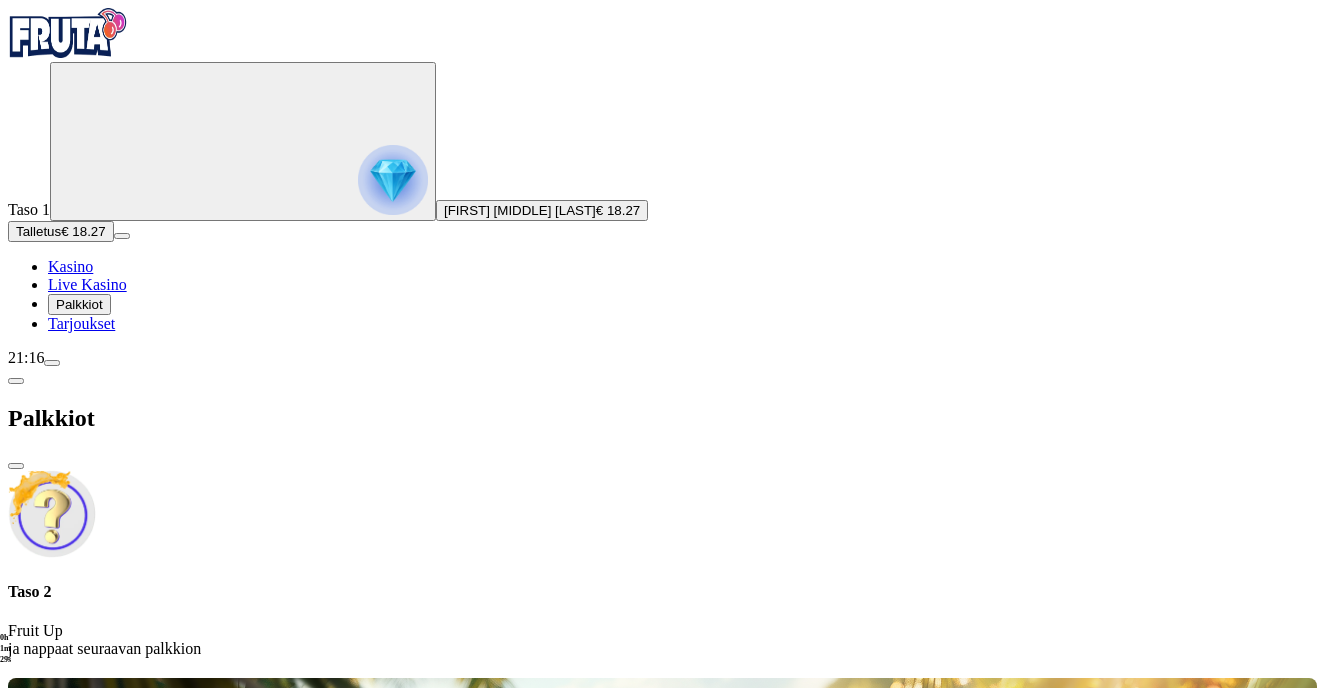 click on "Tarjoukset" at bounding box center [81, 323] 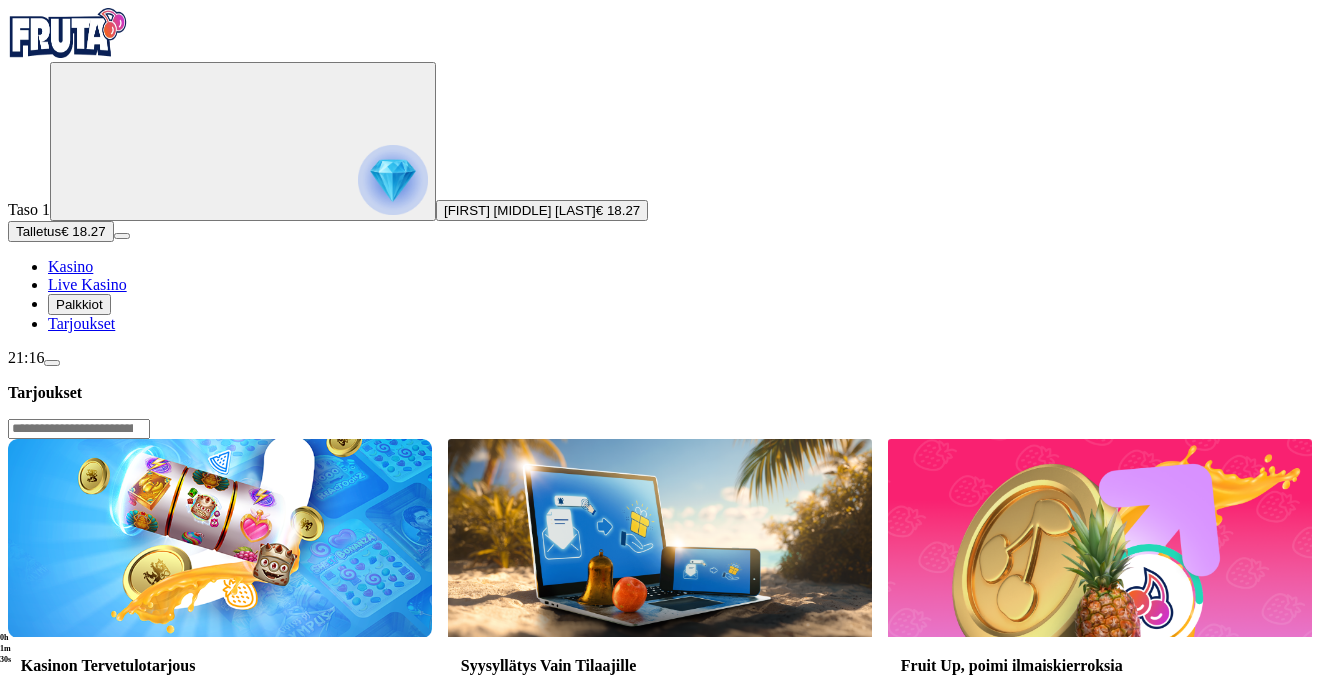 click at bounding box center [52, 363] 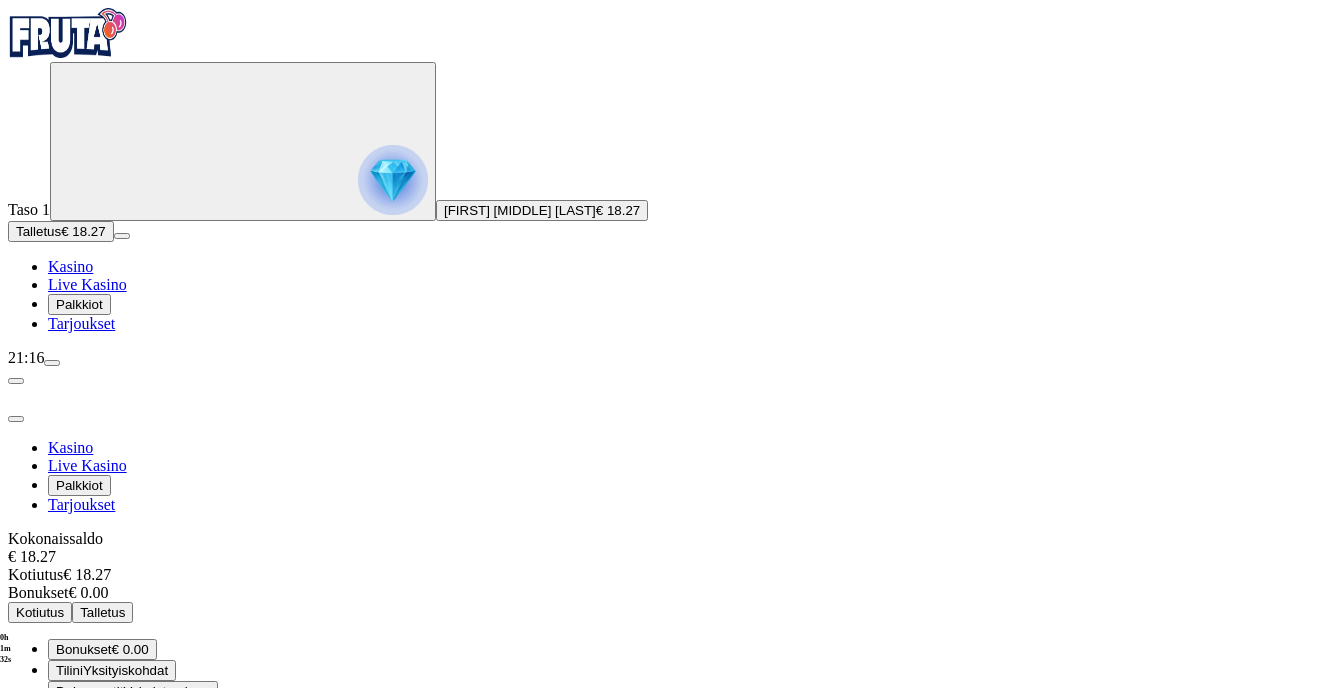 click on "Historia" at bounding box center (113, 733) 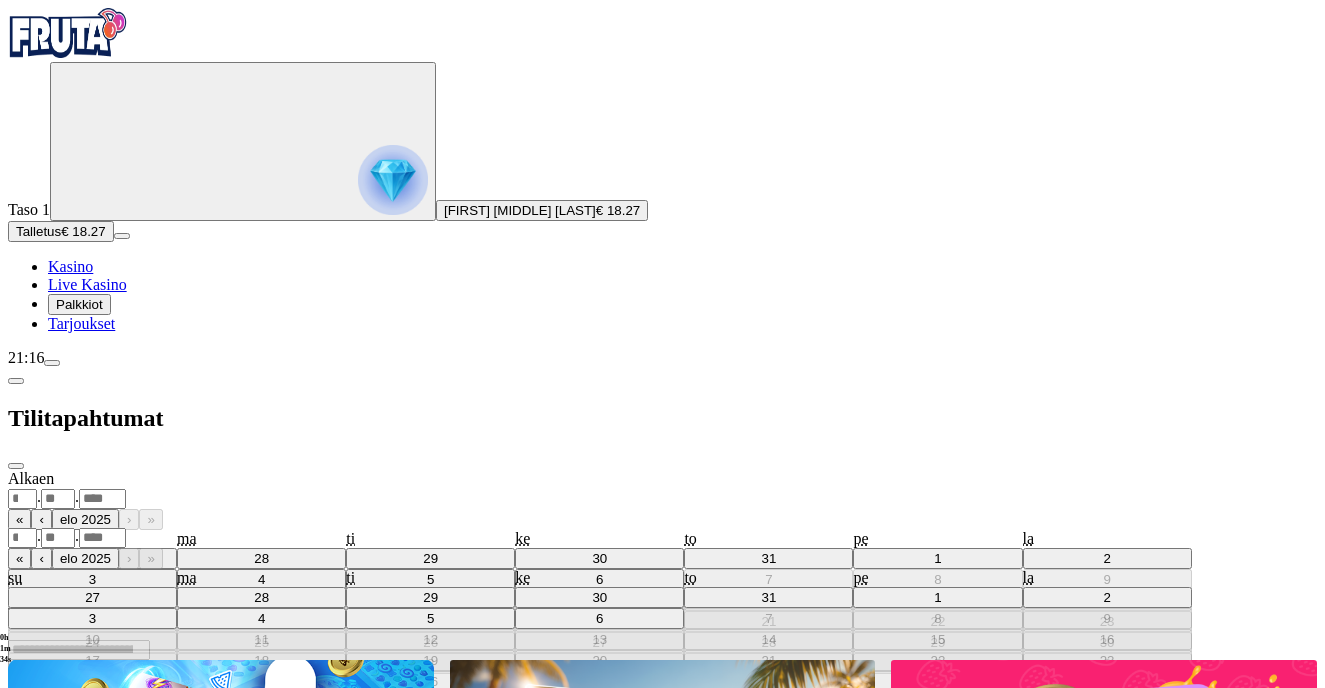 click on "Alkaen . . « ‹ elo 2025 › » su ma ti ke to pe la 27 28 29 30 31 1 2 3 4 5 6 7 8 9 10 11 12 13 14 15 16 17 18 19 20 21 22 23 24 25 26 27 28 29 30 31 1 2 3 4 5 6" at bounding box center (662, 489) 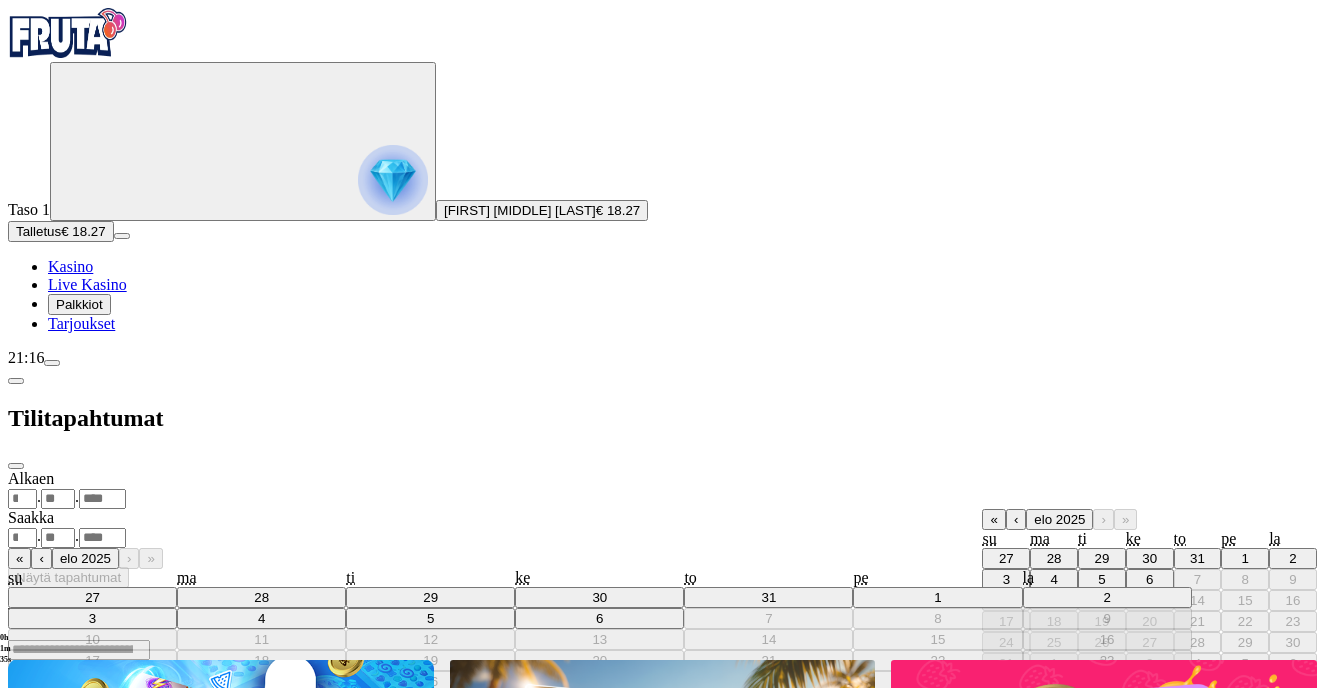 click on "3" at bounding box center [1006, 579] 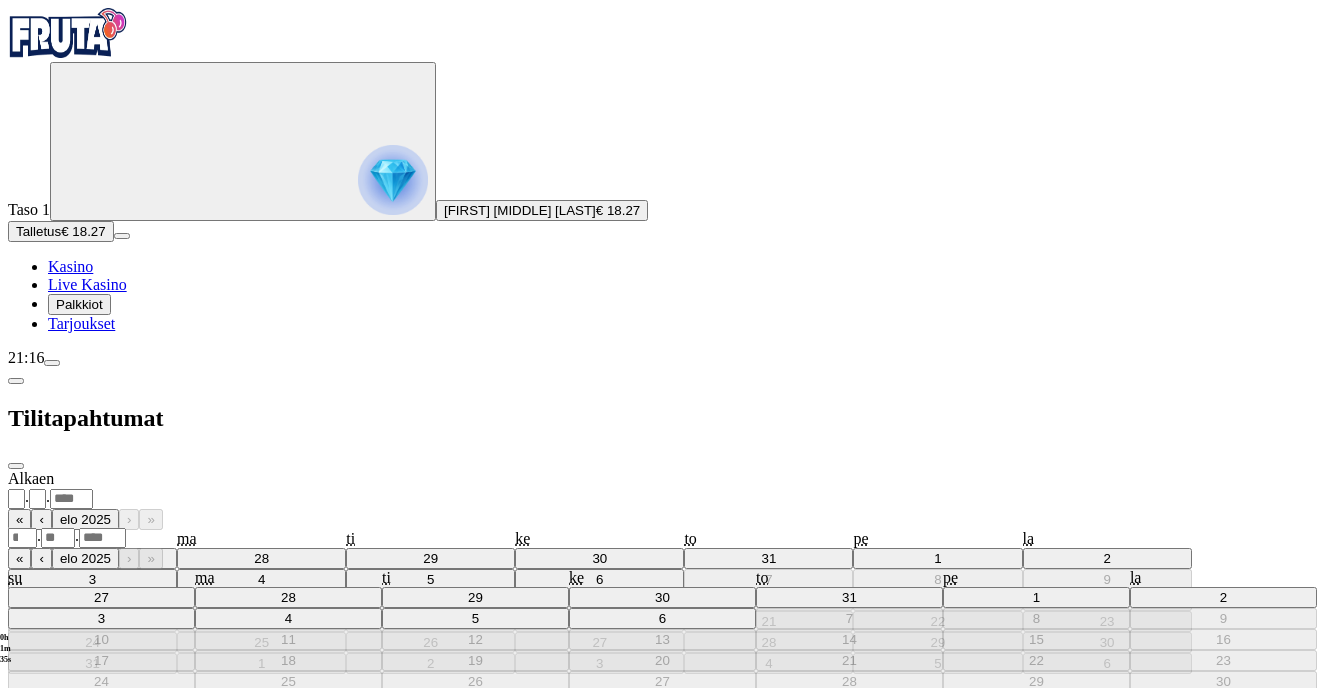 click on ". ." at bounding box center (662, 537) 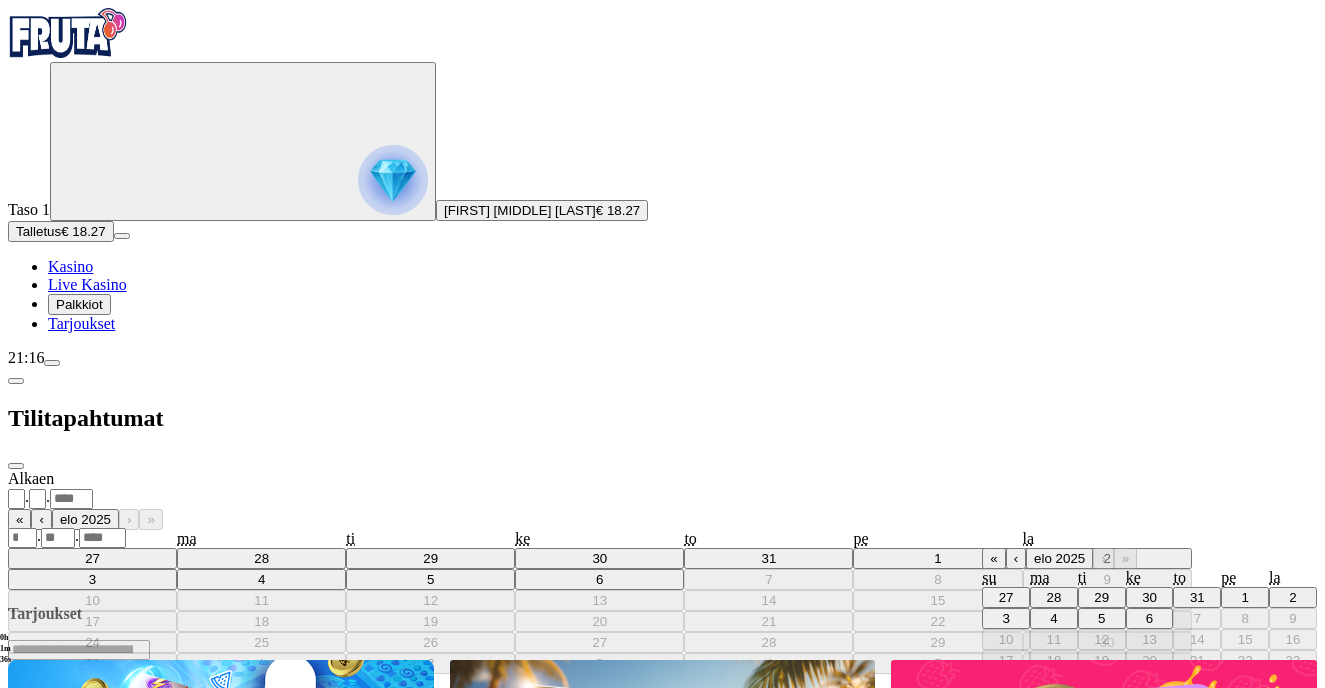click on "6" at bounding box center [1149, 618] 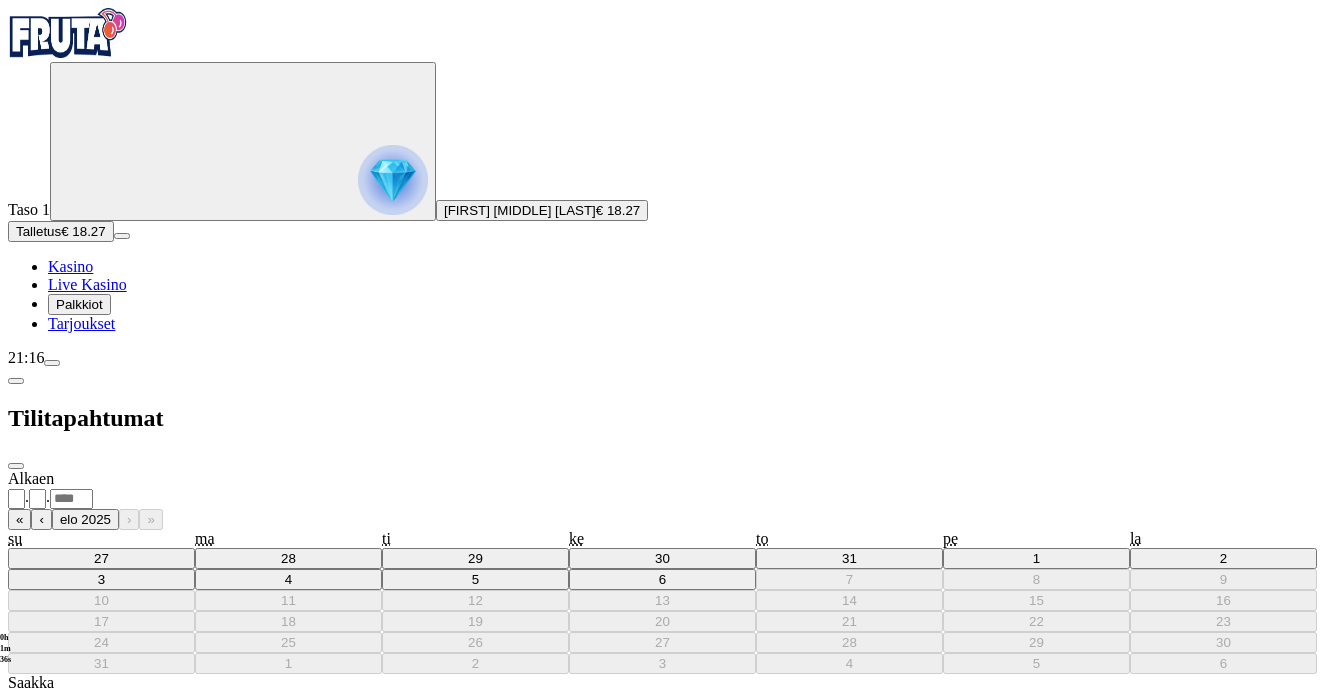 drag, startPoint x: 448, startPoint y: 266, endPoint x: 449, endPoint y: 277, distance: 11.045361 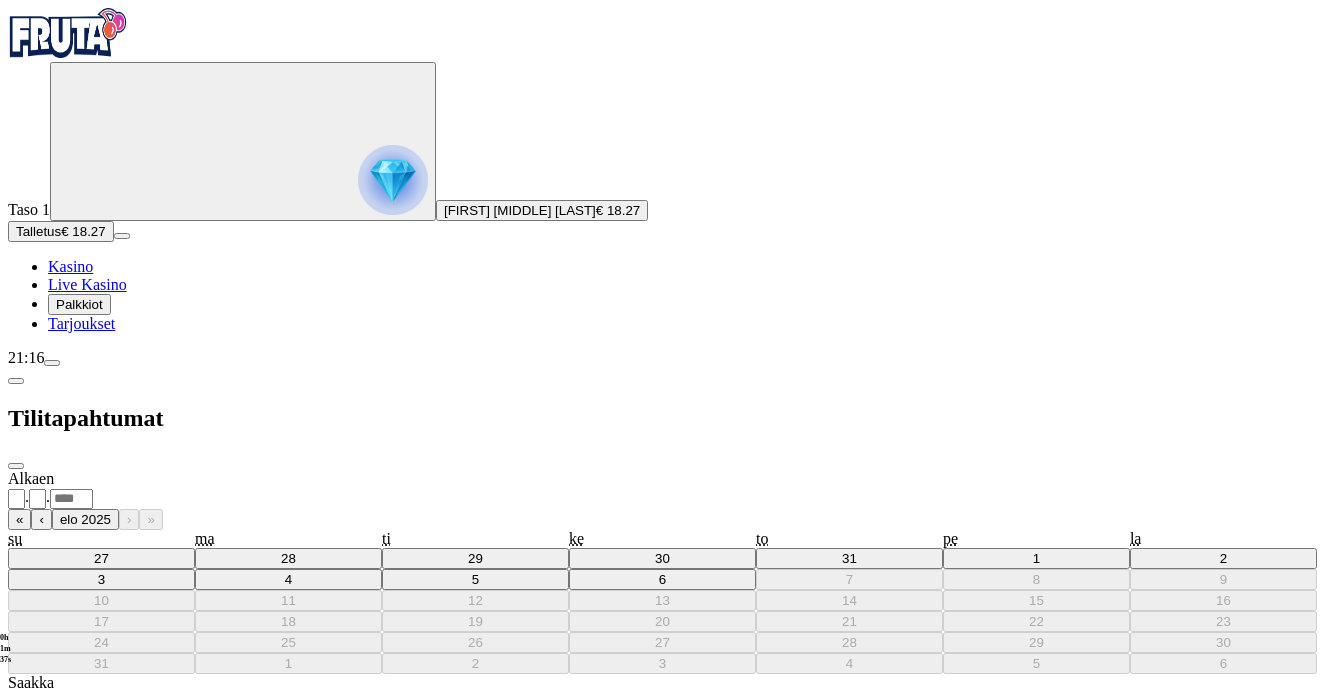 click on "Näytä tapahtumat" at bounding box center [68, 907] 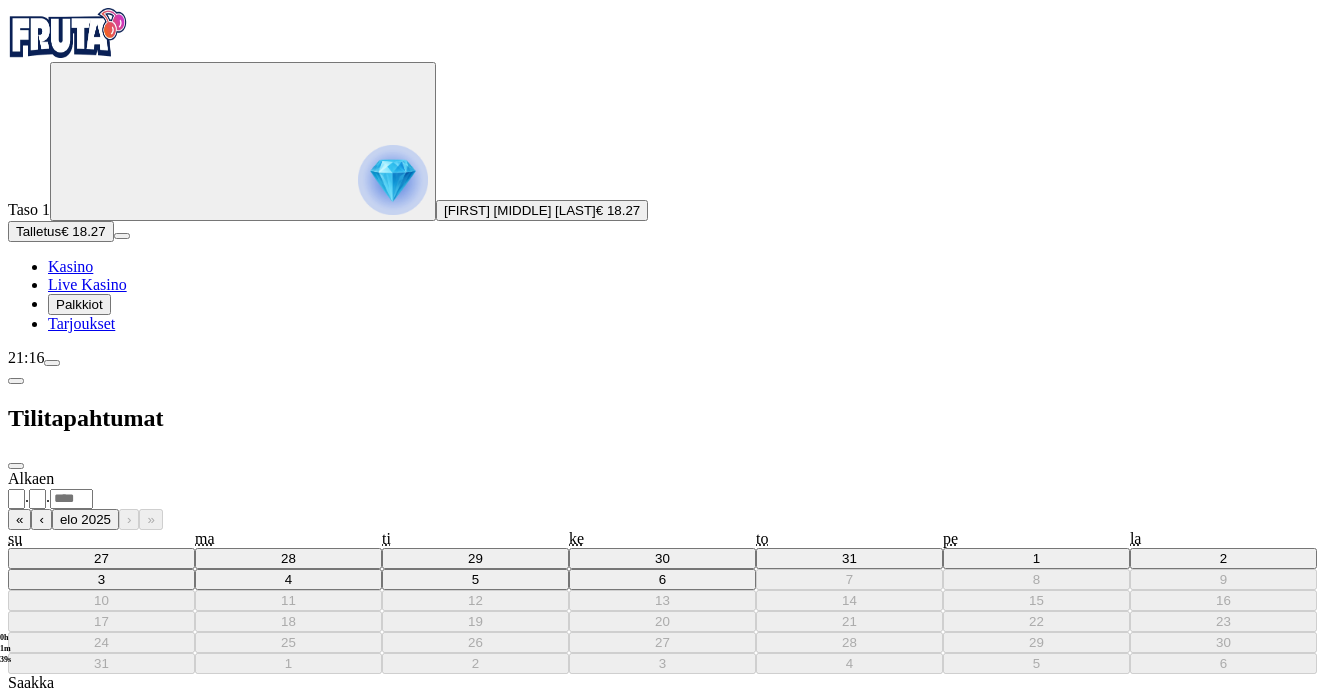 click at bounding box center (16, 466) 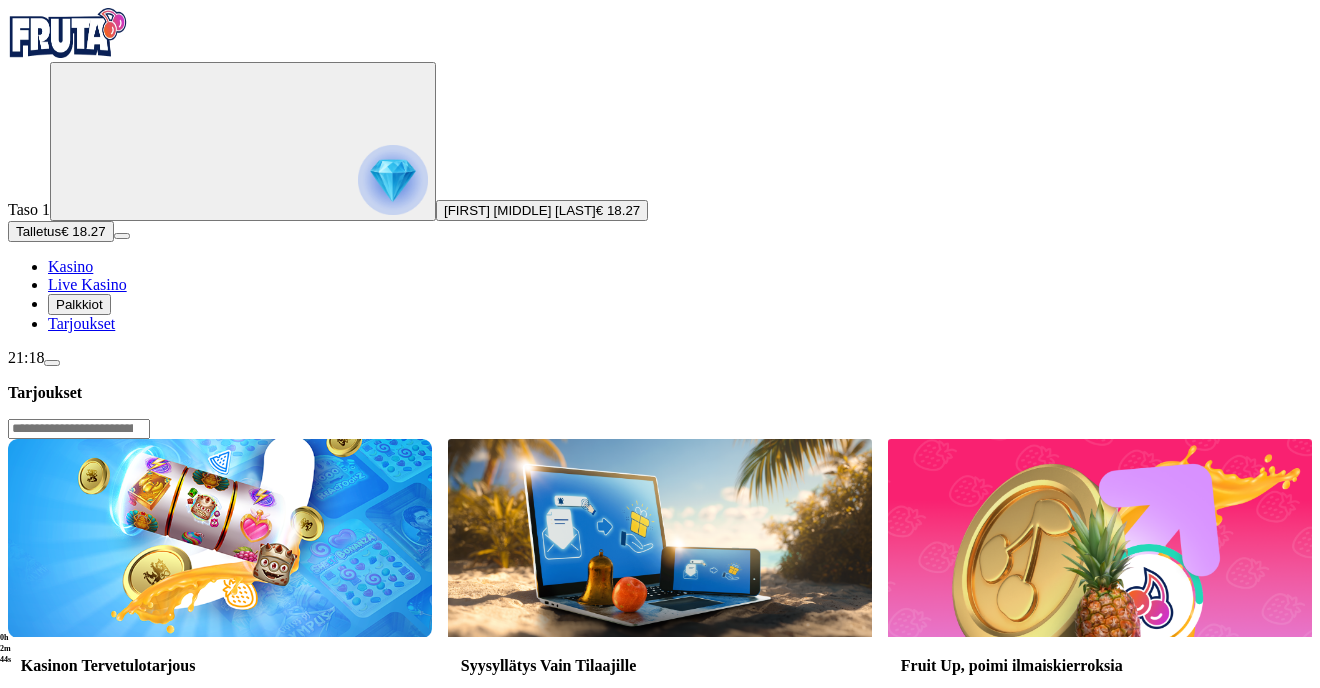 click at bounding box center [68, 33] 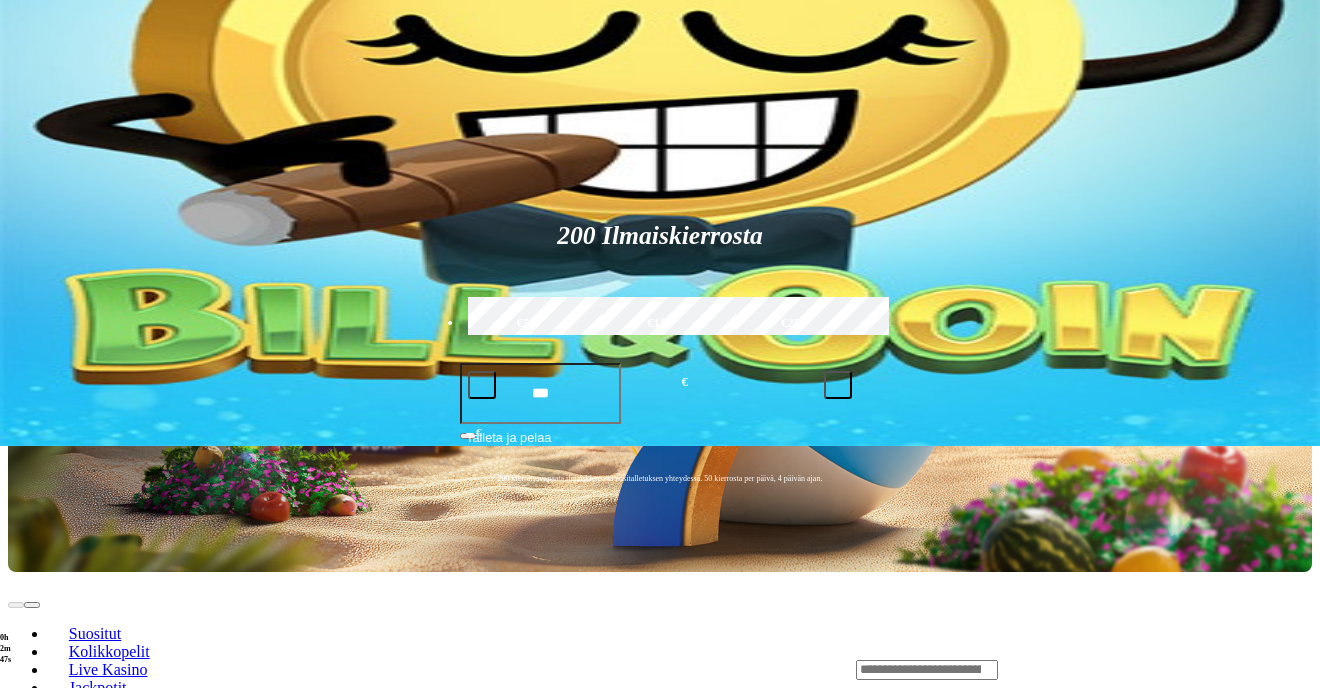 scroll, scrollTop: 200, scrollLeft: 0, axis: vertical 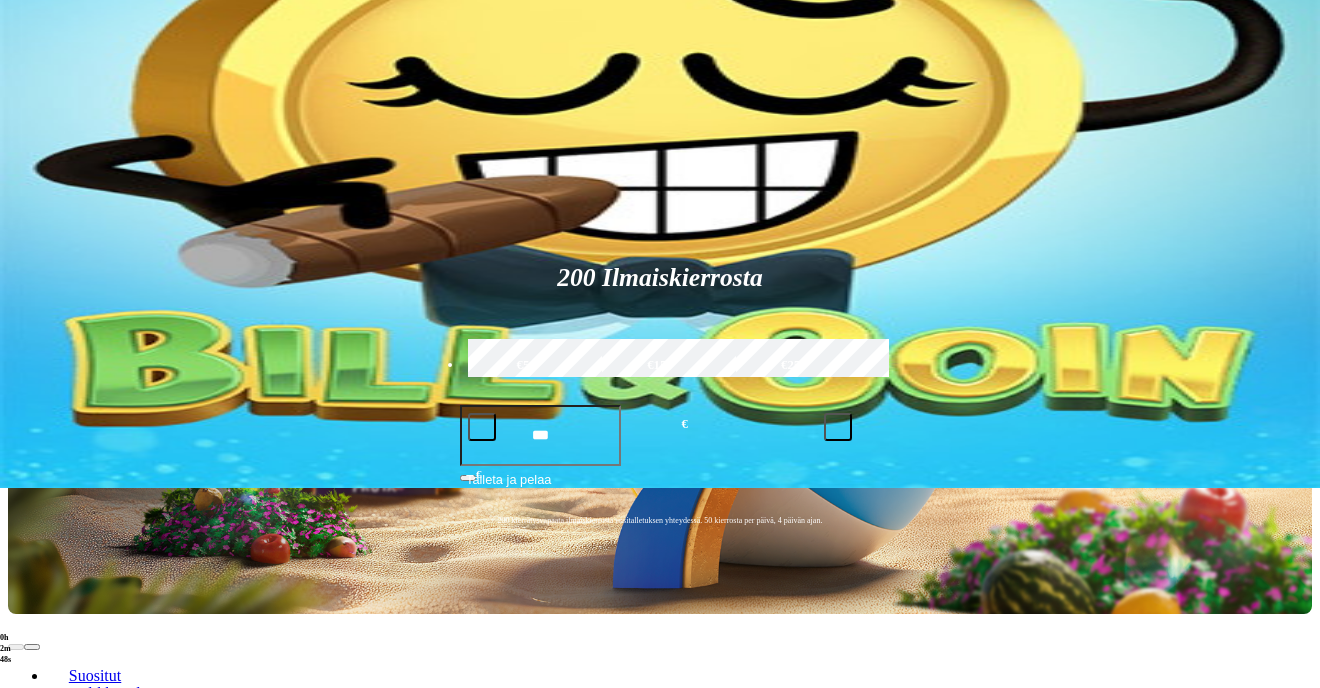 click at bounding box center (927, 712) 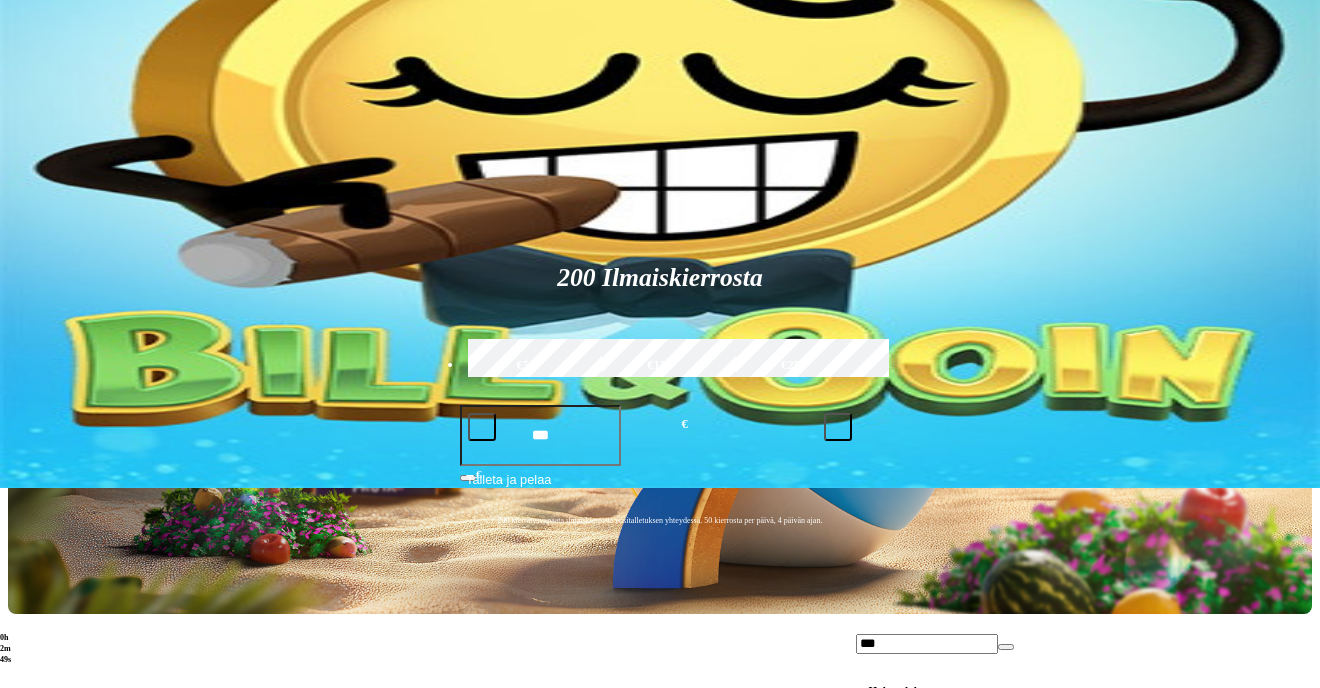 type on "***" 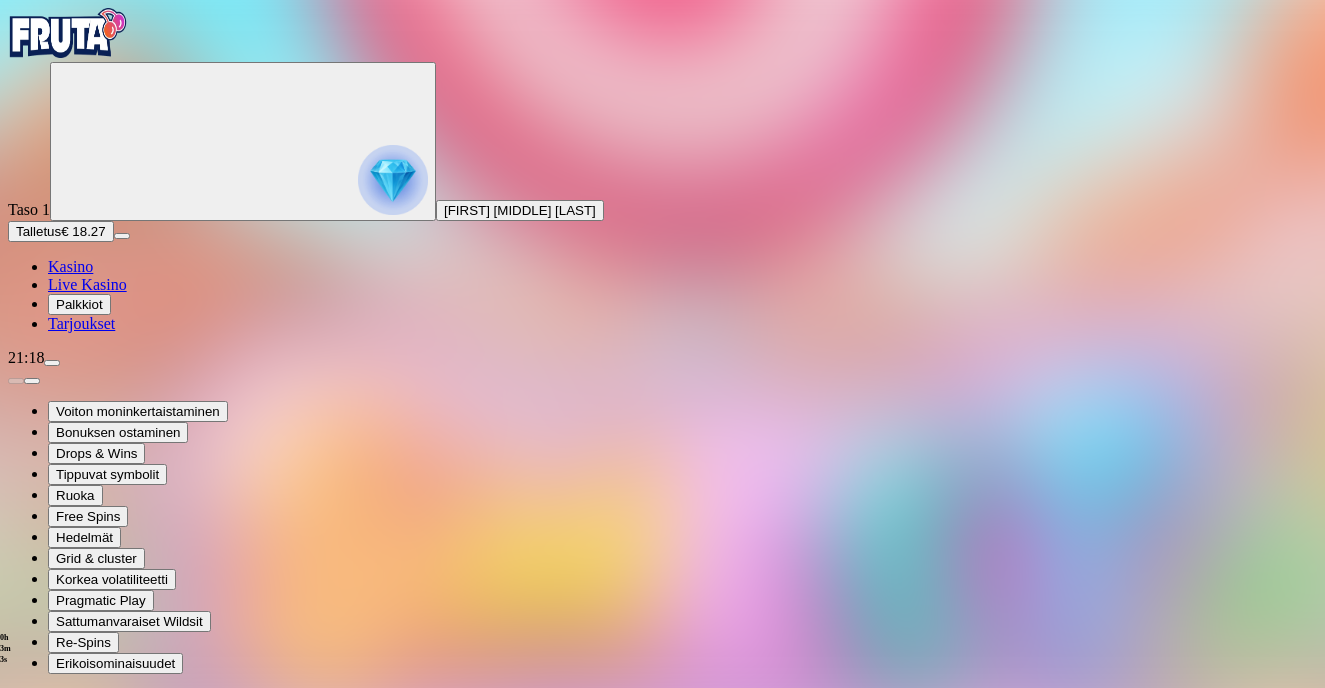 click at bounding box center (662, 1380) 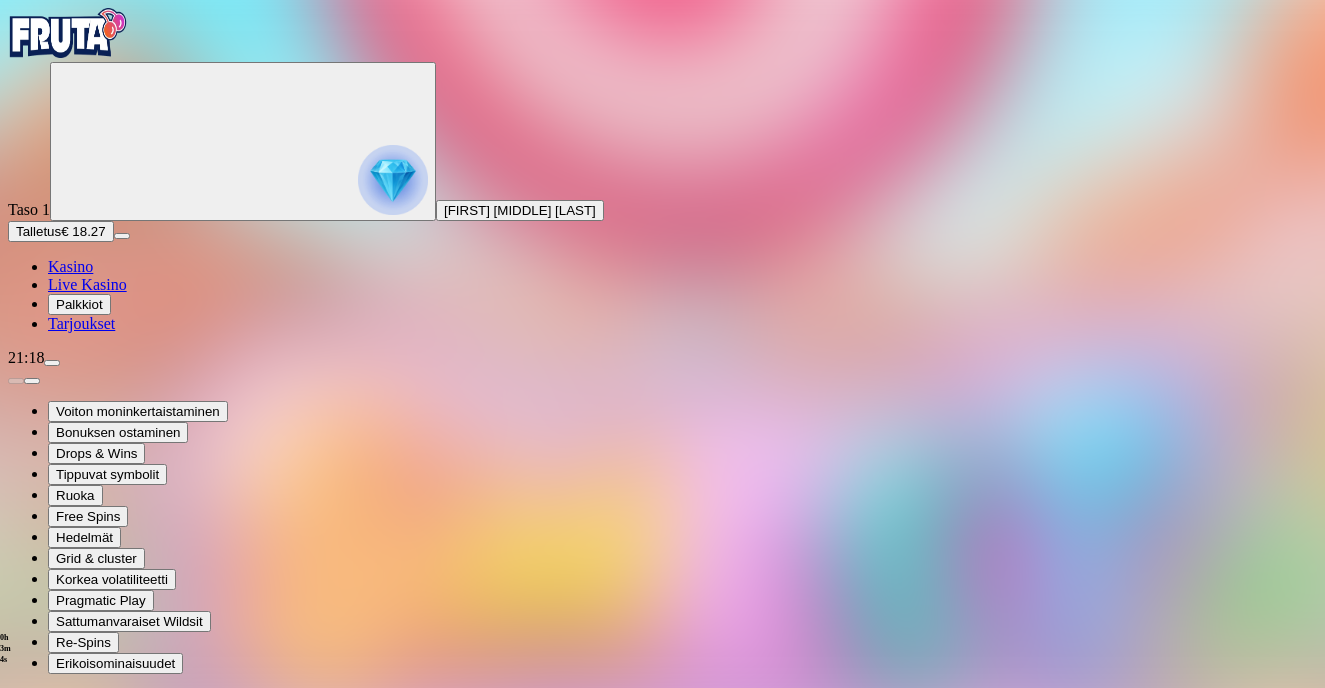 click at bounding box center [68, 33] 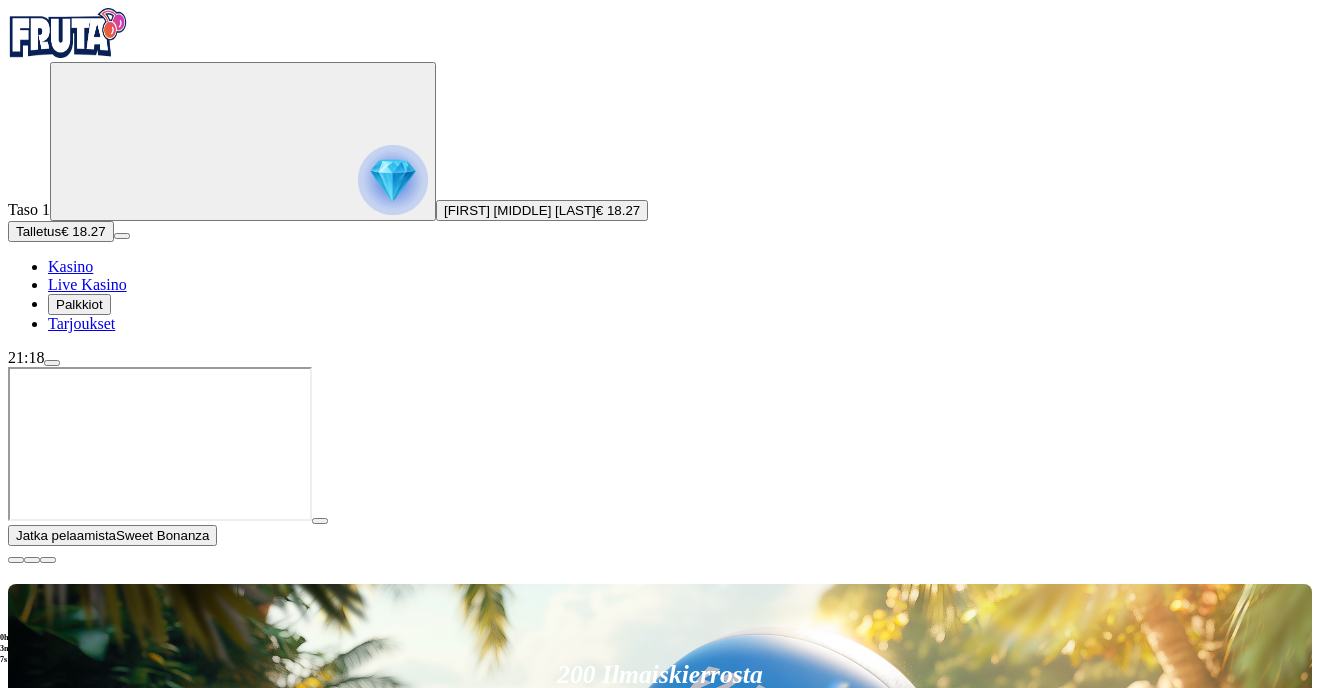 click at bounding box center (16, 560) 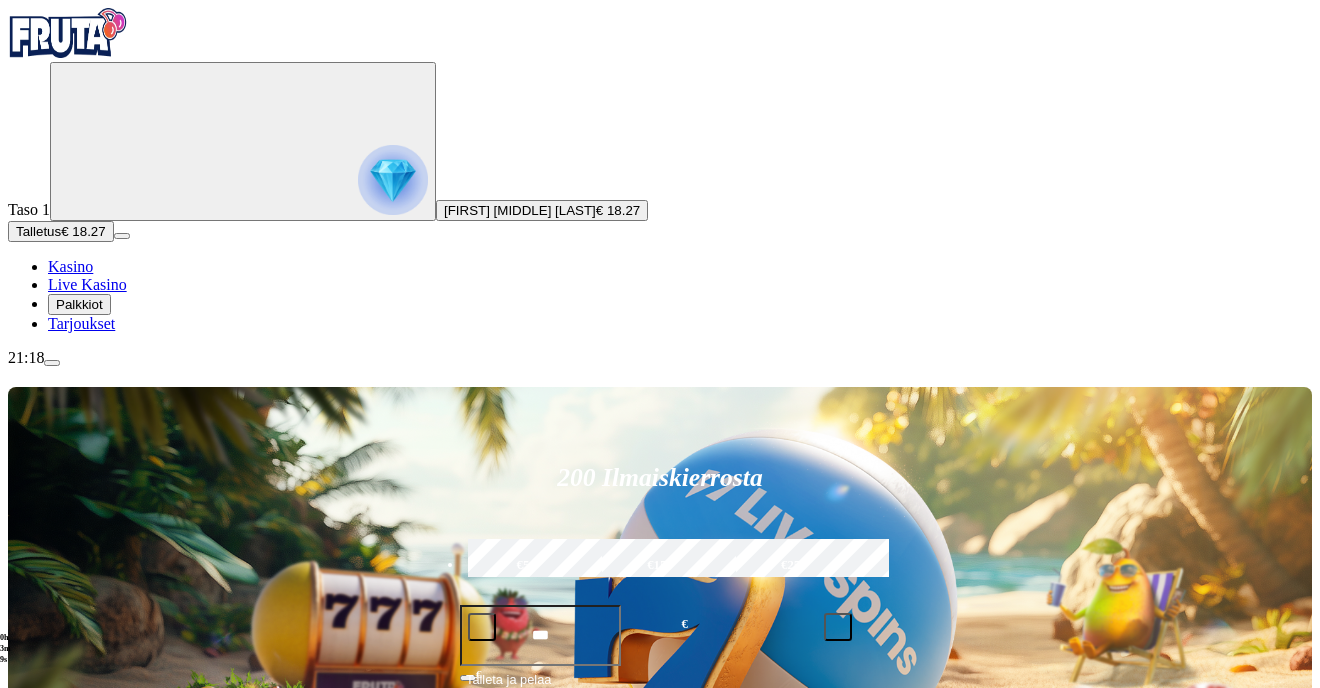 click on "Palkkiot" at bounding box center (79, 304) 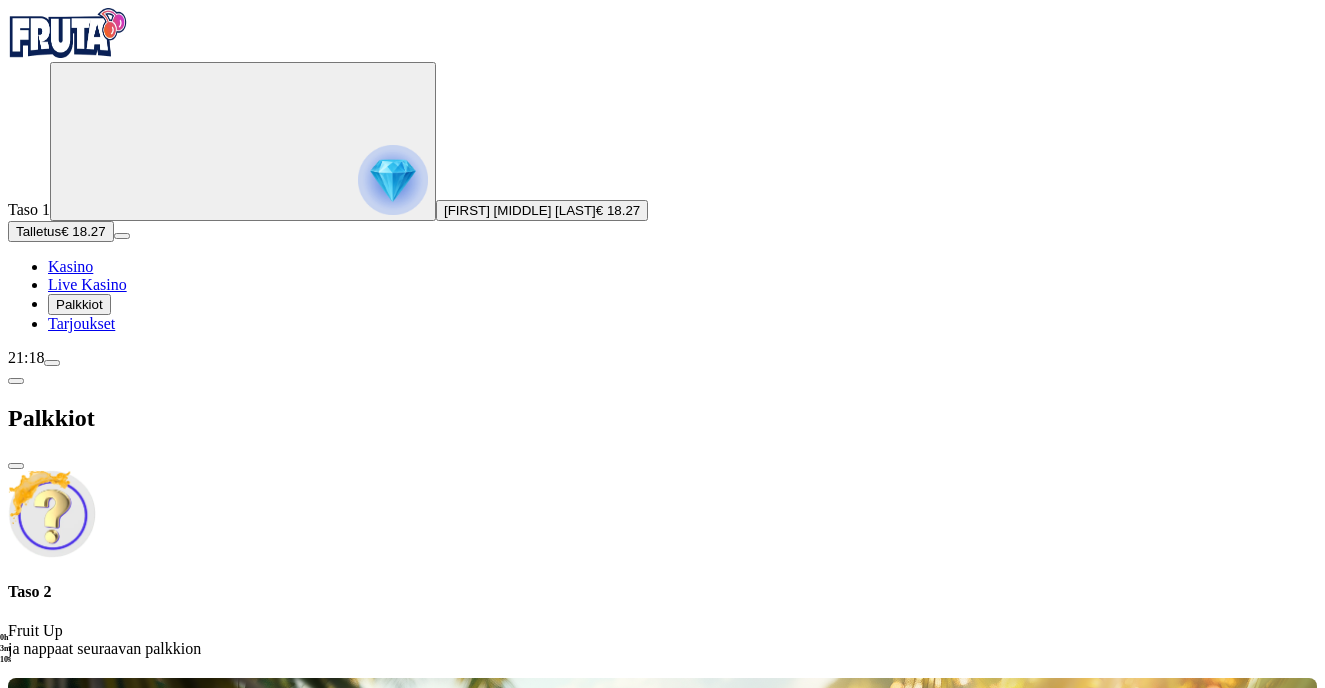 click on "Tarjoukset" at bounding box center (81, 323) 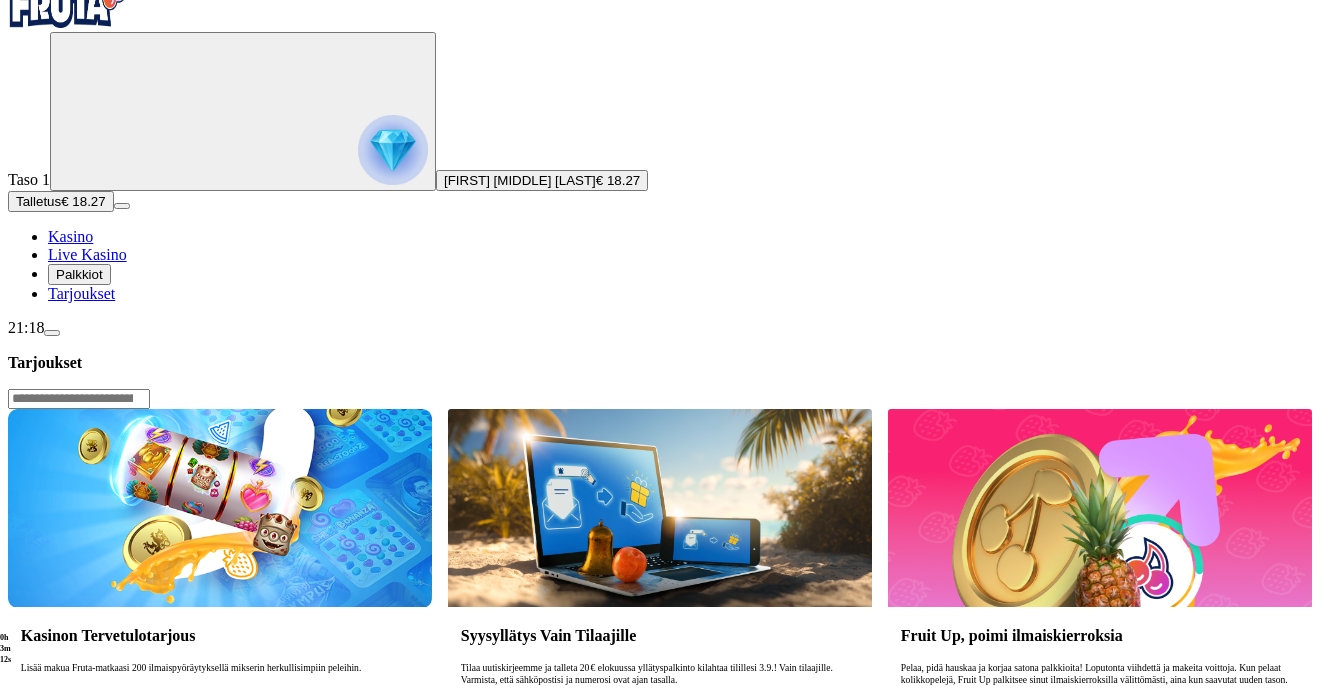 scroll, scrollTop: 100, scrollLeft: 0, axis: vertical 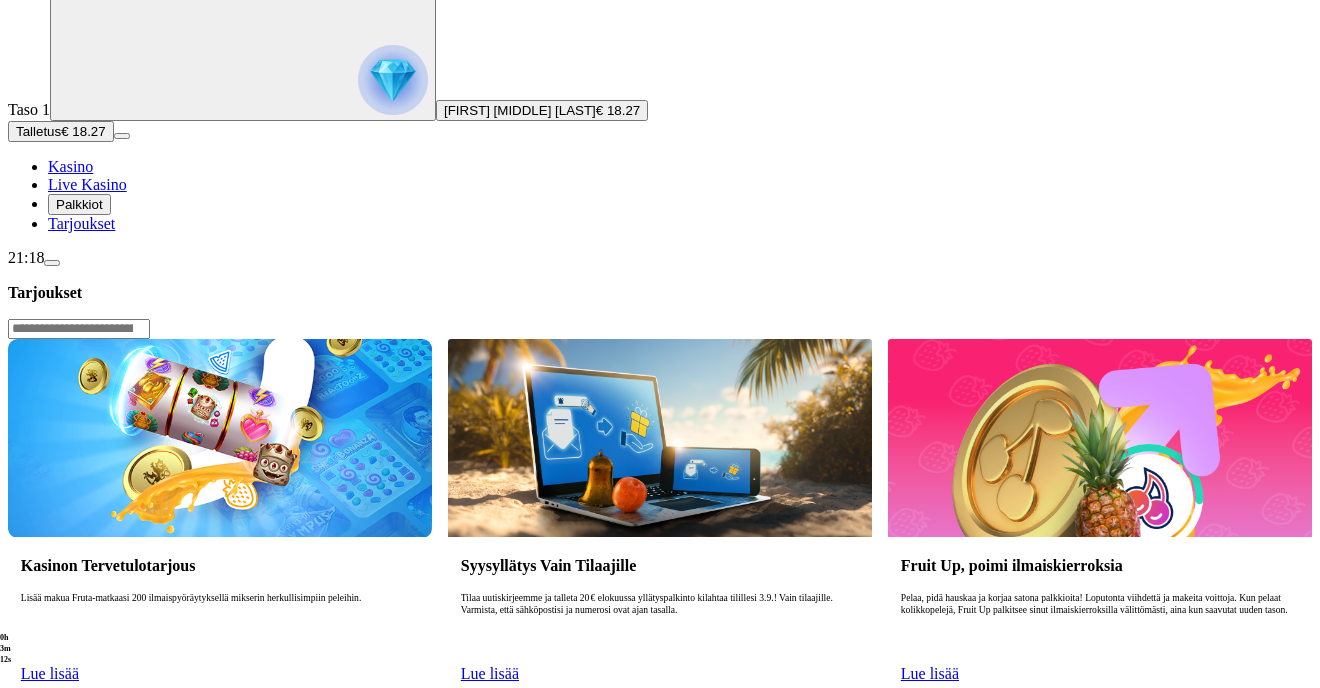 click on "Lisää makua Fruta-matkaasi 200 ilmaispyöräytyksellä mikserin herkullisimpiin peleihin." at bounding box center (220, 624) 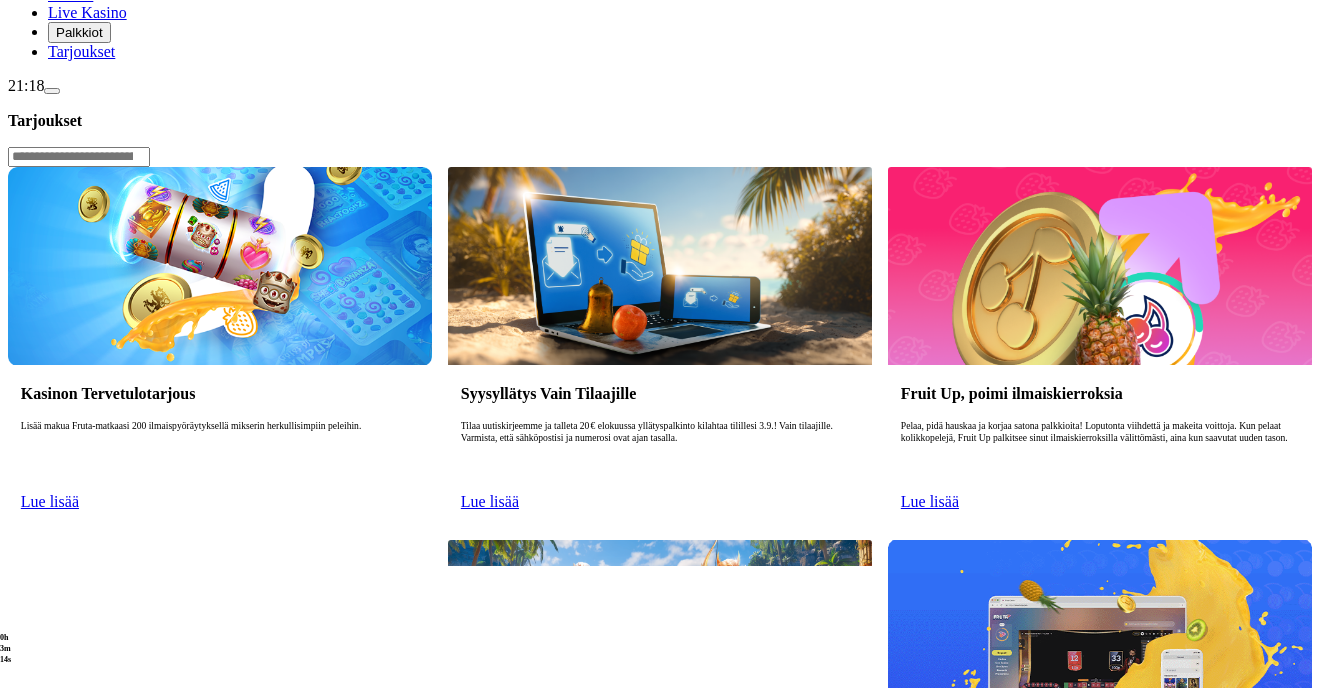 scroll, scrollTop: 200, scrollLeft: 0, axis: vertical 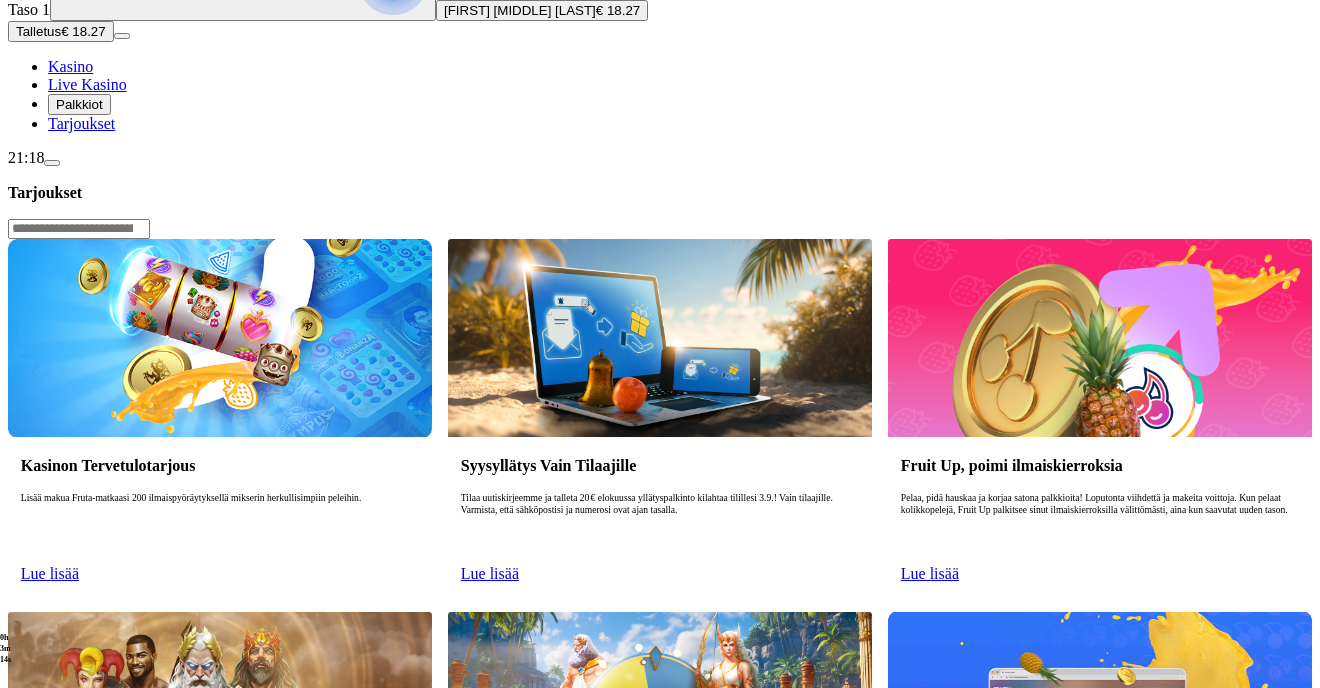 click on "Lue lisää" at bounding box center [50, 573] 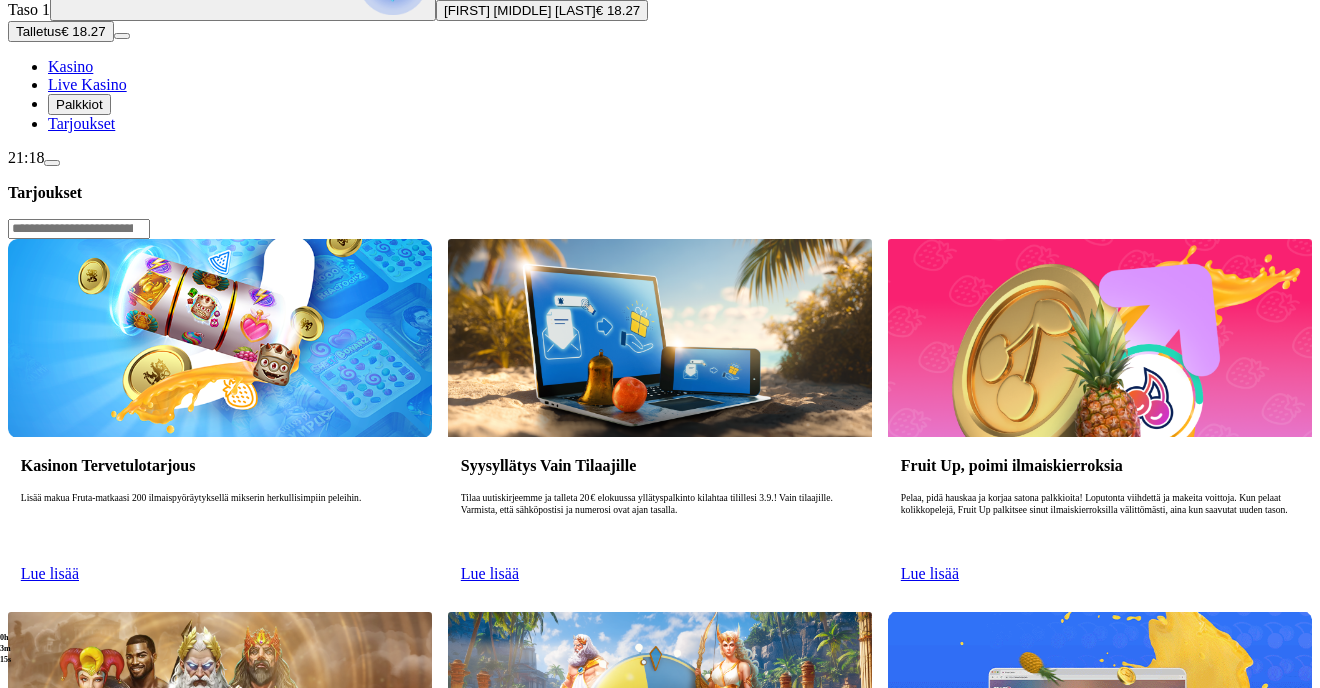 scroll, scrollTop: 0, scrollLeft: 0, axis: both 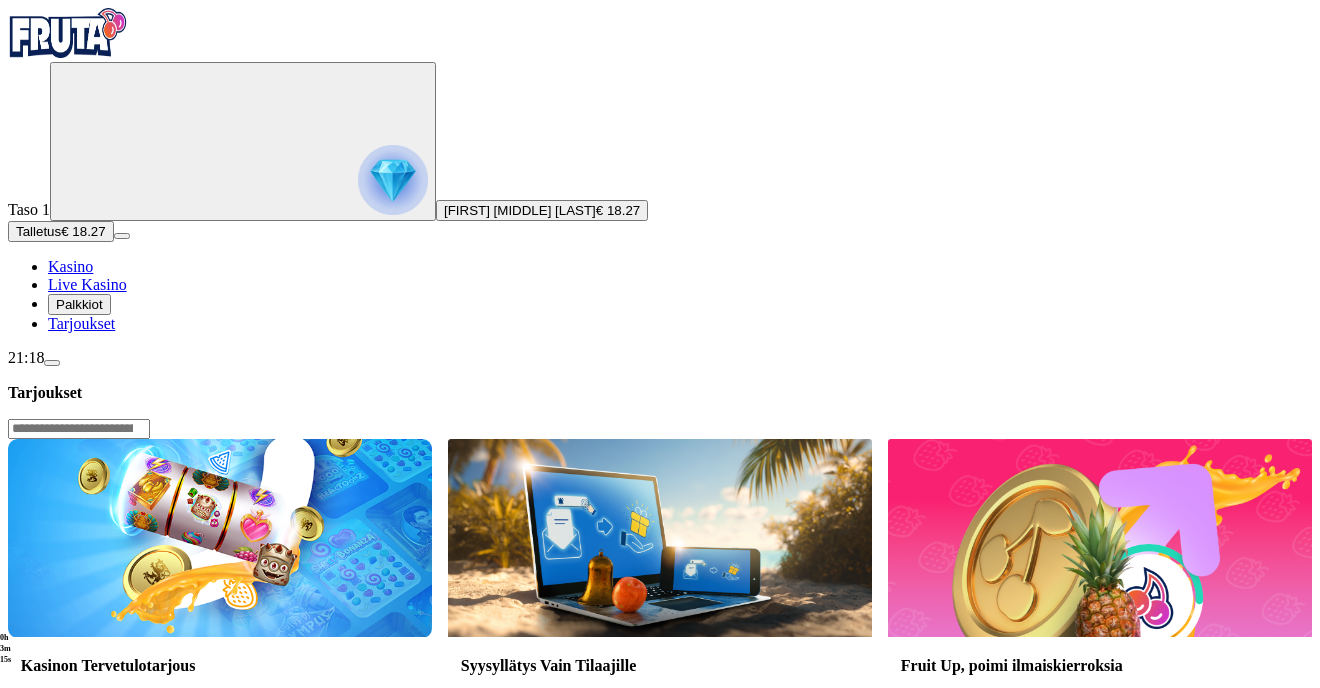 click on "Lue lisää" at bounding box center [50, 773] 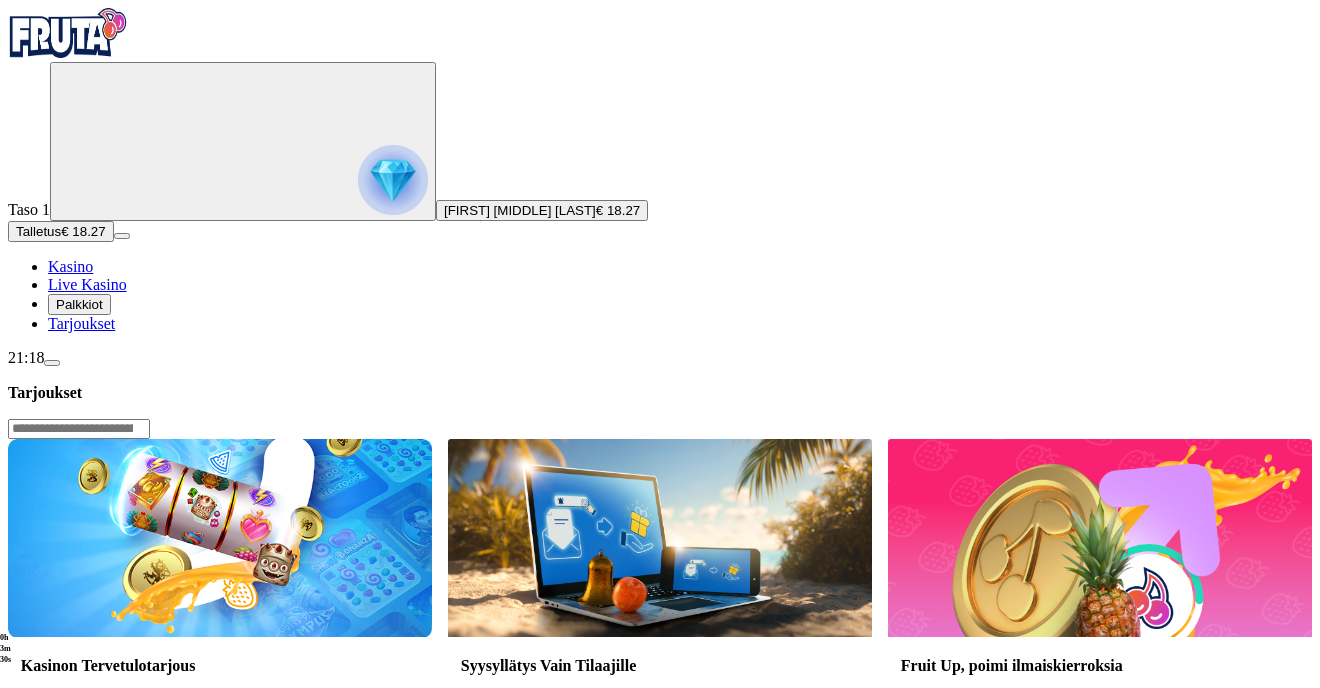 click on "Lue lisää" at bounding box center [50, 773] 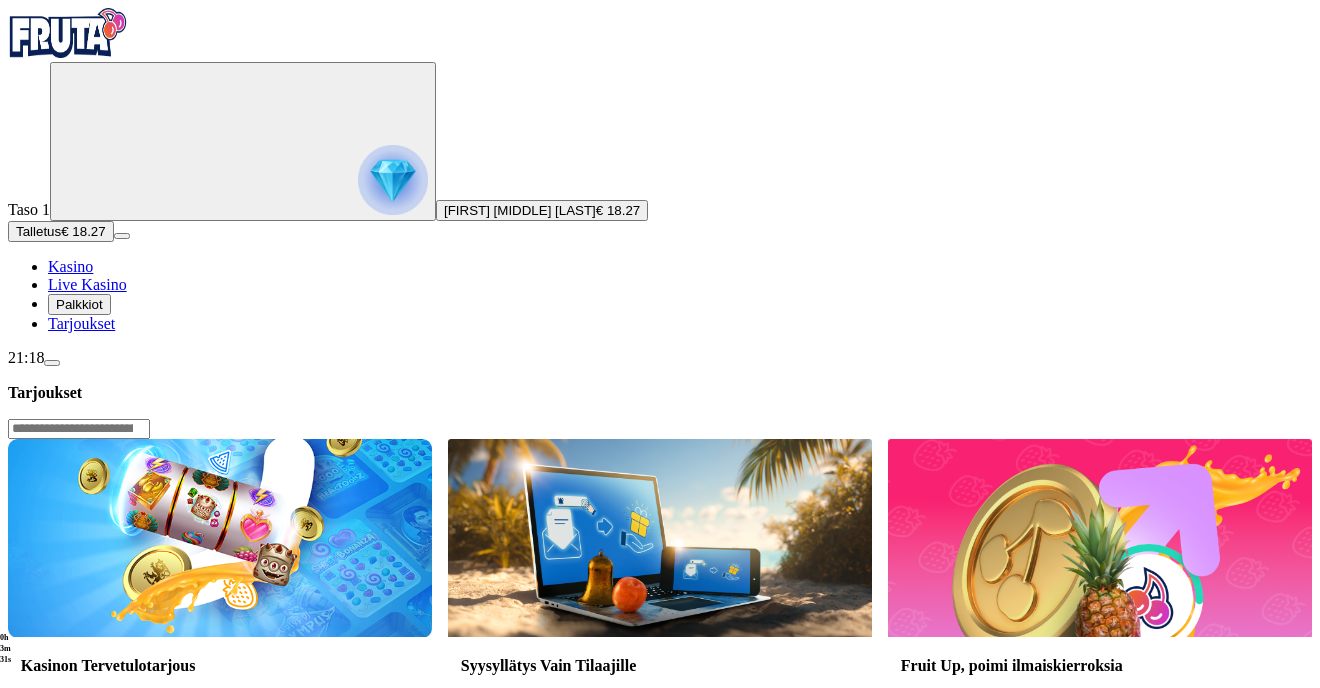 click on "Kasinon Tervetulotarjous Lisää makua Fruta-matkaasi 200 ilmaispyöräytyksellä mikserin herkullisimpiin peleihin. Lue lisää" at bounding box center (220, 716) 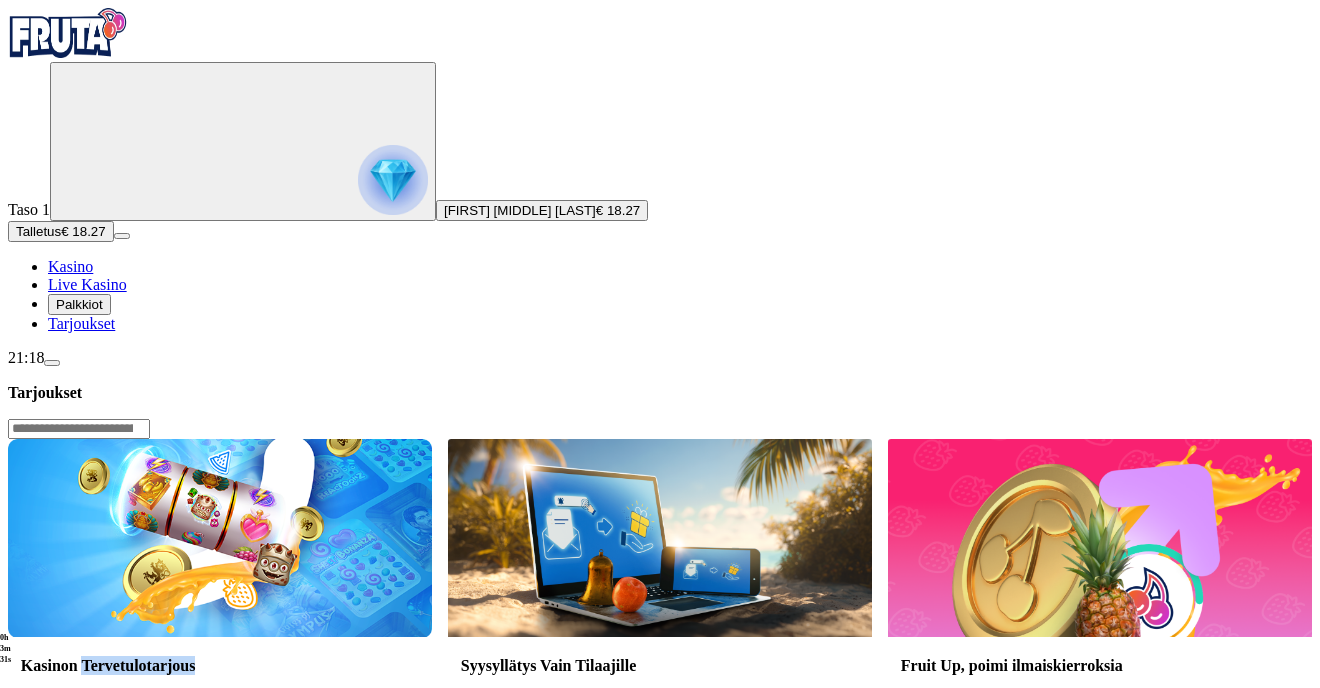 click at bounding box center (220, 538) 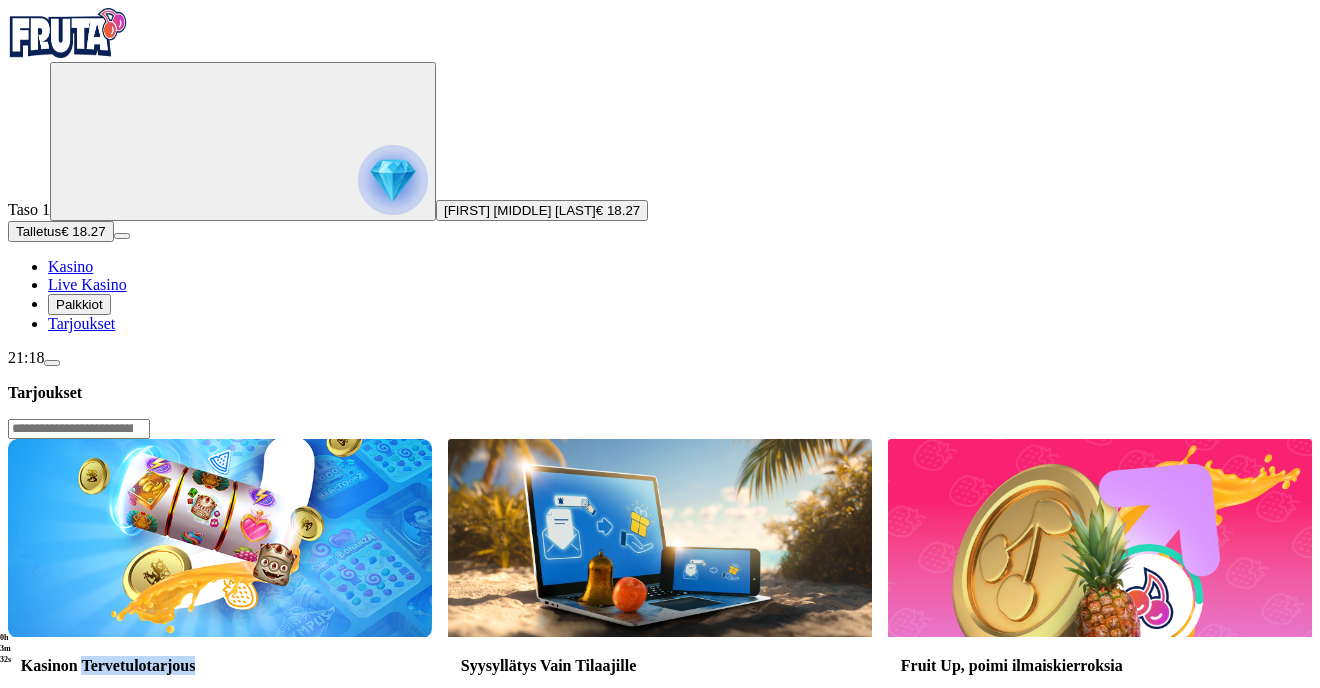 click at bounding box center [220, 538] 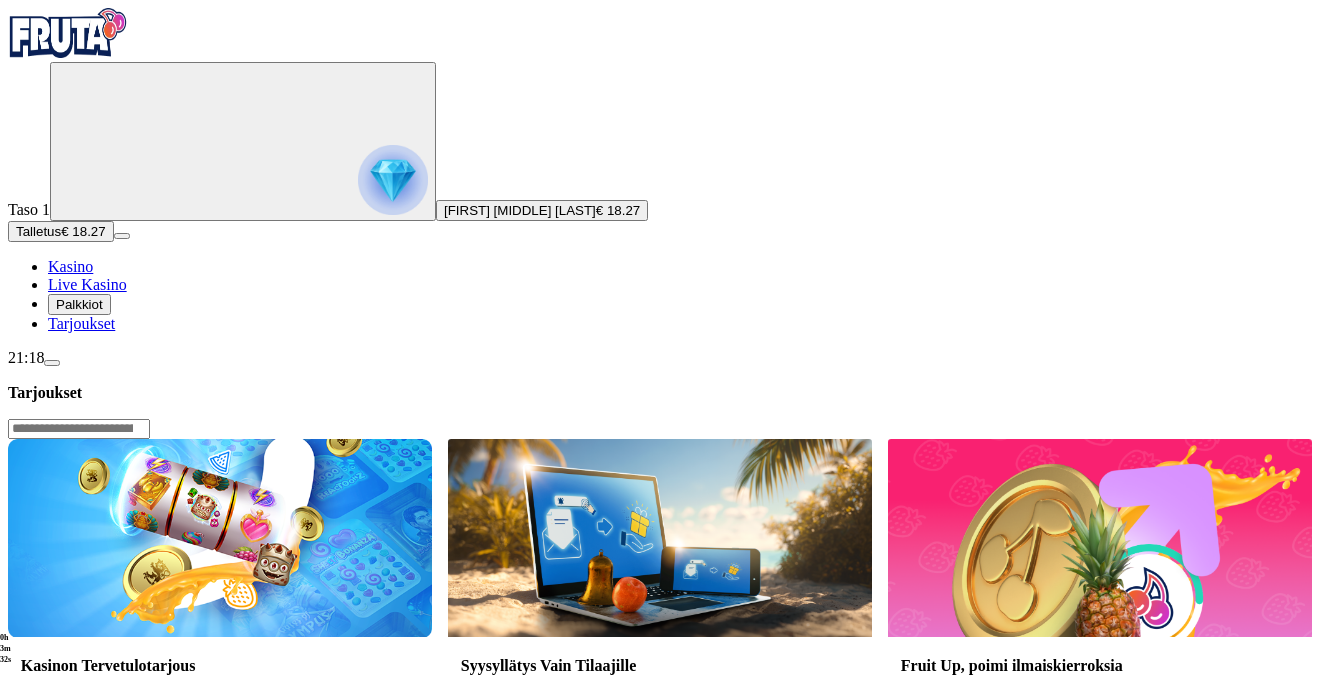 click on "Lisää makua Fruta-matkaasi 200 ilmaispyöräytyksellä mikserin herkullisimpiin peleihin." at bounding box center [220, 724] 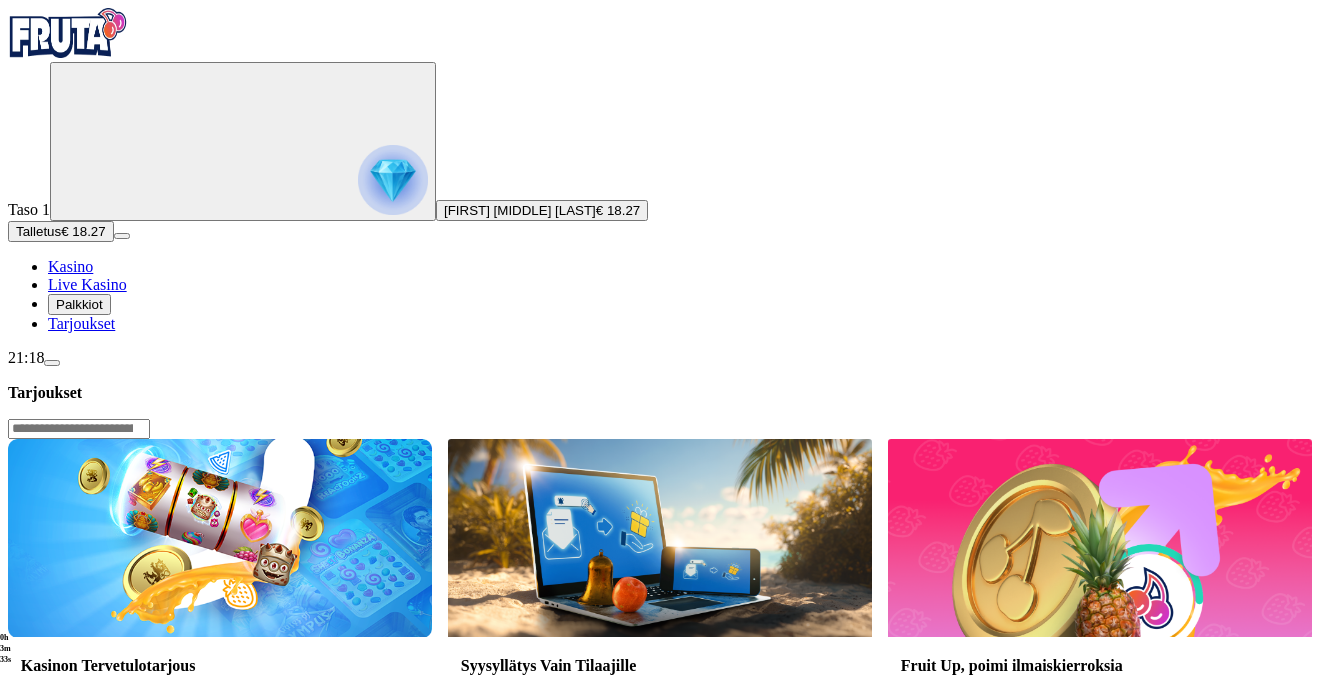 click at bounding box center (68, 33) 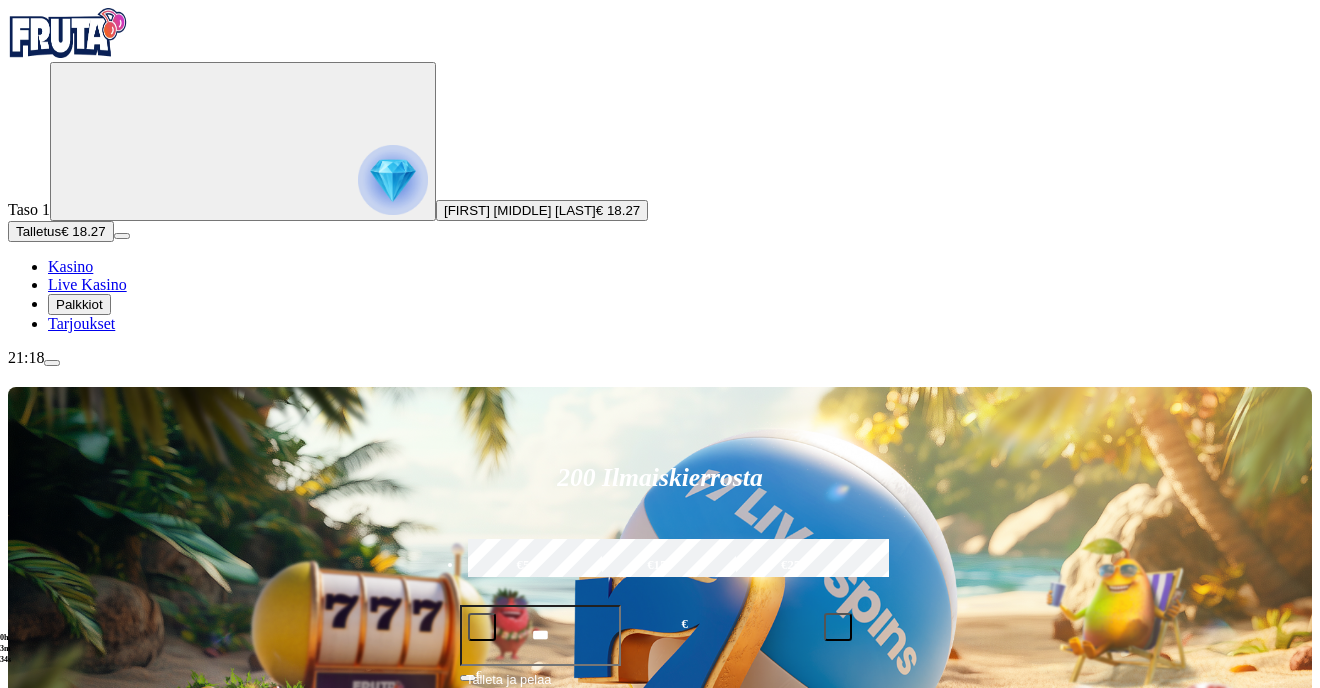 scroll, scrollTop: 200, scrollLeft: 0, axis: vertical 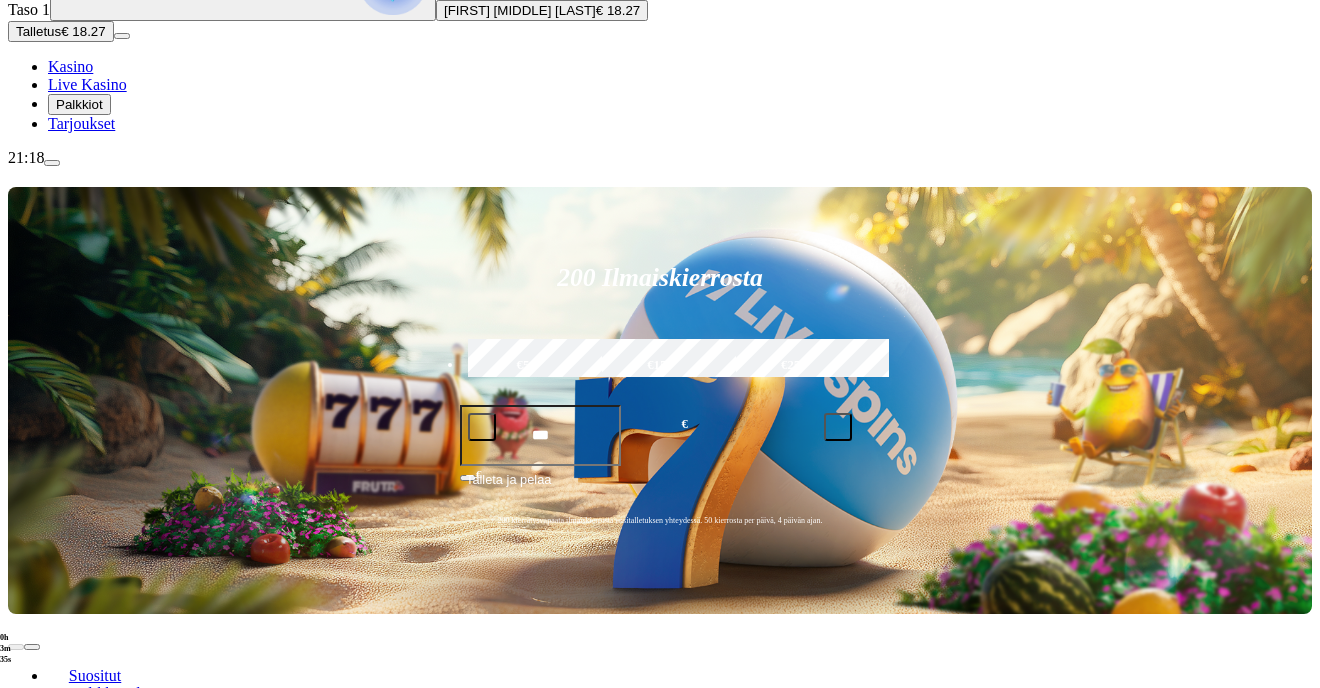 click at bounding box center (927, 712) 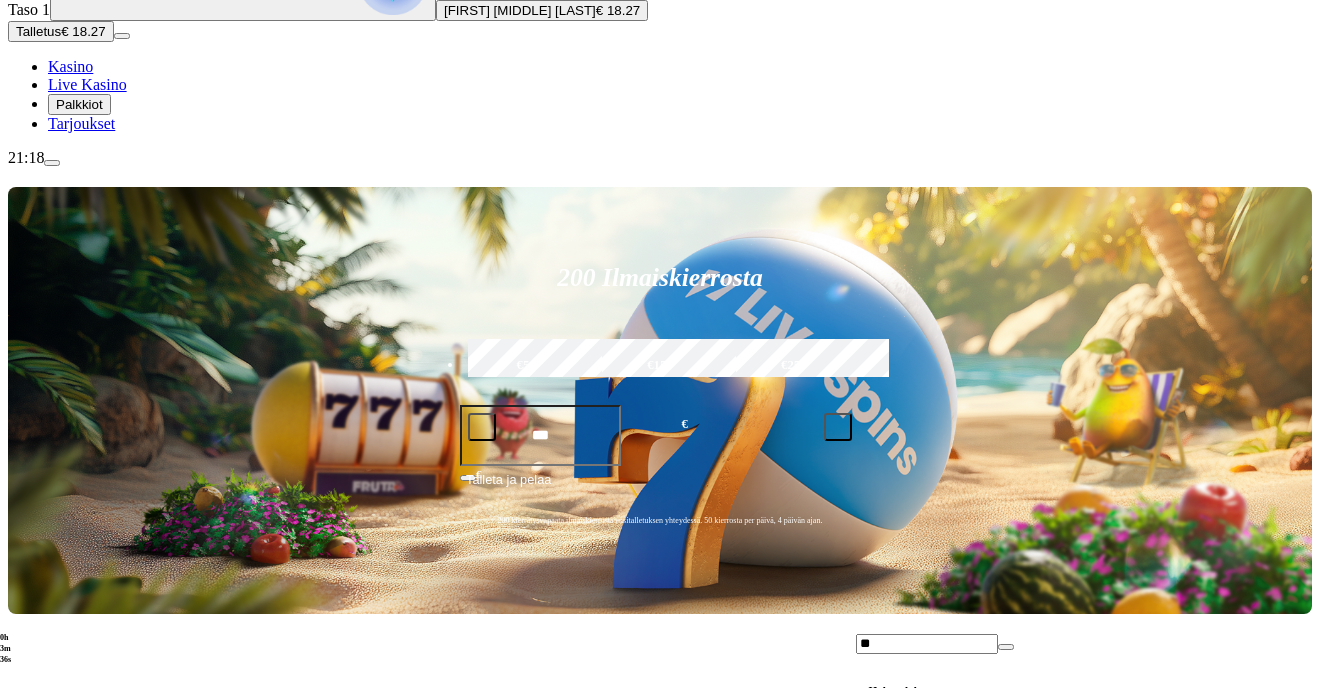 type on "**" 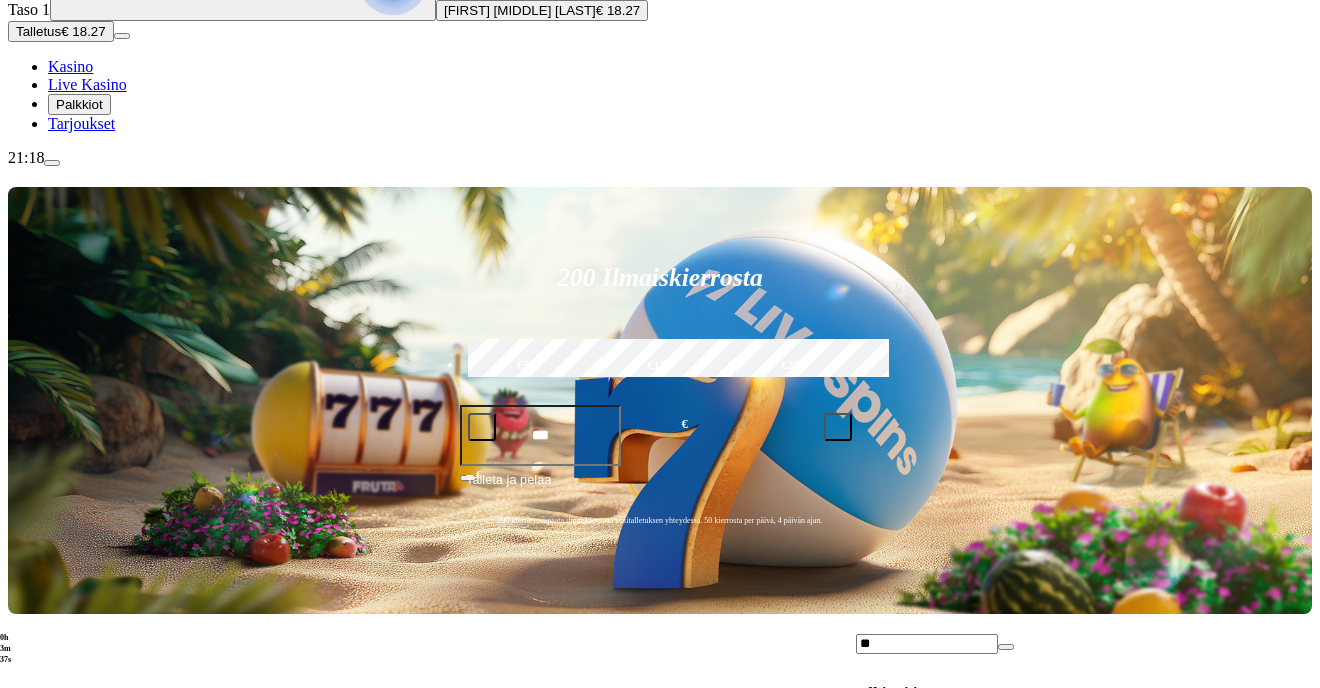 scroll, scrollTop: 0, scrollLeft: 0, axis: both 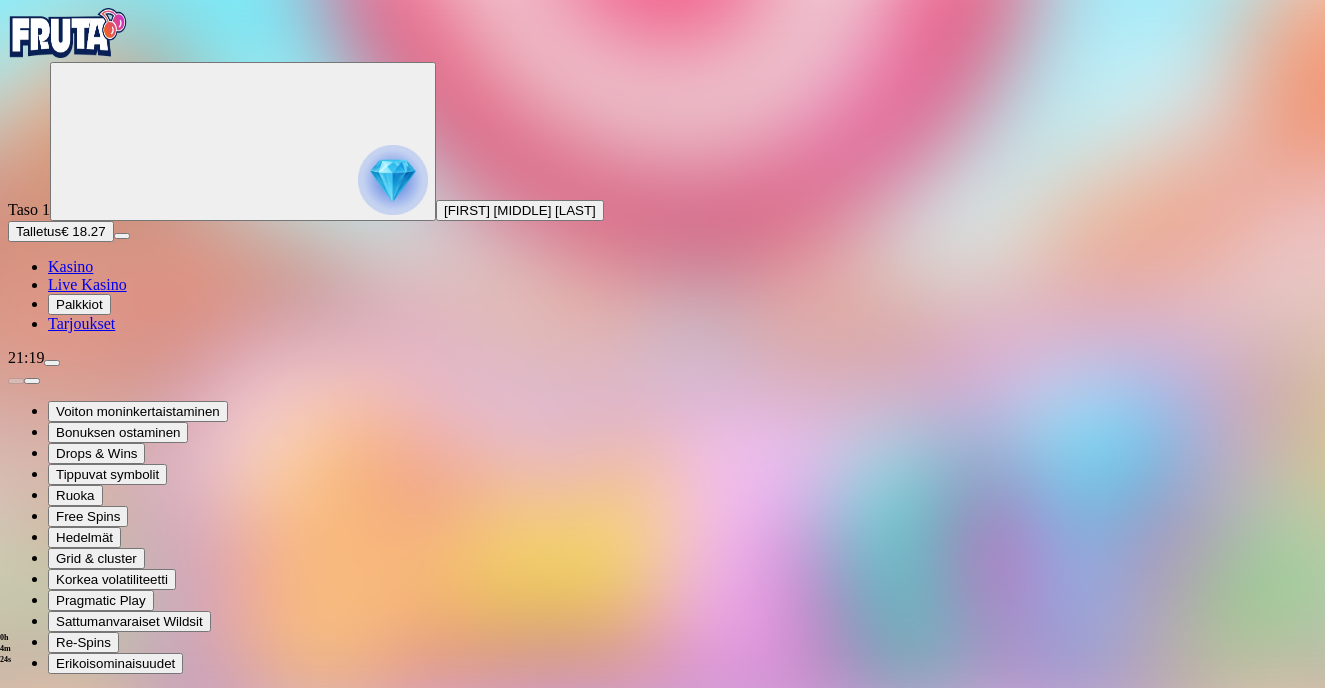 click at bounding box center (68, 33) 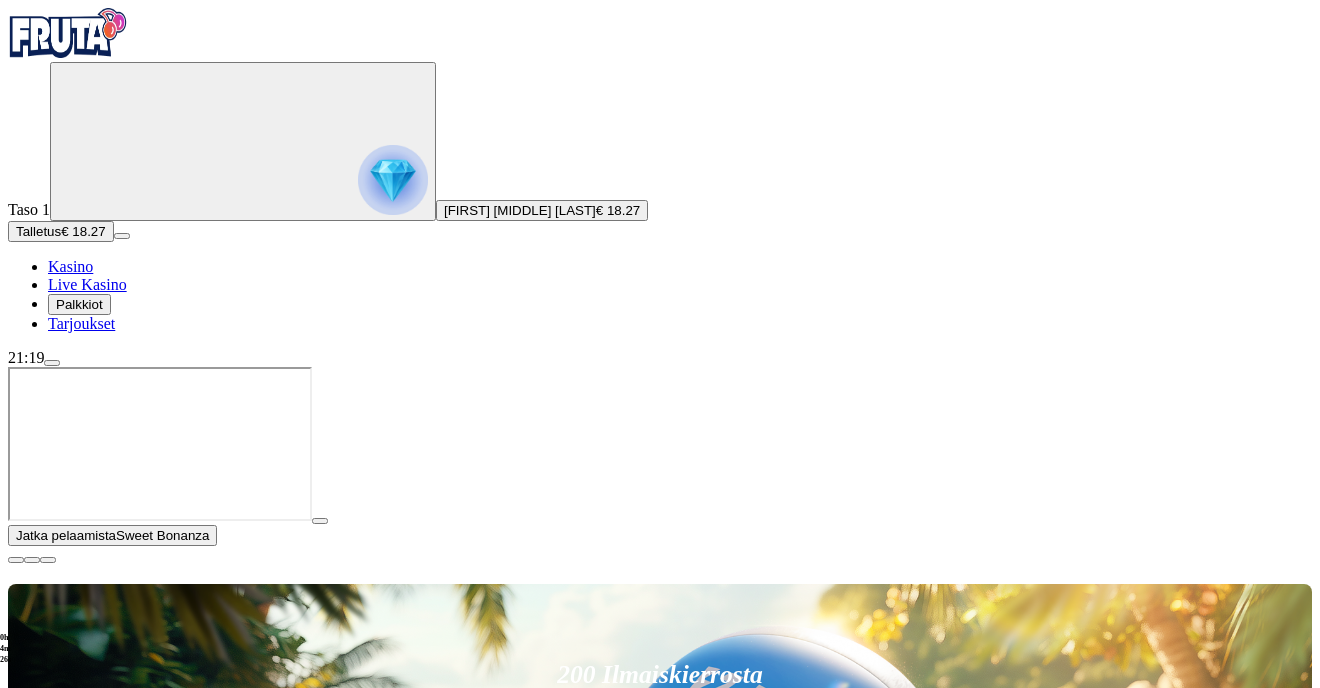 click on "Tarjoukset" at bounding box center (81, 323) 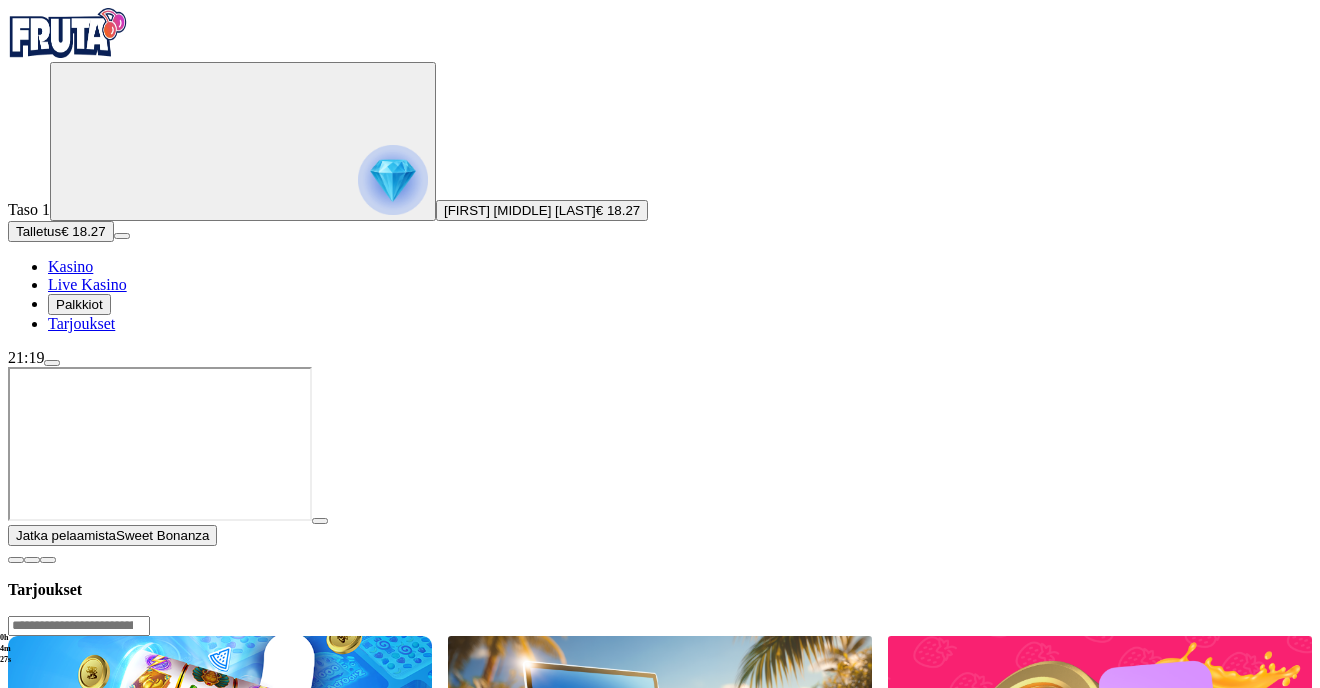 click on "Lisää makua Fruta-matkaasi 200 ilmaispyöräytyksellä mikserin herkullisimpiin peleihin." at bounding box center [220, 921] 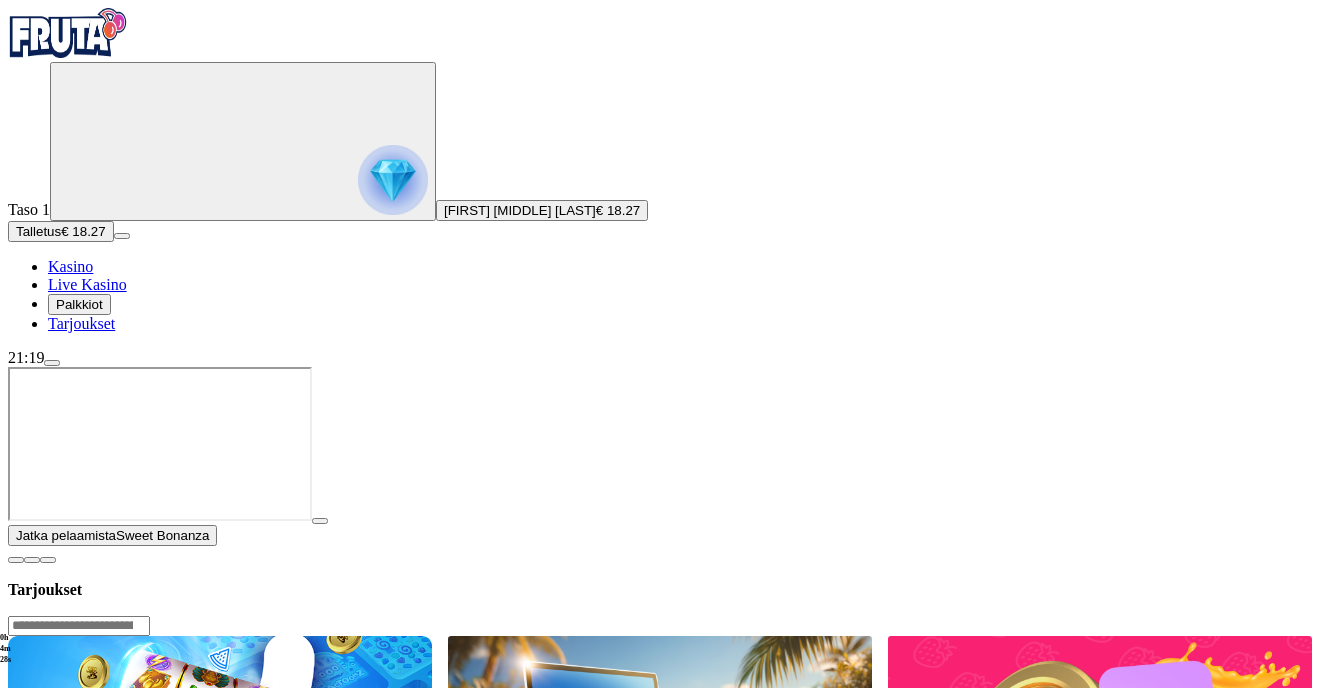 click at bounding box center (220, 735) 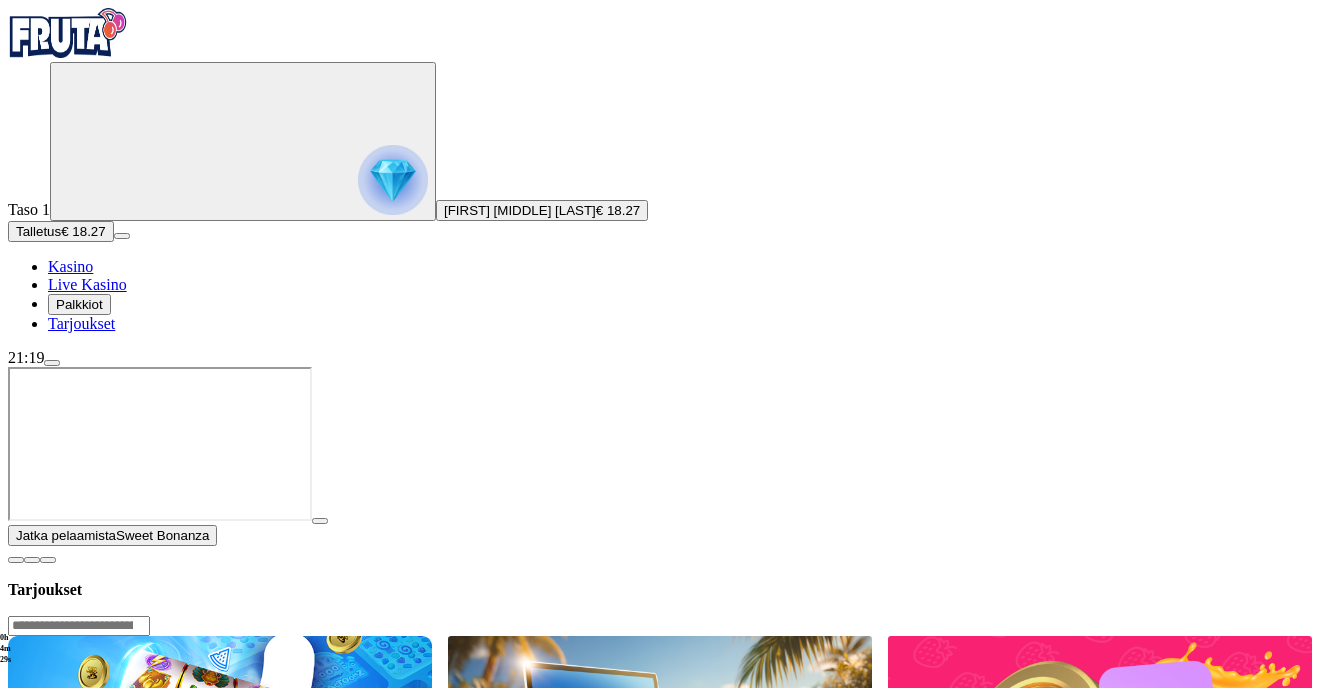 click at bounding box center (16, 560) 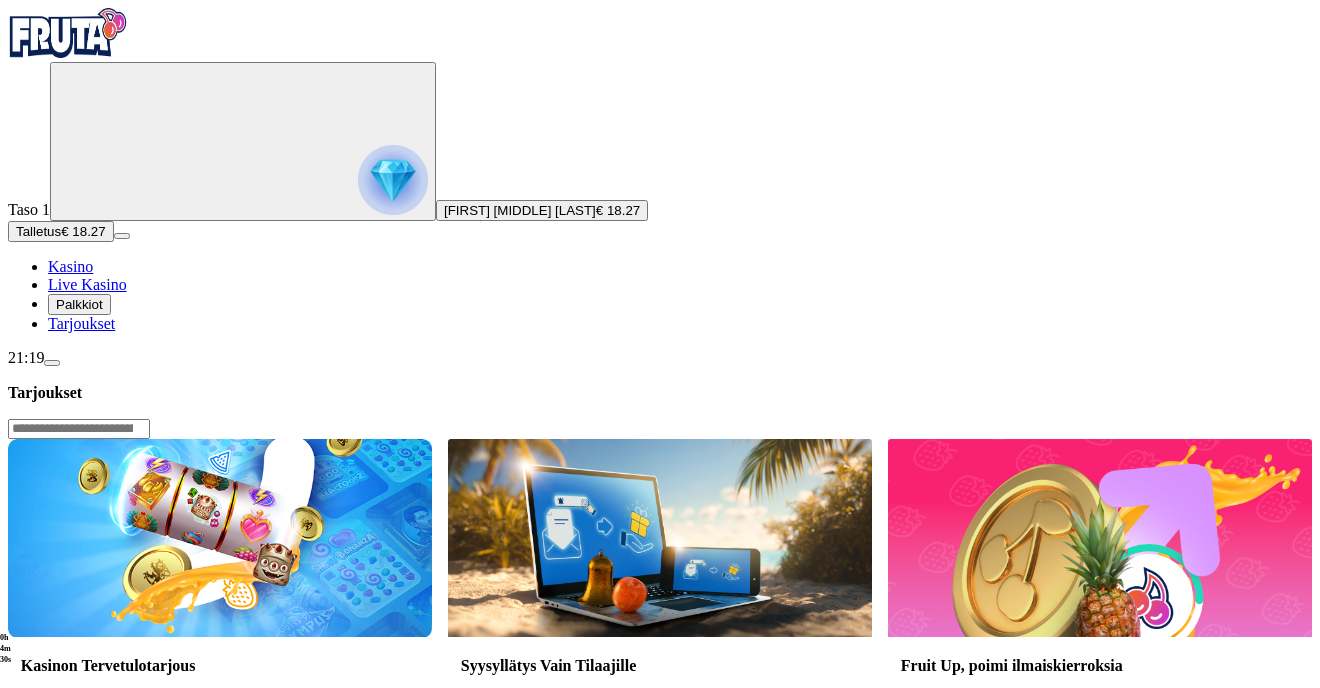 drag, startPoint x: 575, startPoint y: 406, endPoint x: 531, endPoint y: 379, distance: 51.62364 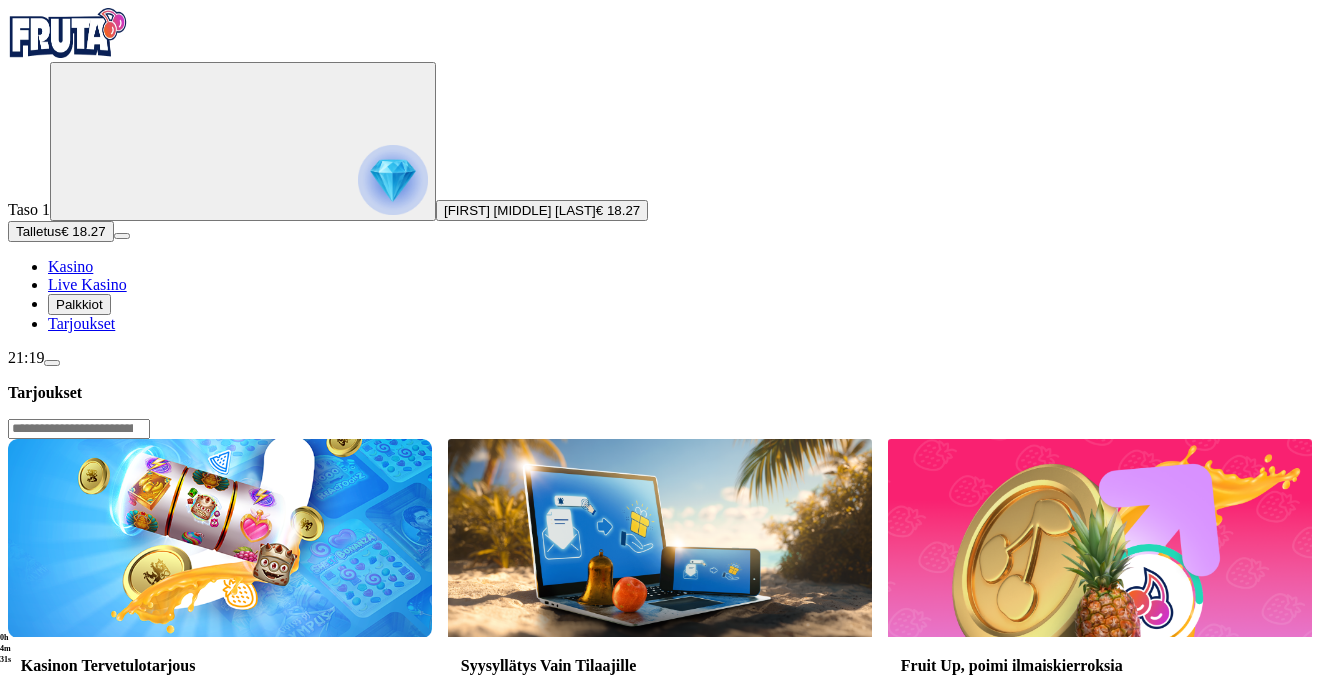 click at bounding box center [220, 538] 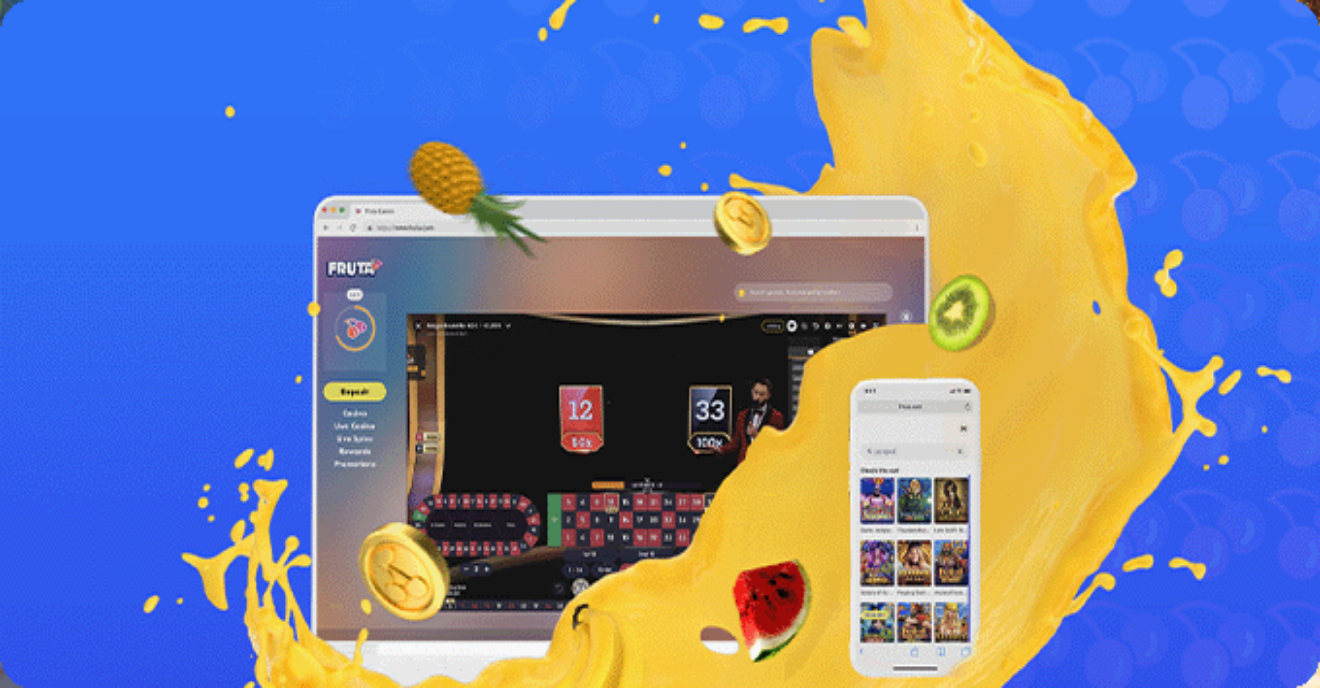 scroll, scrollTop: 0, scrollLeft: 0, axis: both 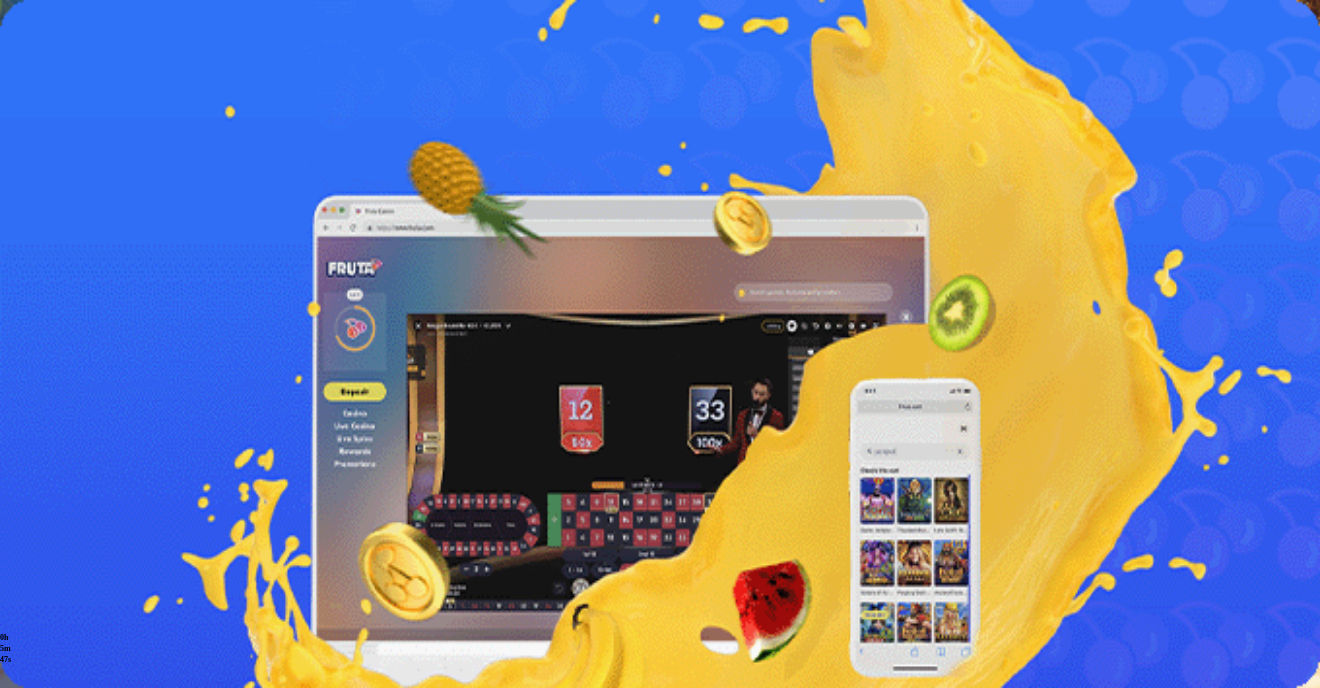 click at bounding box center [68, 33] 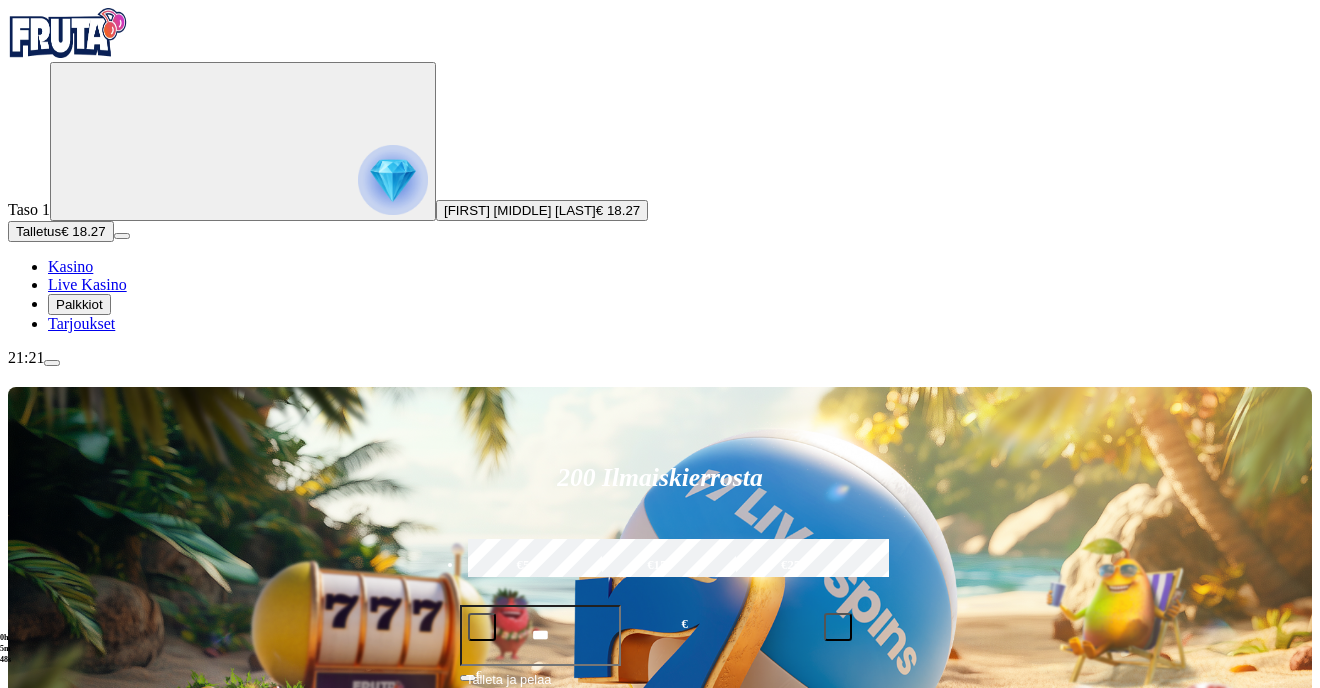 click at bounding box center (927, 912) 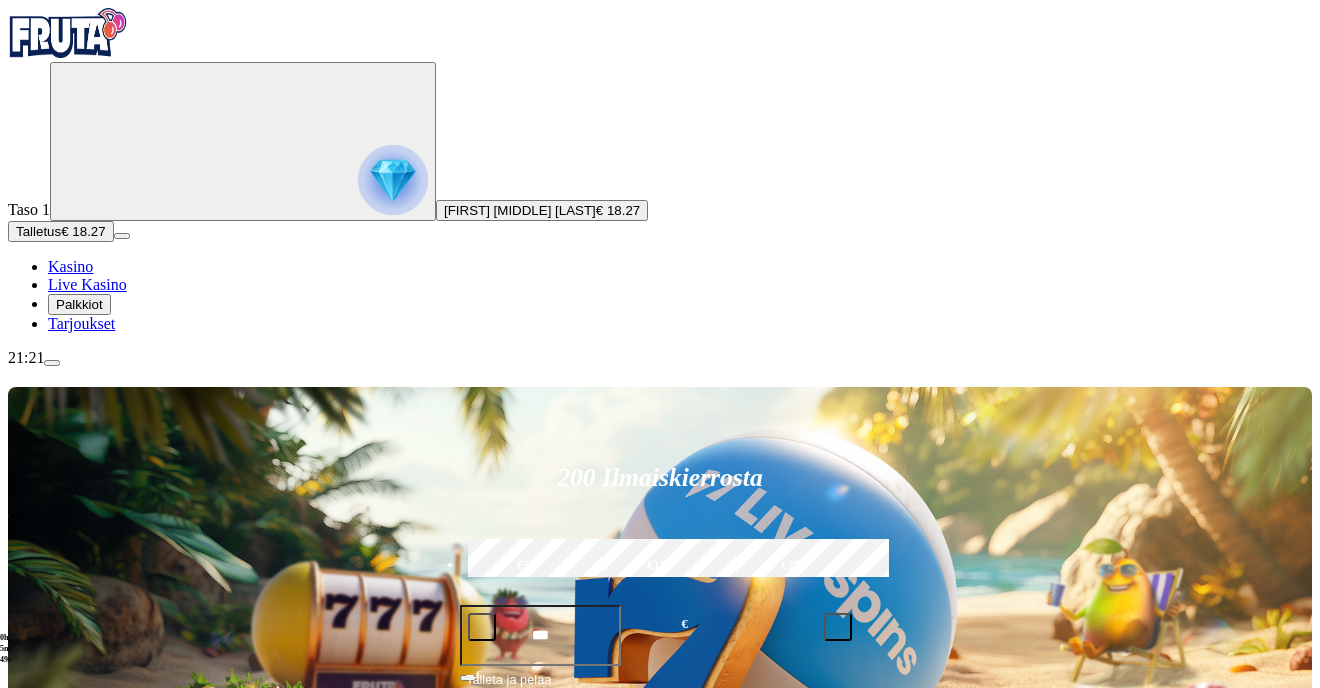type on "***" 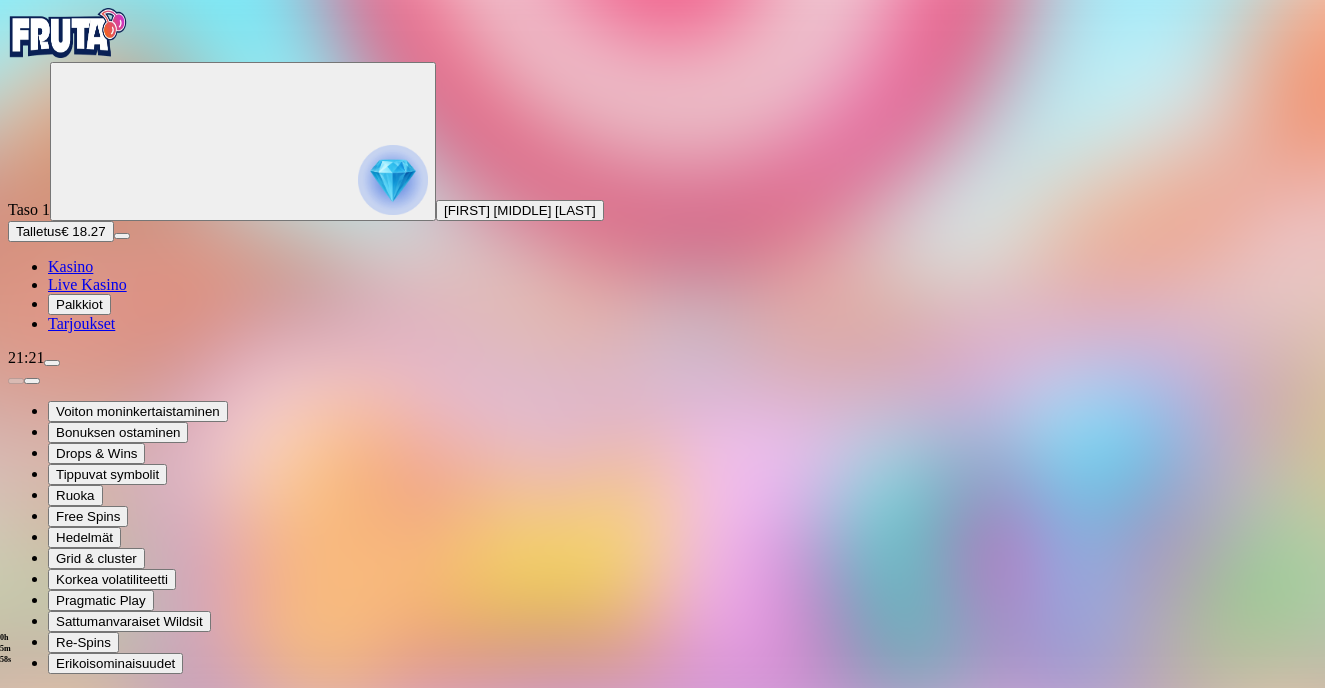 click at bounding box center (68, 33) 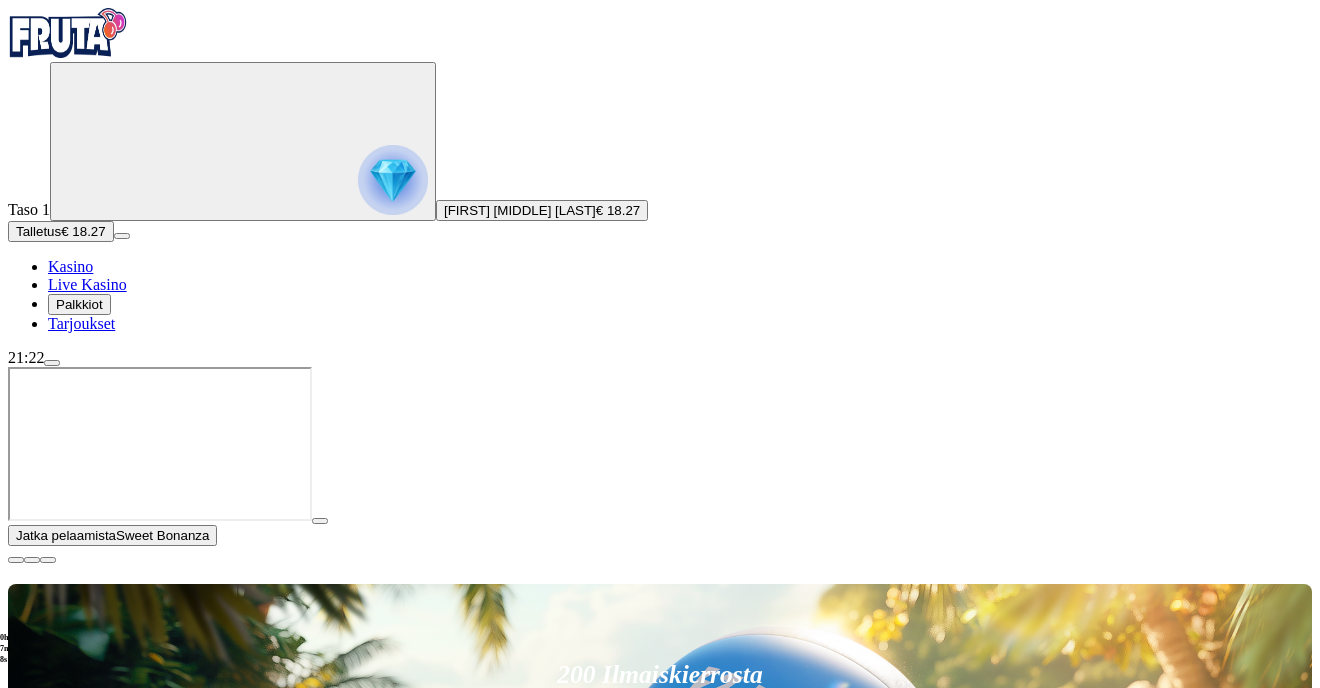click at bounding box center (16, 560) 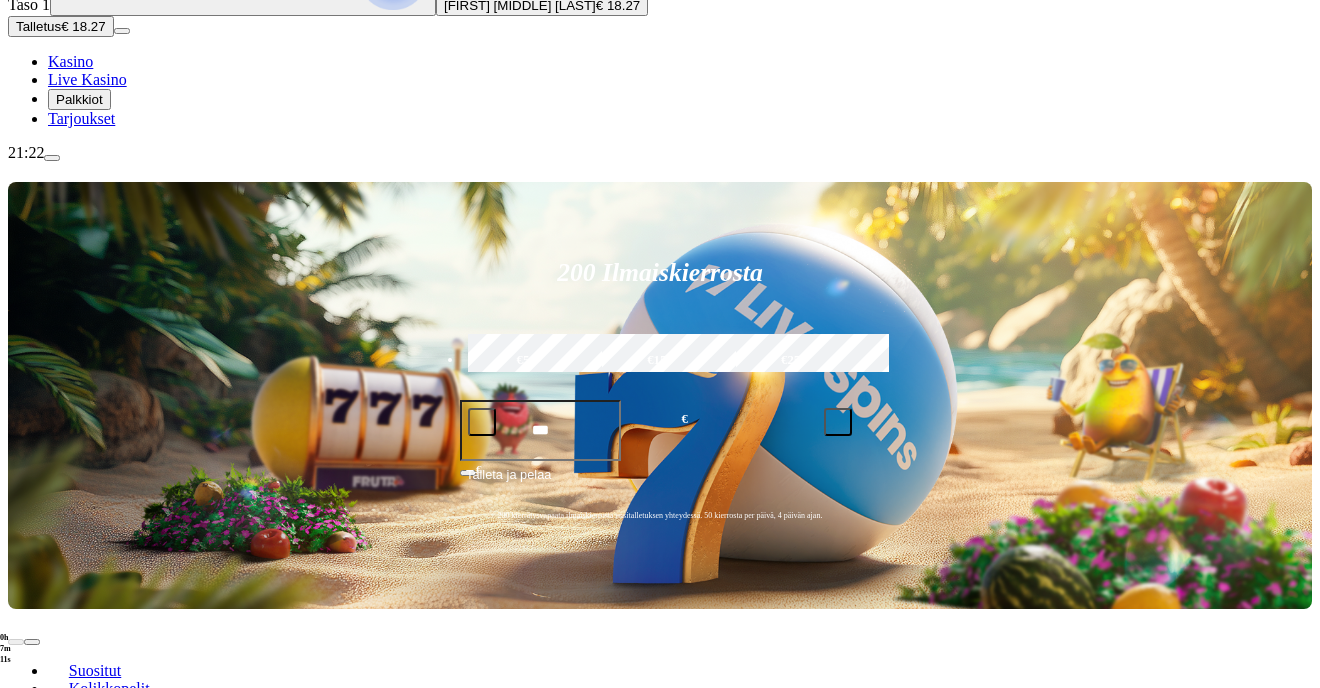 scroll, scrollTop: 100, scrollLeft: 0, axis: vertical 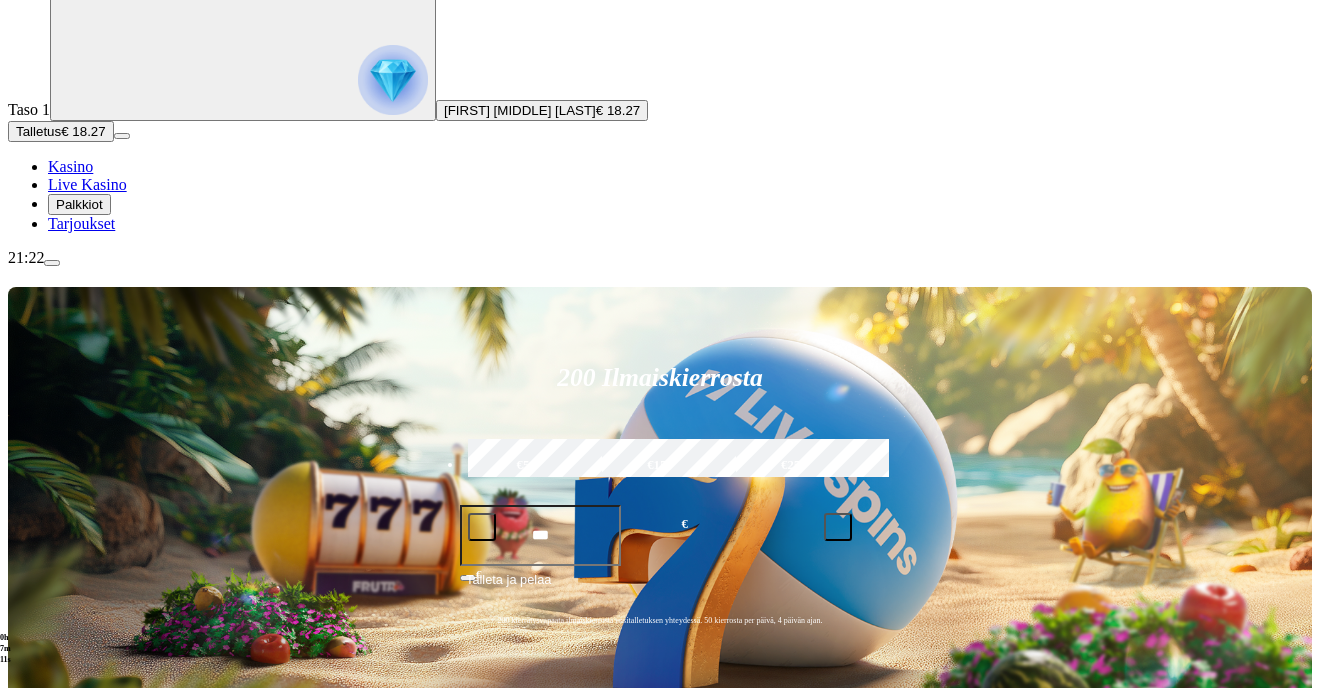 click at bounding box center [927, 812] 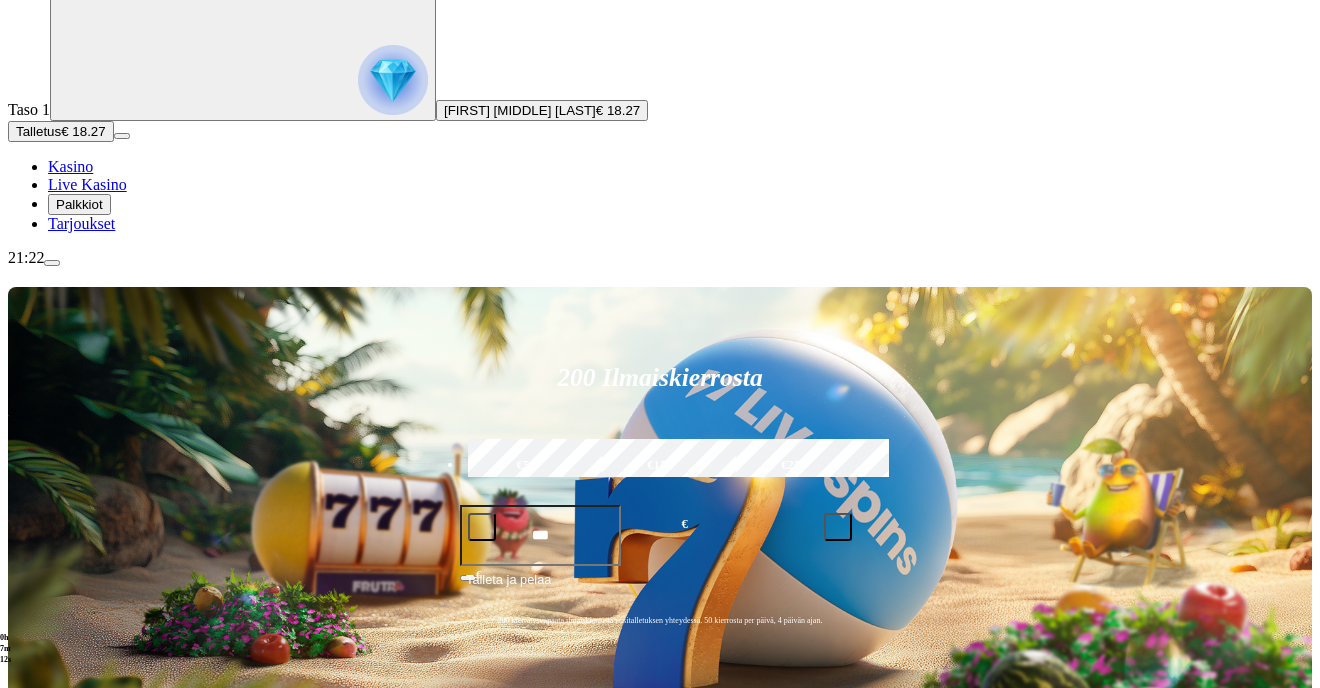 type on "****" 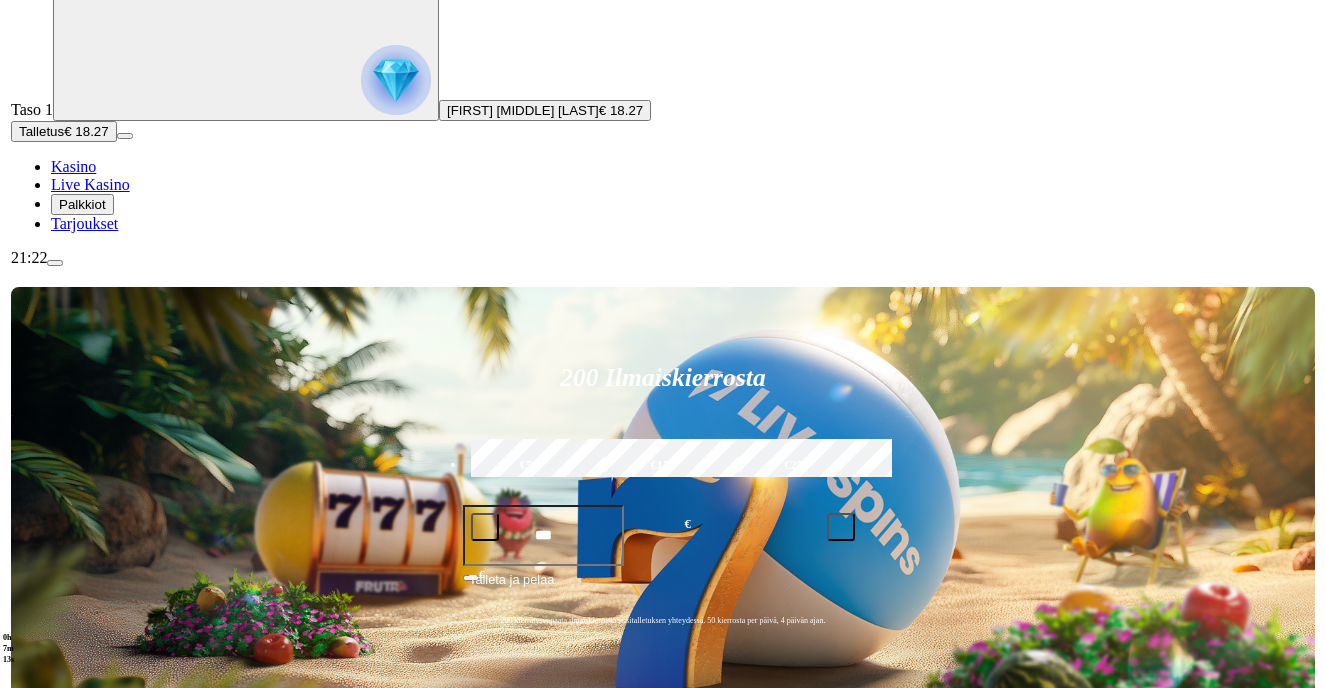 scroll, scrollTop: 0, scrollLeft: 0, axis: both 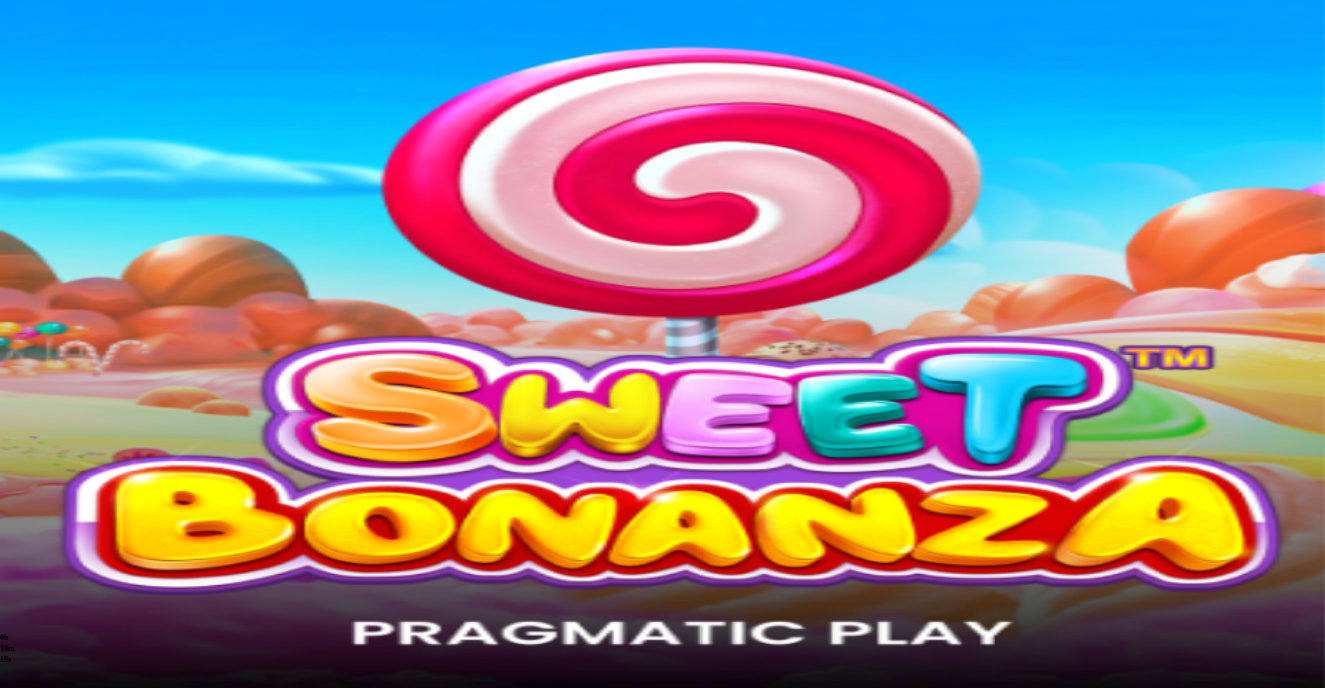 click at bounding box center (32, 883) 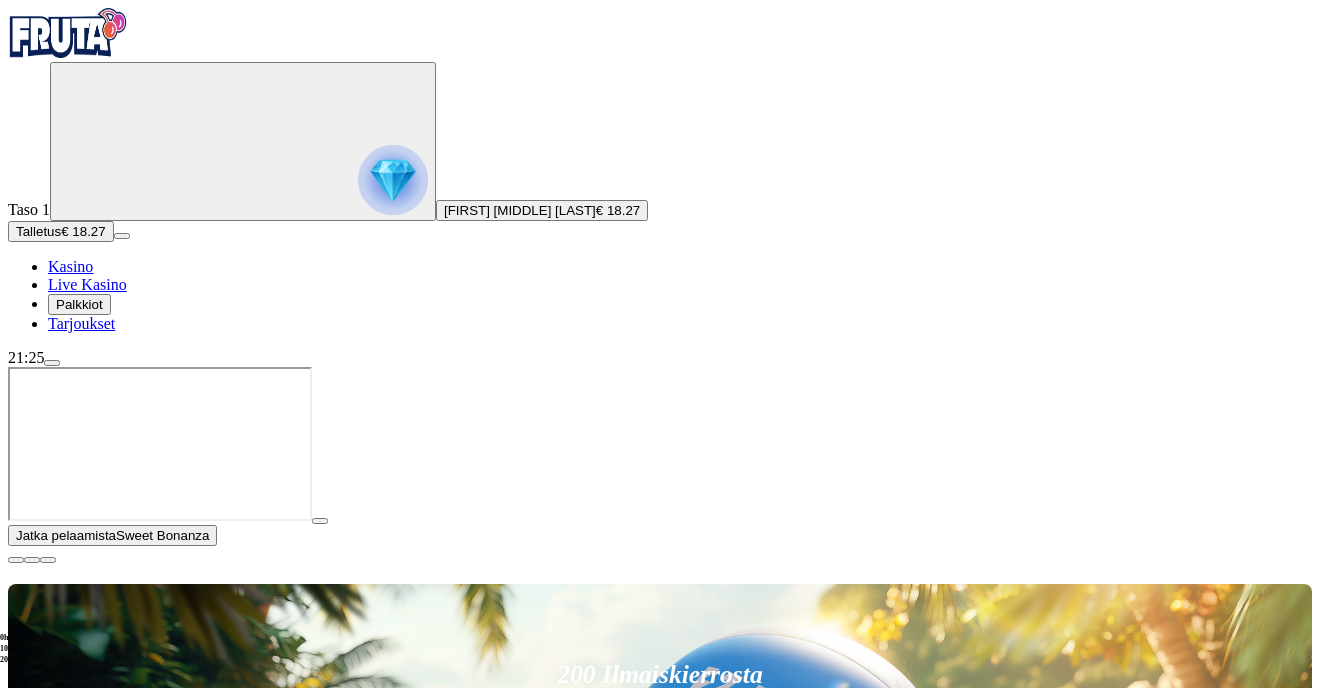 click at bounding box center [320, 521] 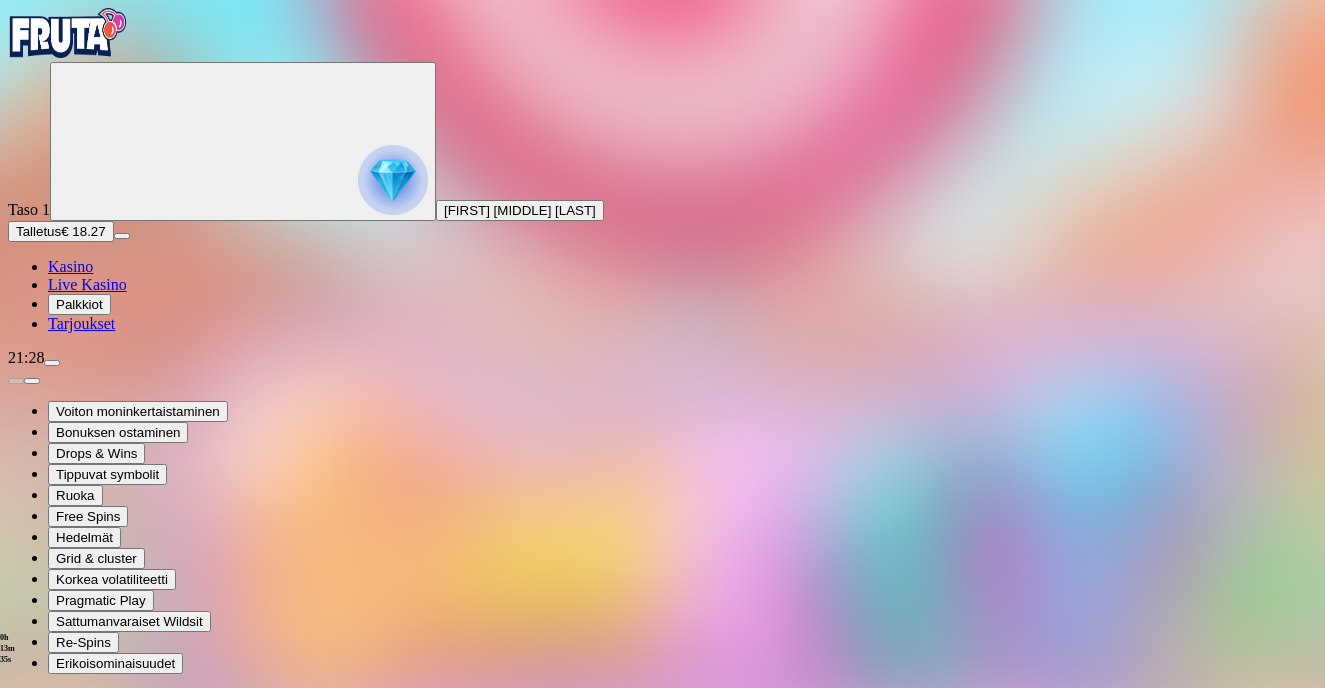 drag, startPoint x: 769, startPoint y: 601, endPoint x: 835, endPoint y: 573, distance: 71.693794 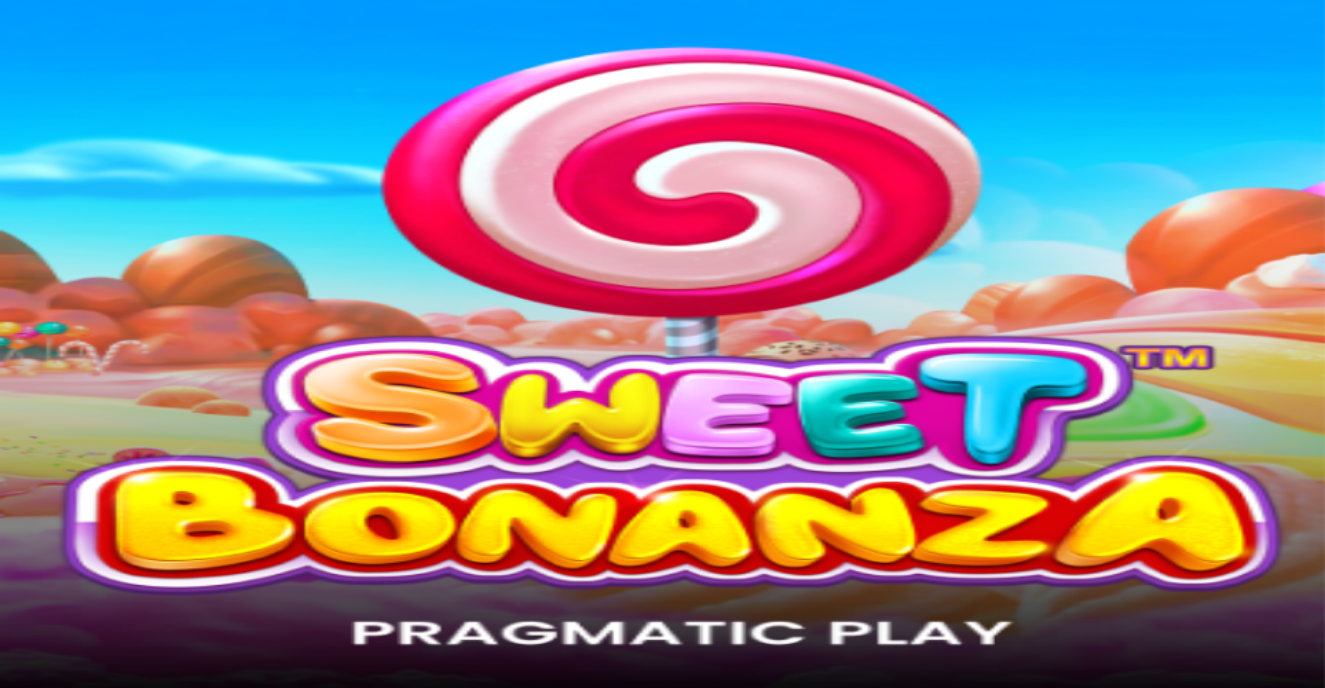 scroll, scrollTop: 0, scrollLeft: 0, axis: both 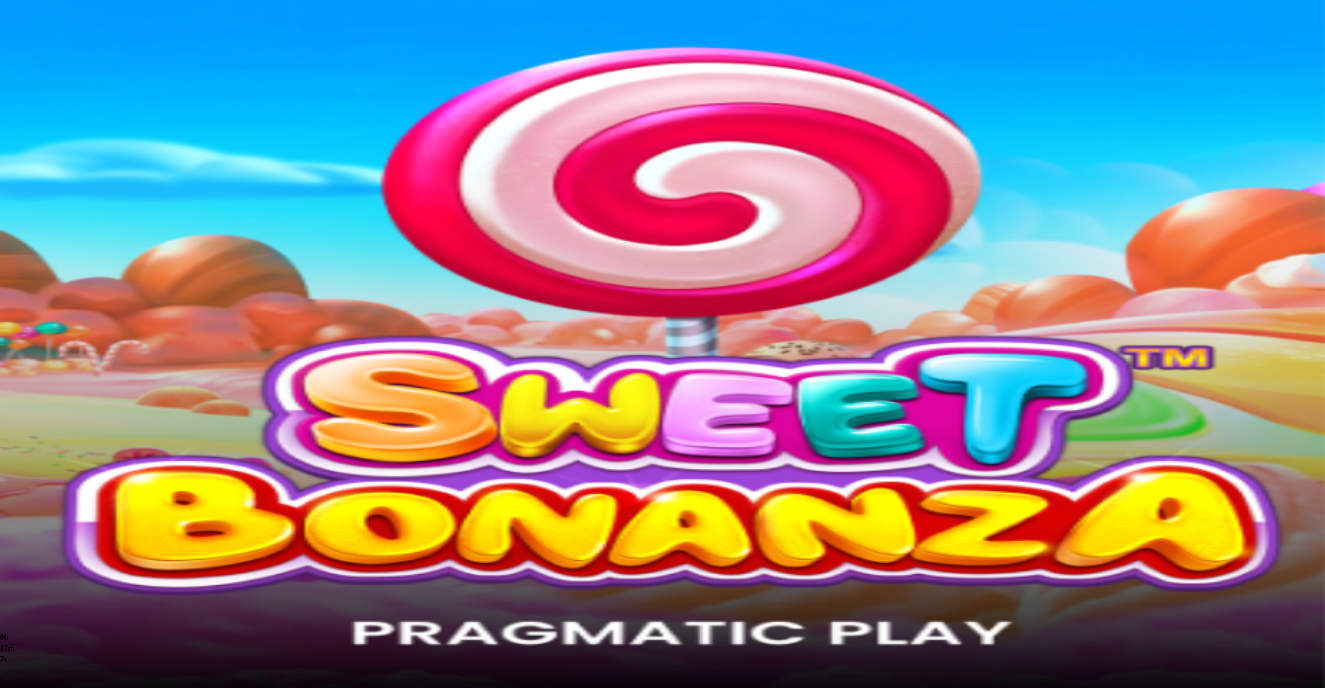 drag, startPoint x: 786, startPoint y: 569, endPoint x: 818, endPoint y: 559, distance: 33.526108 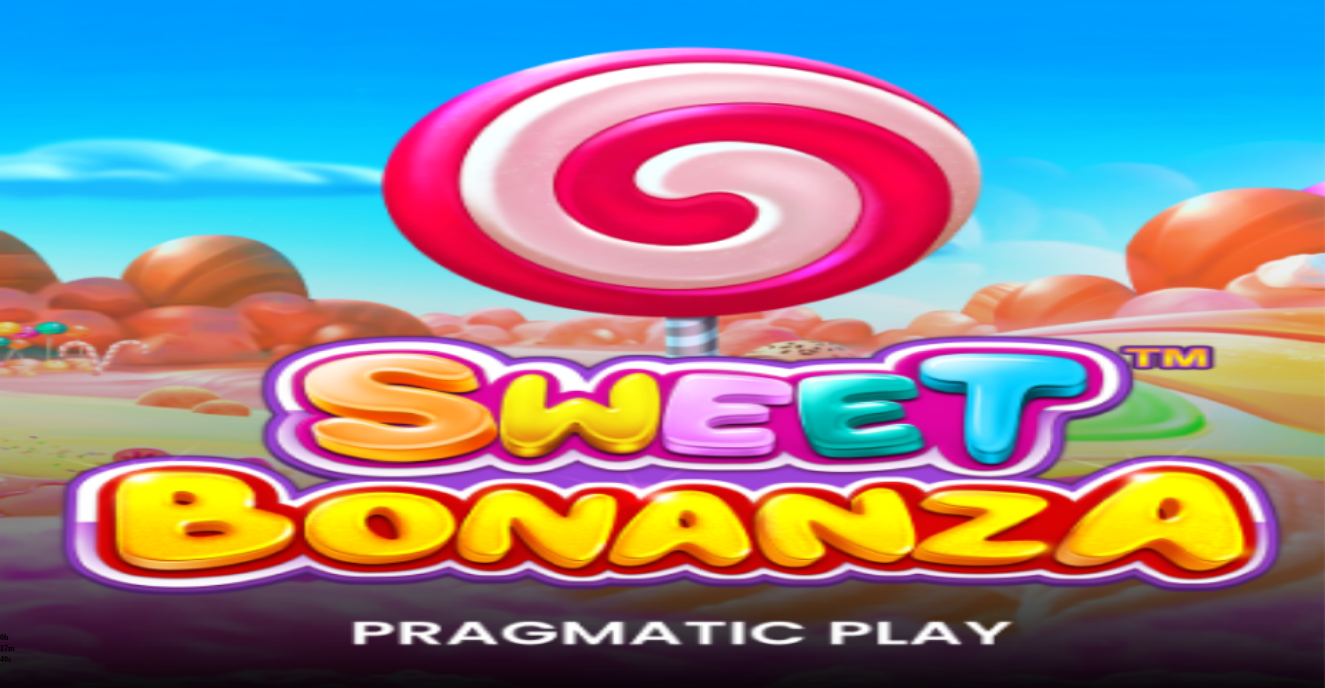click at bounding box center (662, 790) 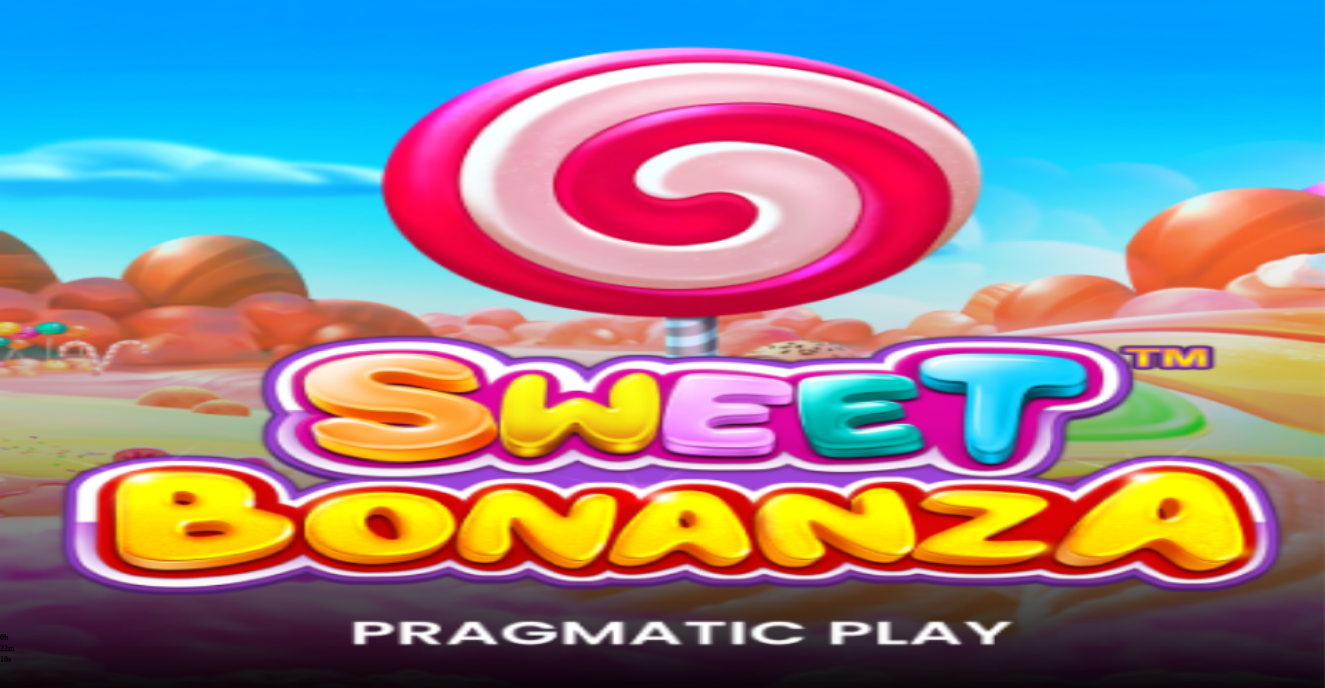 click at bounding box center [68, 33] 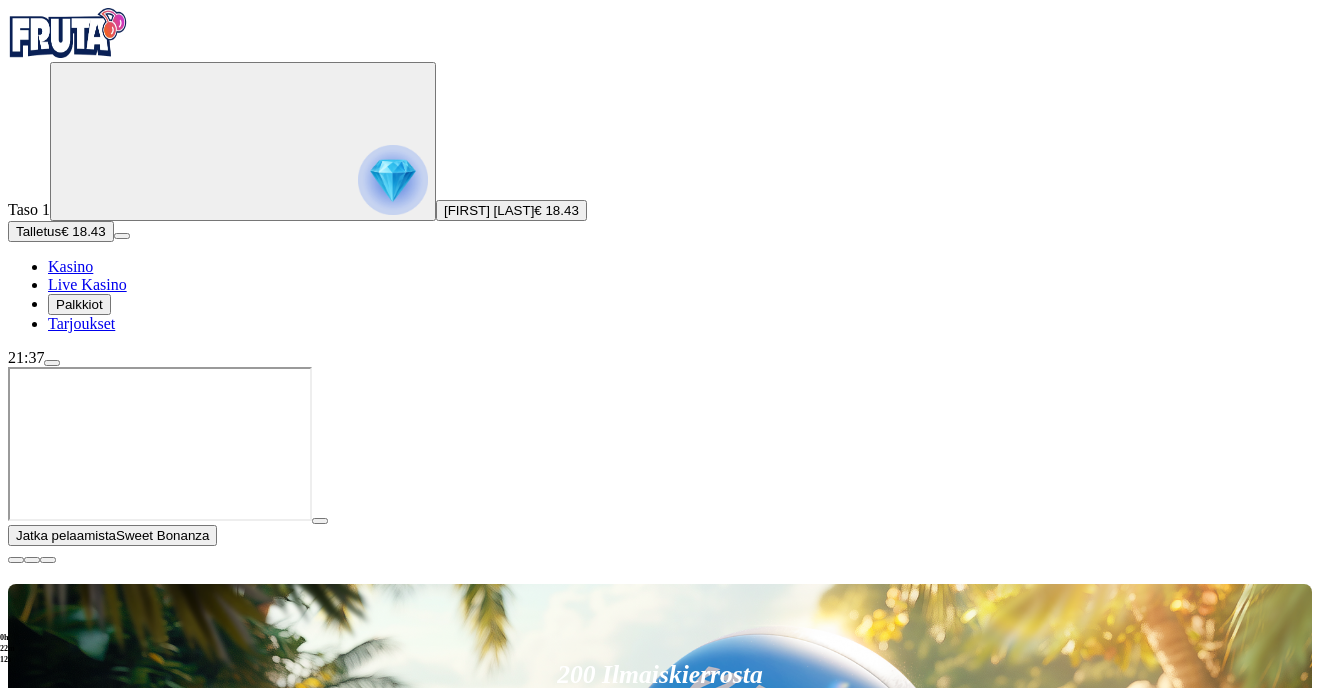 click at bounding box center [16, 560] 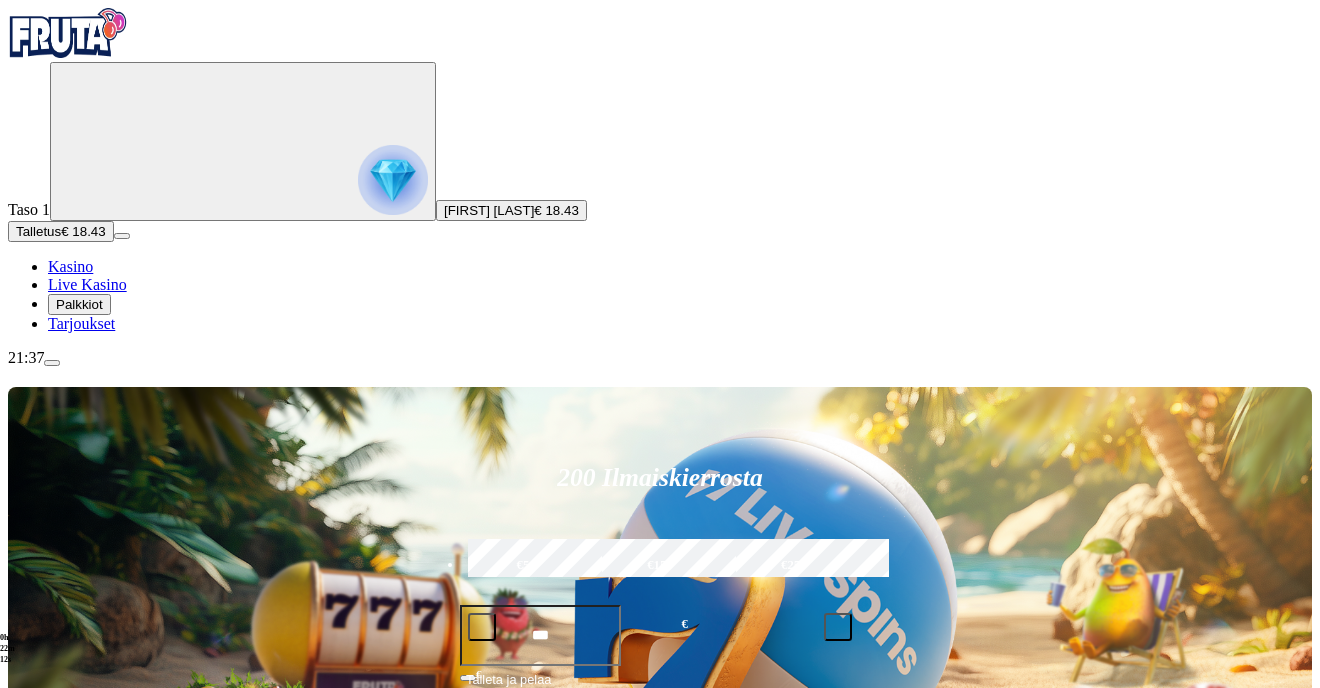 click at bounding box center [48, 1427] 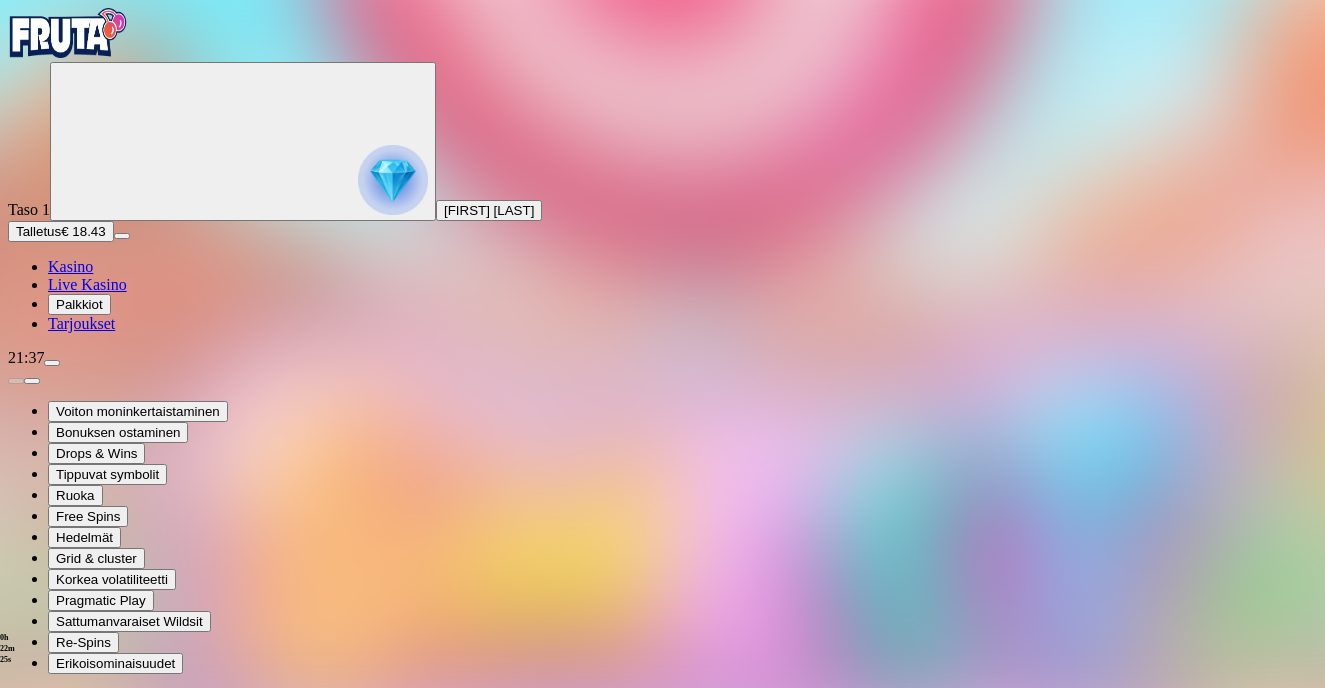 click on "0h 22m 25s Talletus Kokonaissaldo € 18.43 Kotiutus € 18.43 Bonukset € 0.00 Talletus Aulaan" at bounding box center (662, 1476) 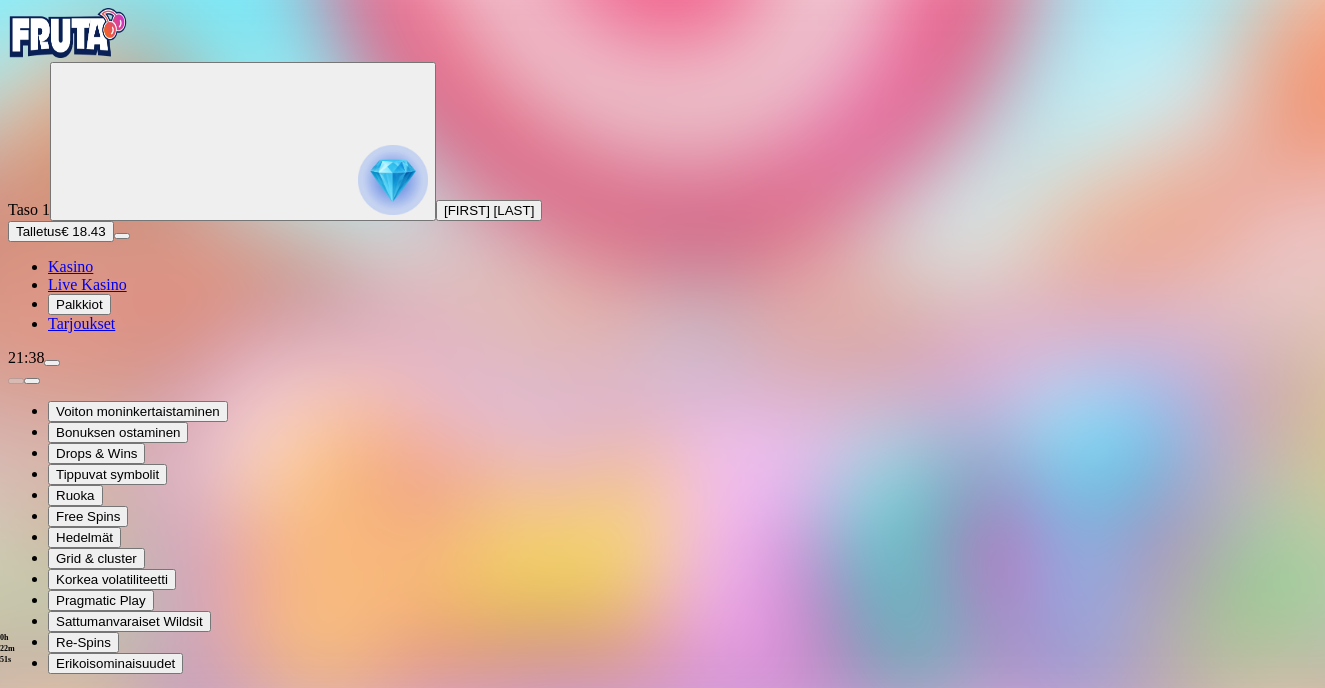 click at bounding box center [662, 1587] 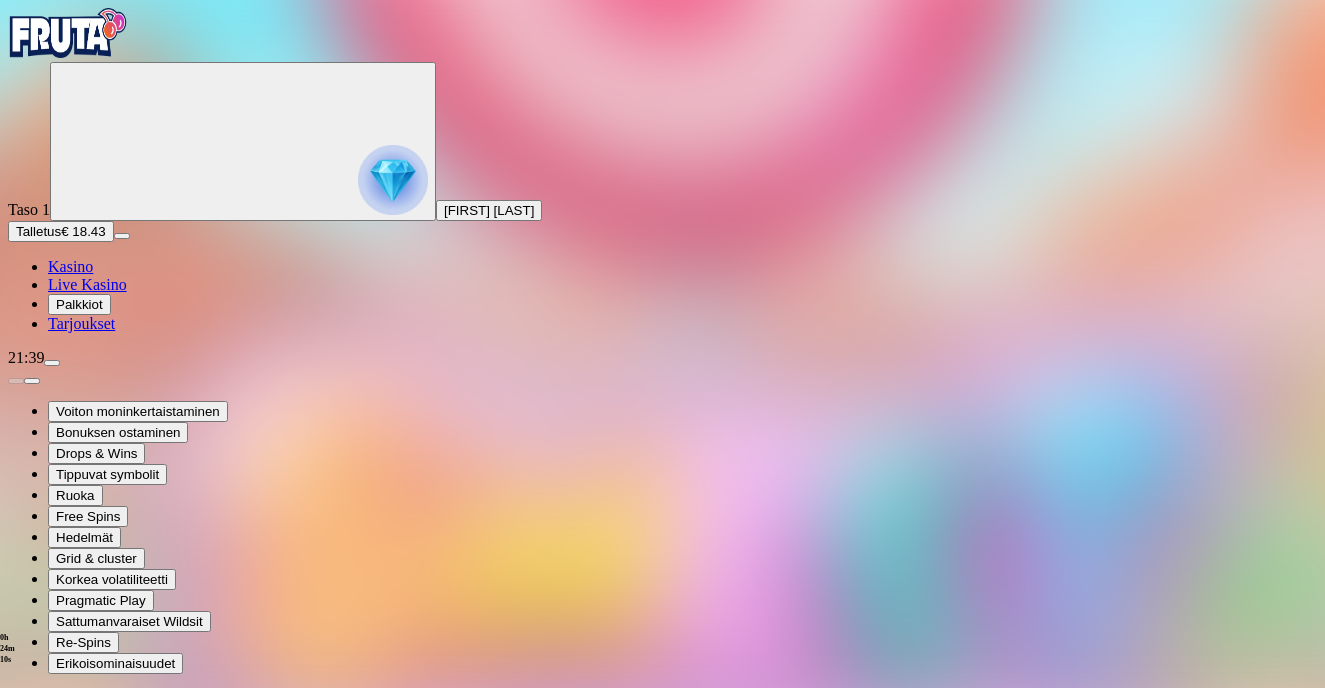 click at bounding box center (662, 1380) 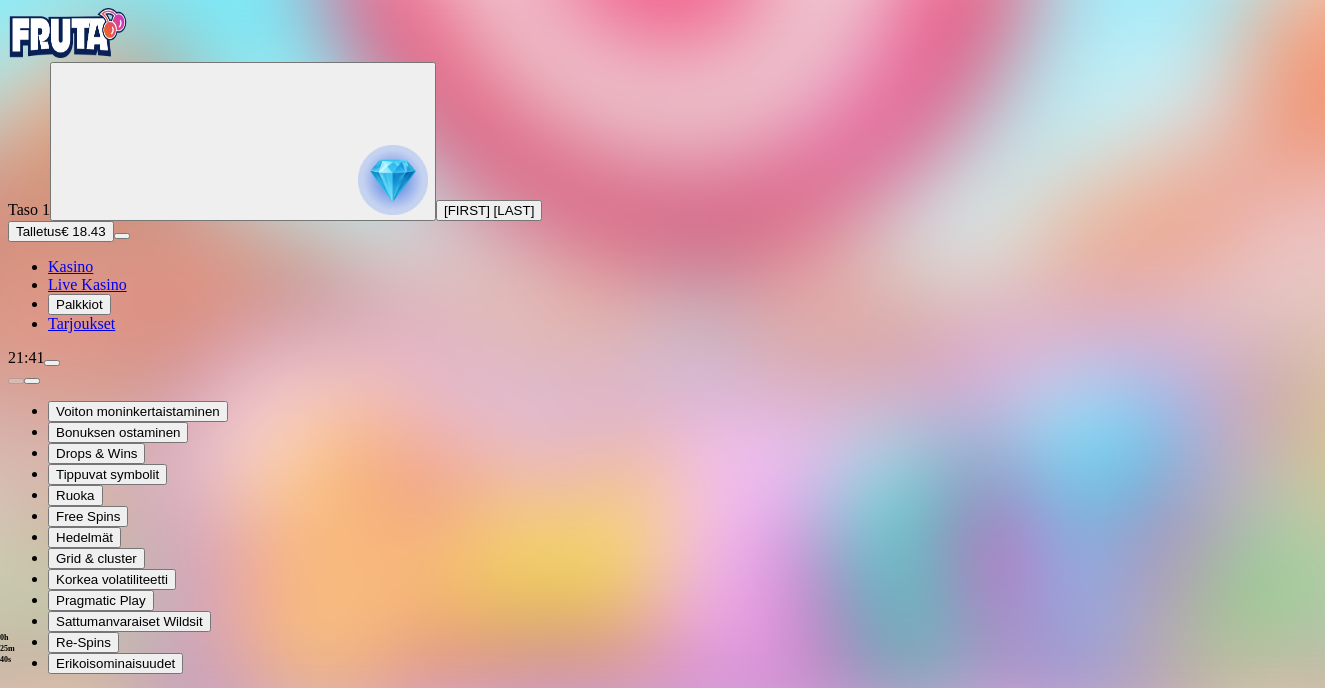 click at bounding box center (662, 1290) 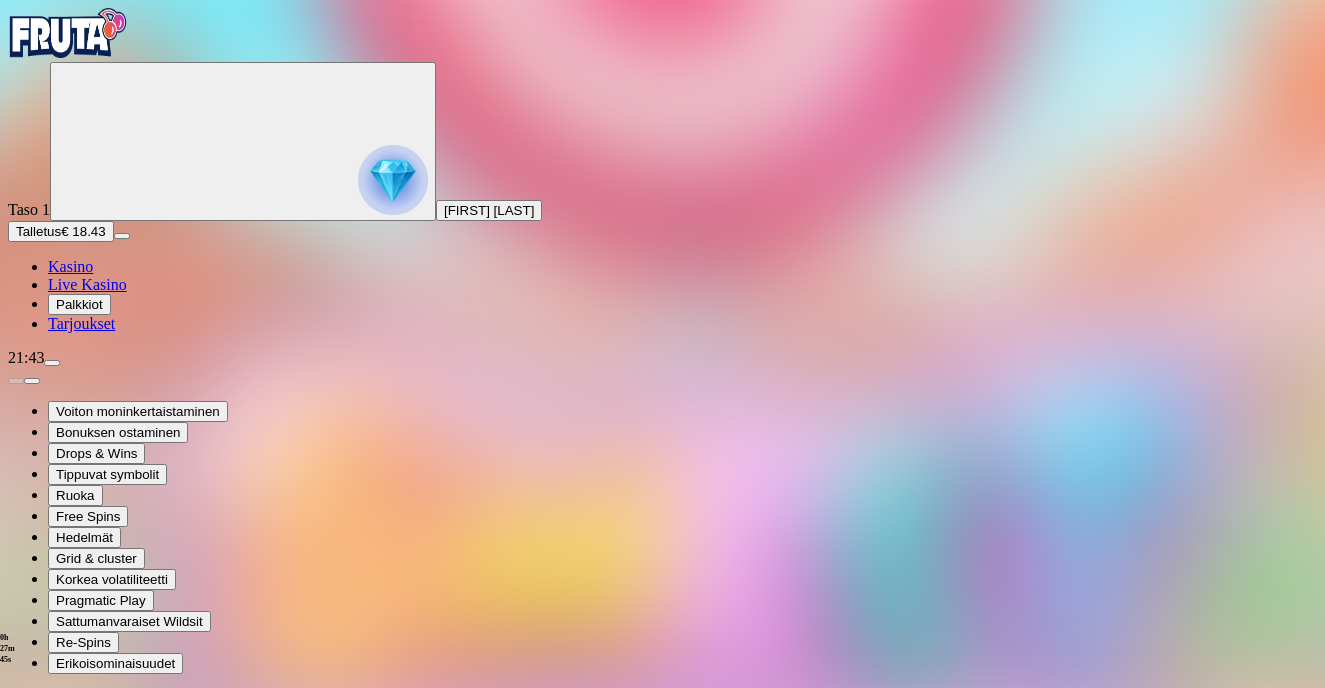 click at bounding box center [68, 33] 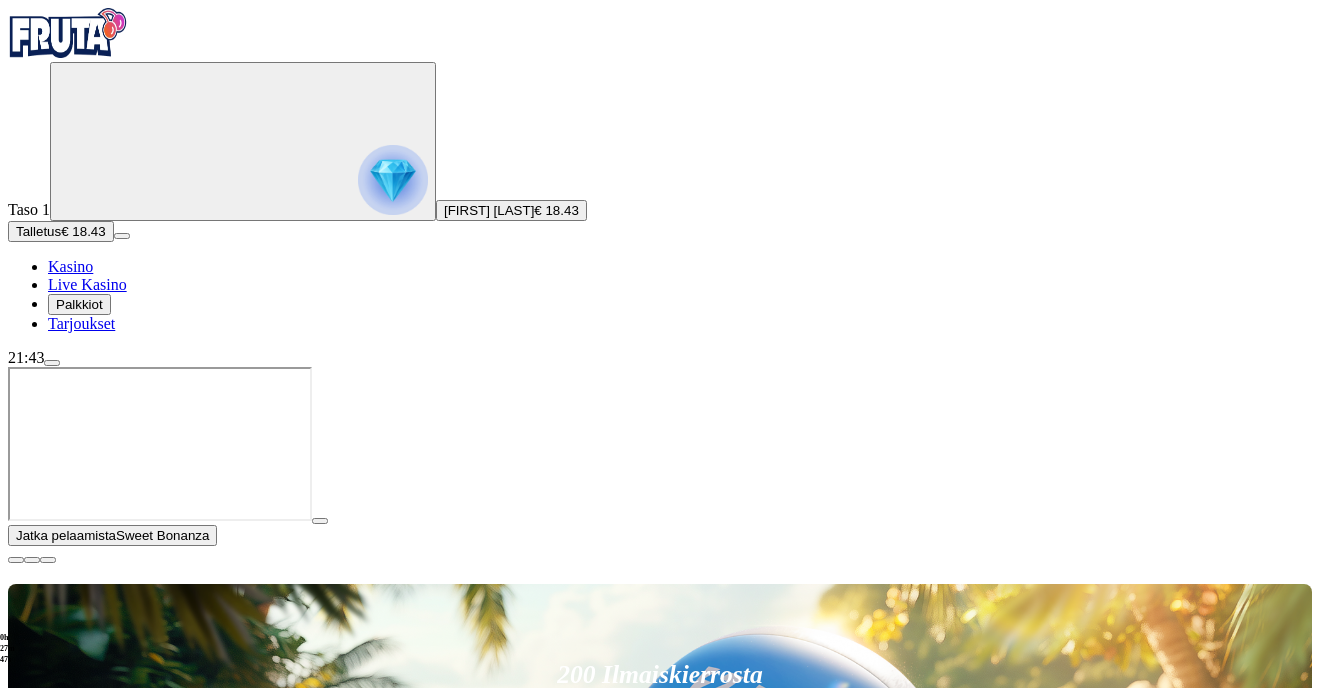 click at bounding box center [16, 560] 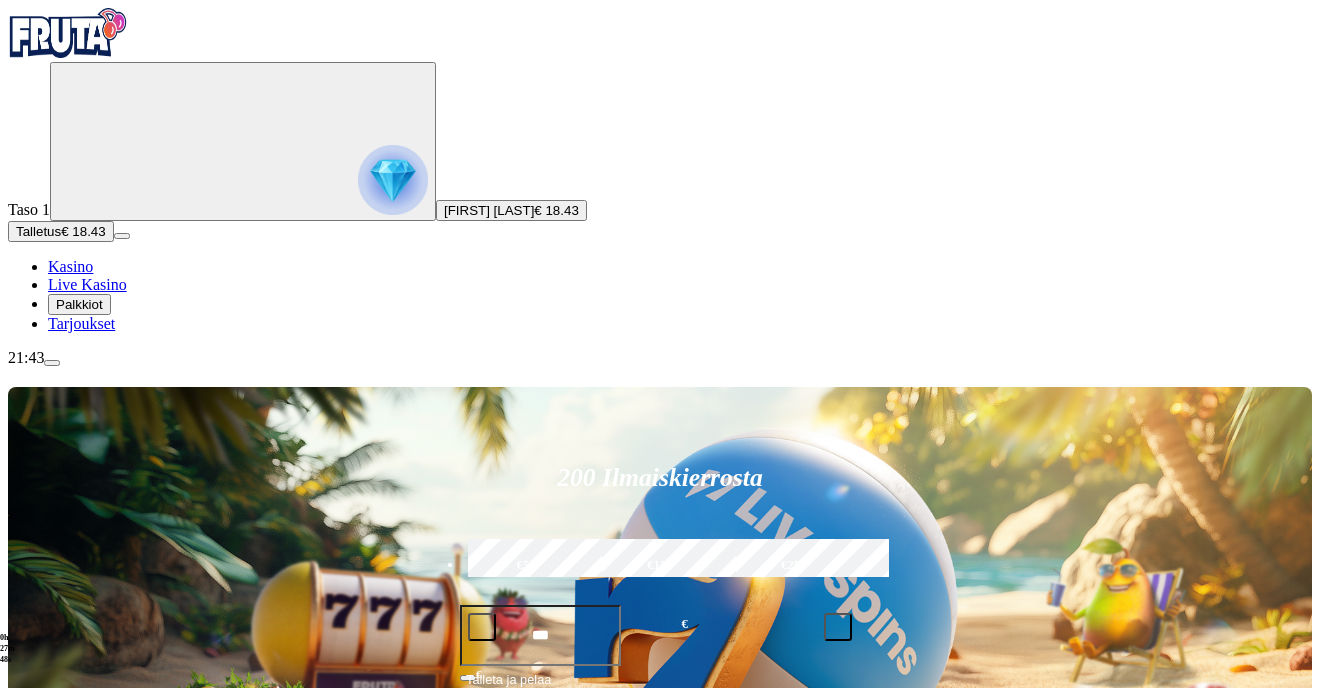 click at bounding box center [48, 1427] 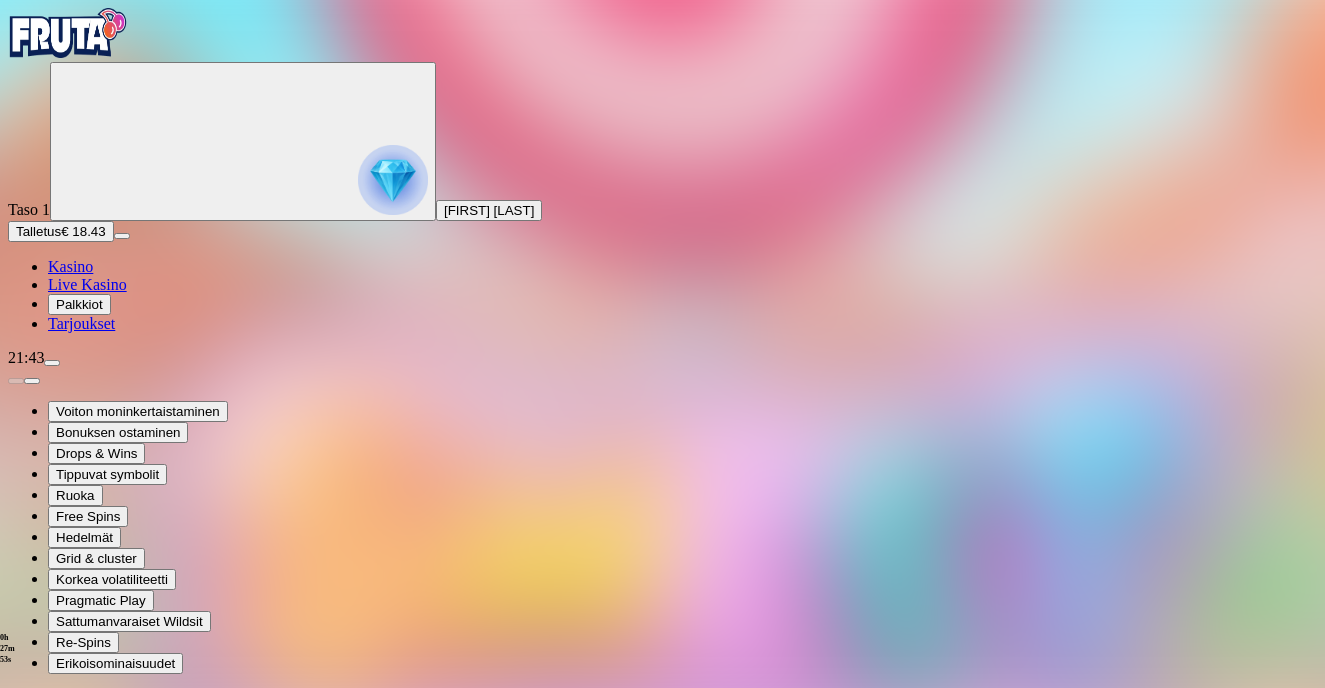 click at bounding box center [68, 33] 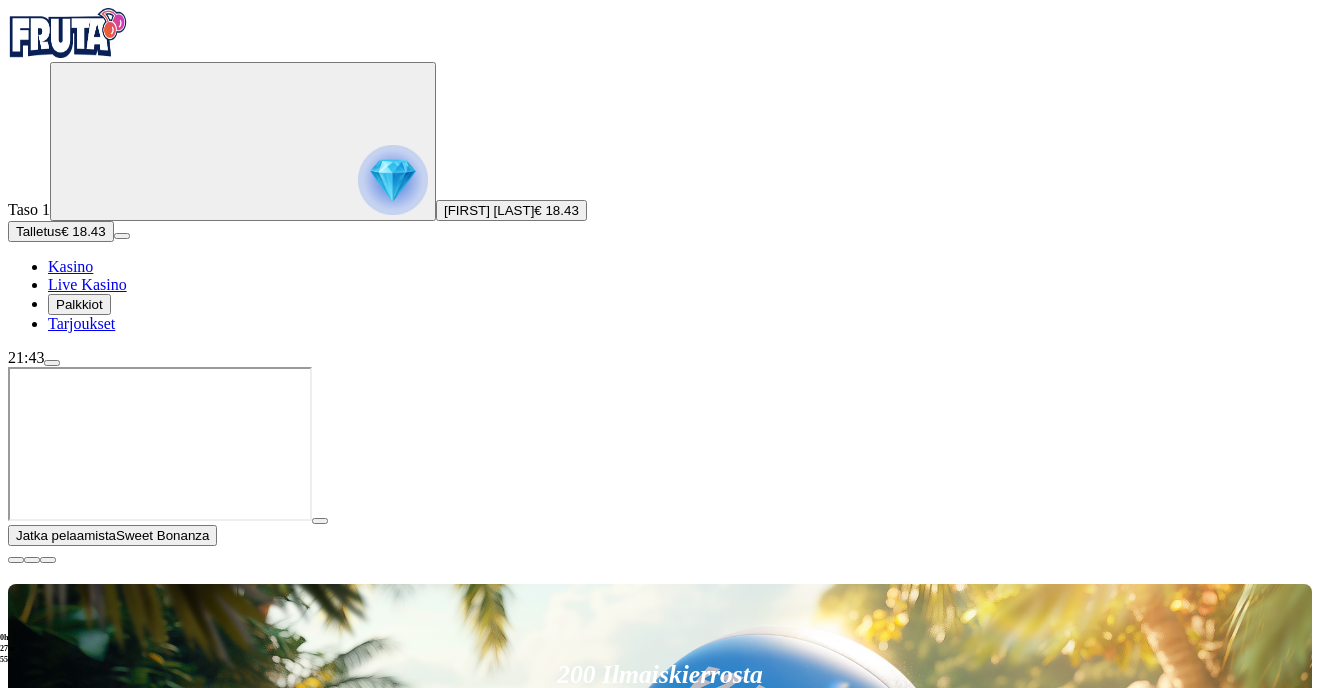 click at bounding box center (16, 560) 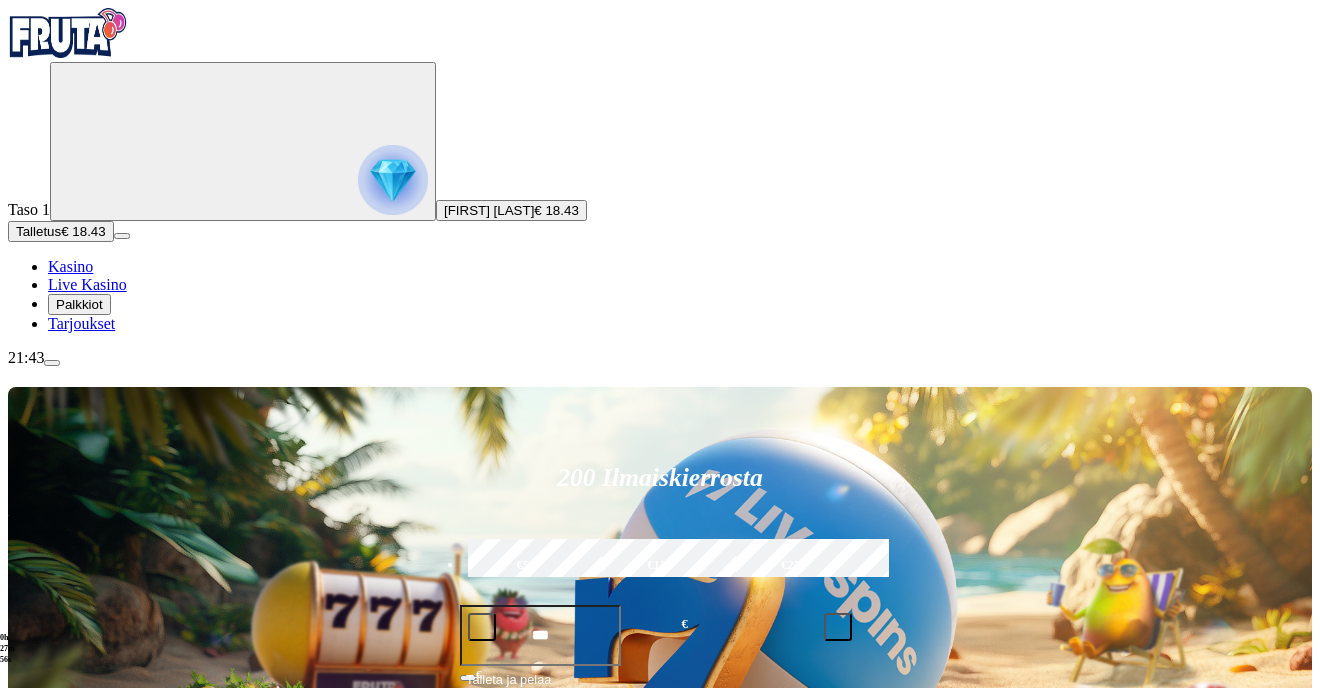 click at bounding box center (52, 363) 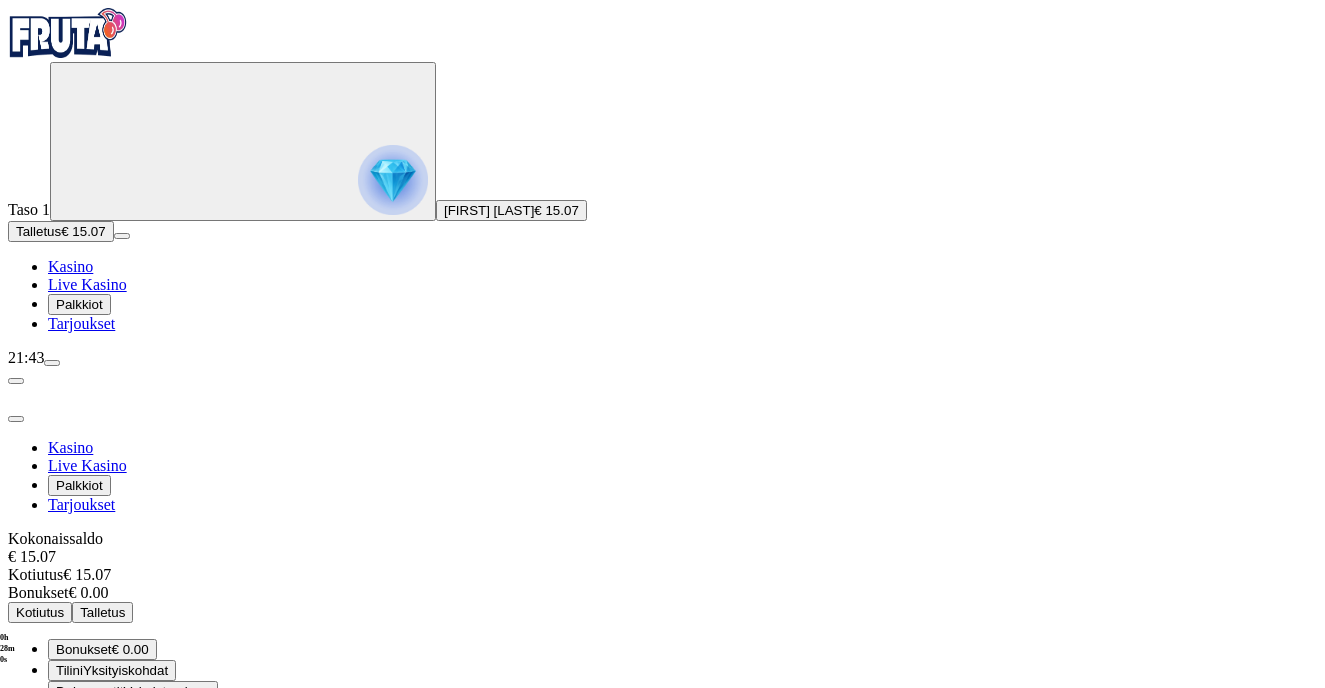 click on "Kysy apua 8 AM - 1 AM CET" at bounding box center [138, 817] 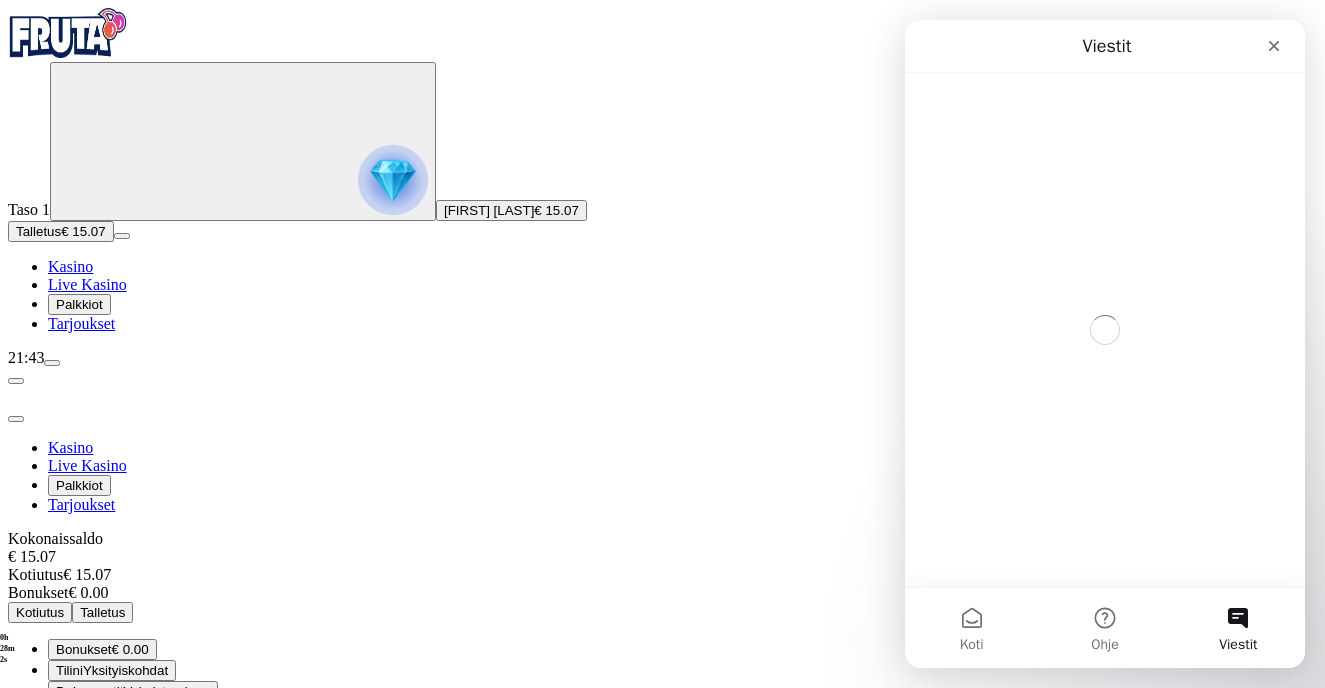 scroll, scrollTop: 0, scrollLeft: 0, axis: both 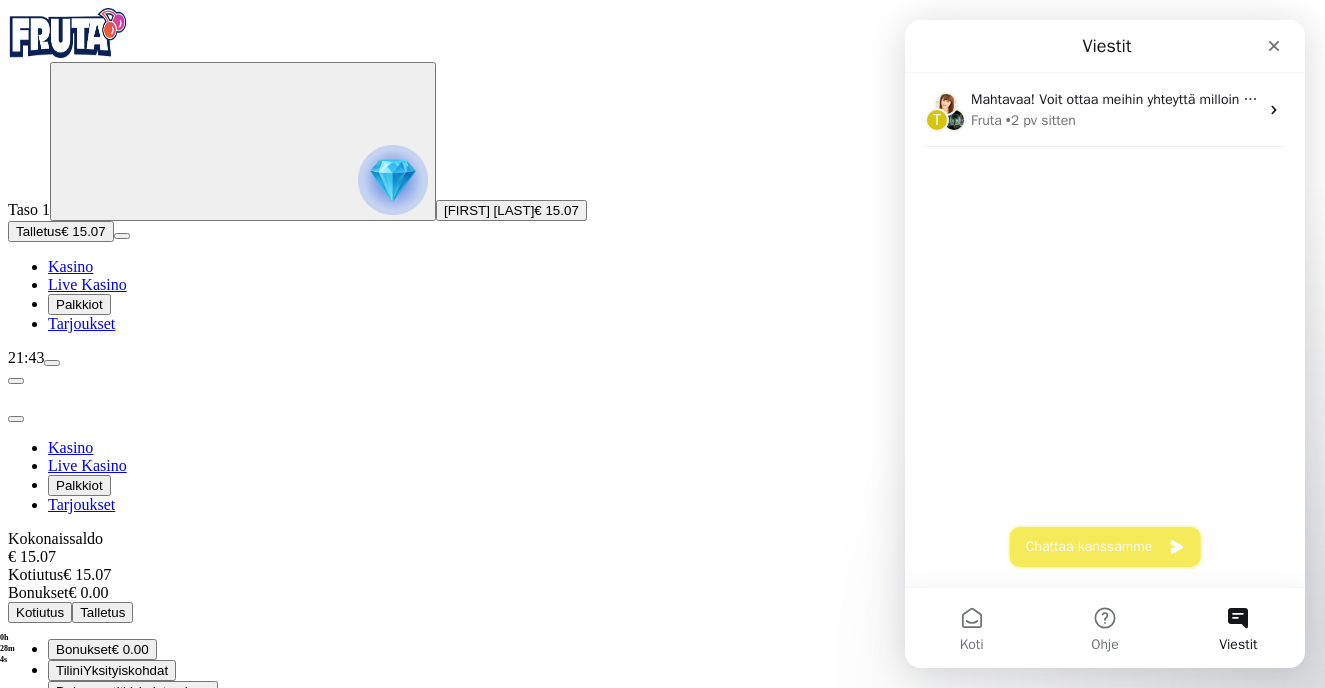 click on "Chattaa kanssamme" at bounding box center (1105, 547) 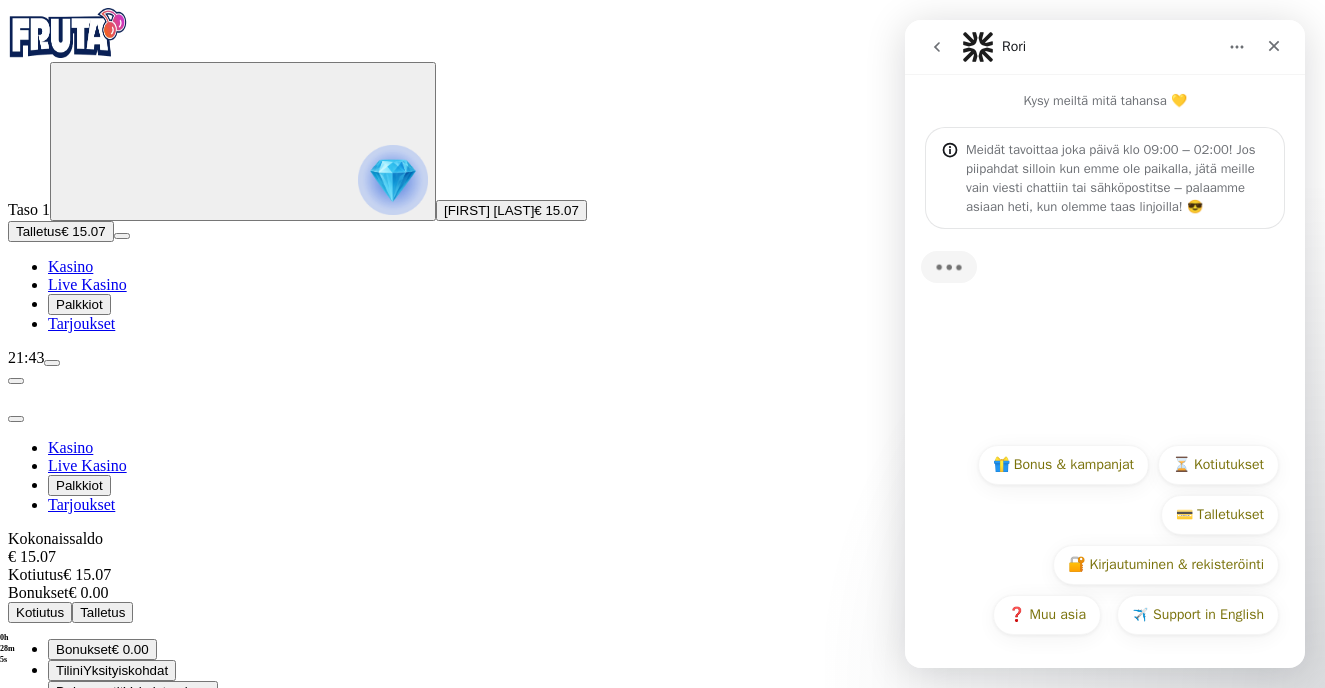 click on "🎁 Bonus & kampanjat" at bounding box center (1063, 465) 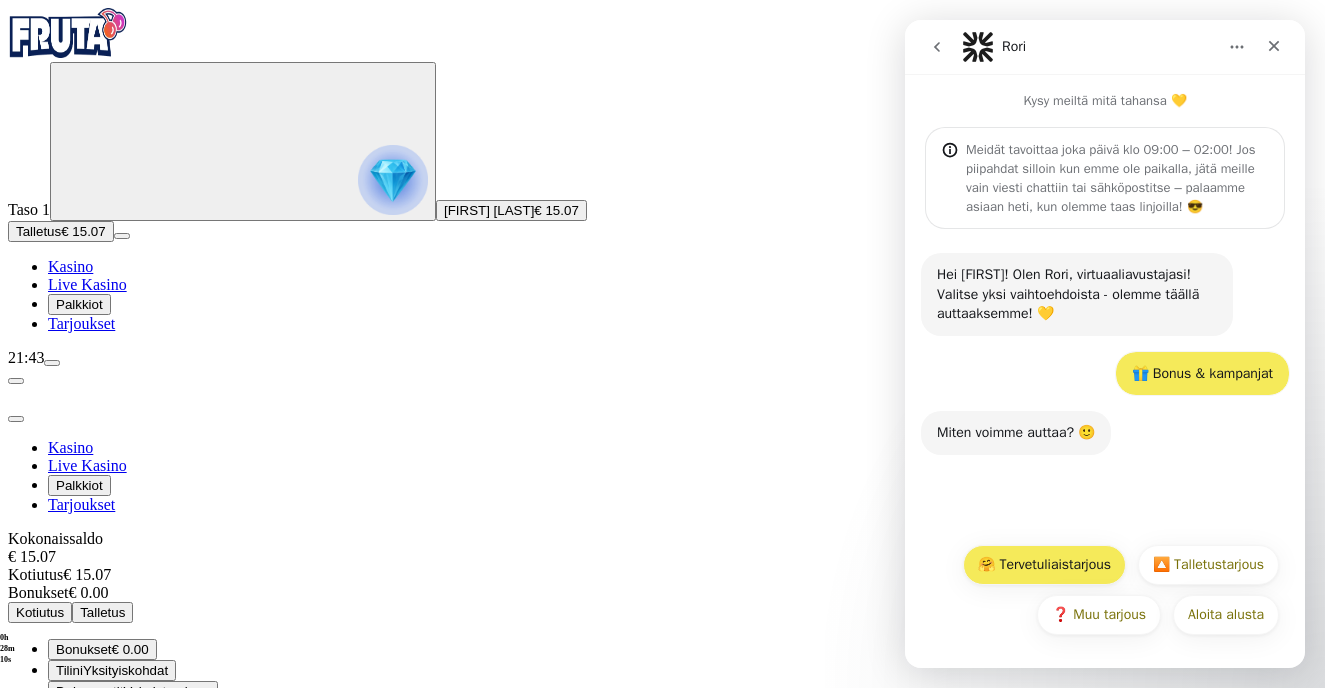 click on "🤗 Tervetuliaistarjous" at bounding box center (1044, 565) 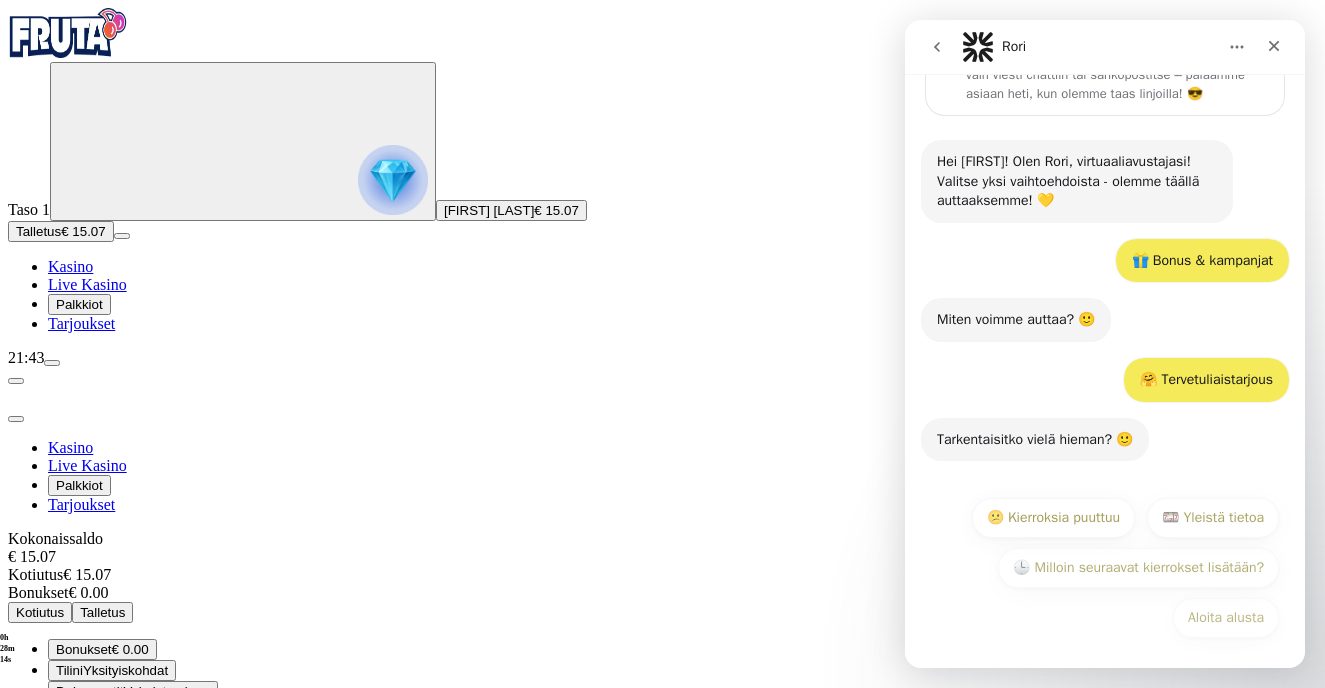 scroll, scrollTop: 116, scrollLeft: 0, axis: vertical 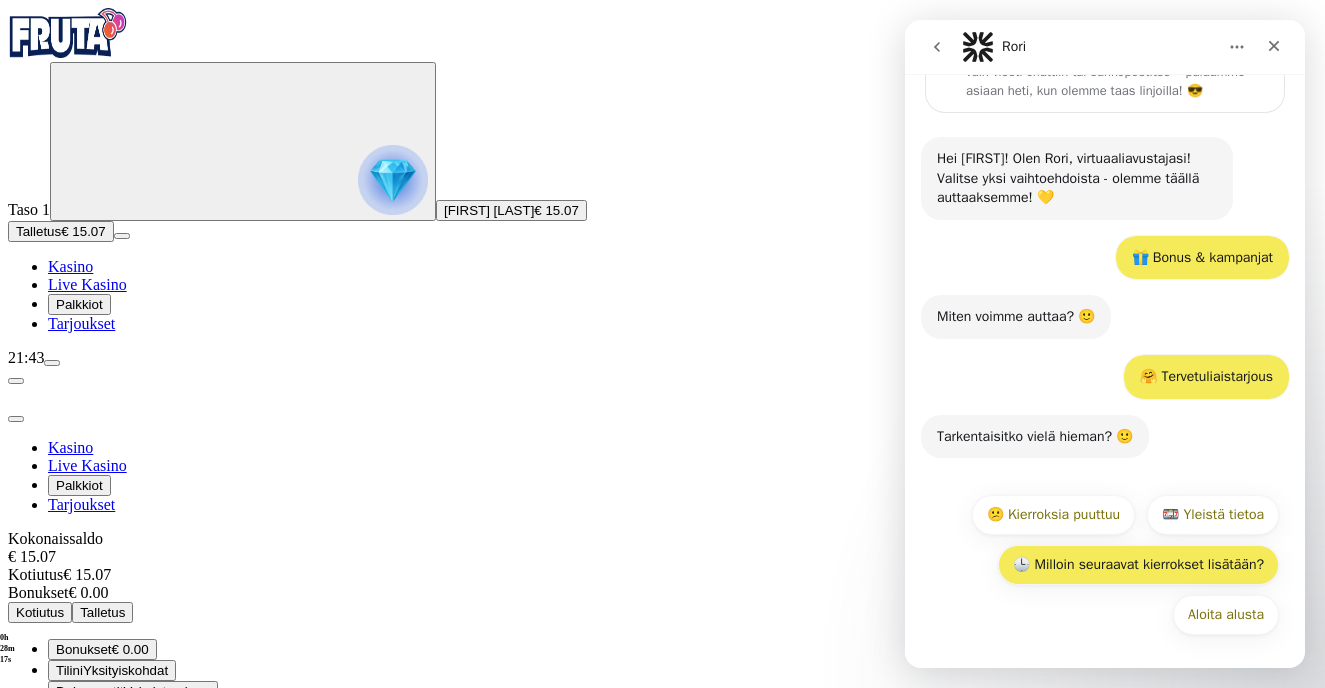 click on "🕒 Milloin seuraavat kierrokset lisätään?" at bounding box center [1138, 565] 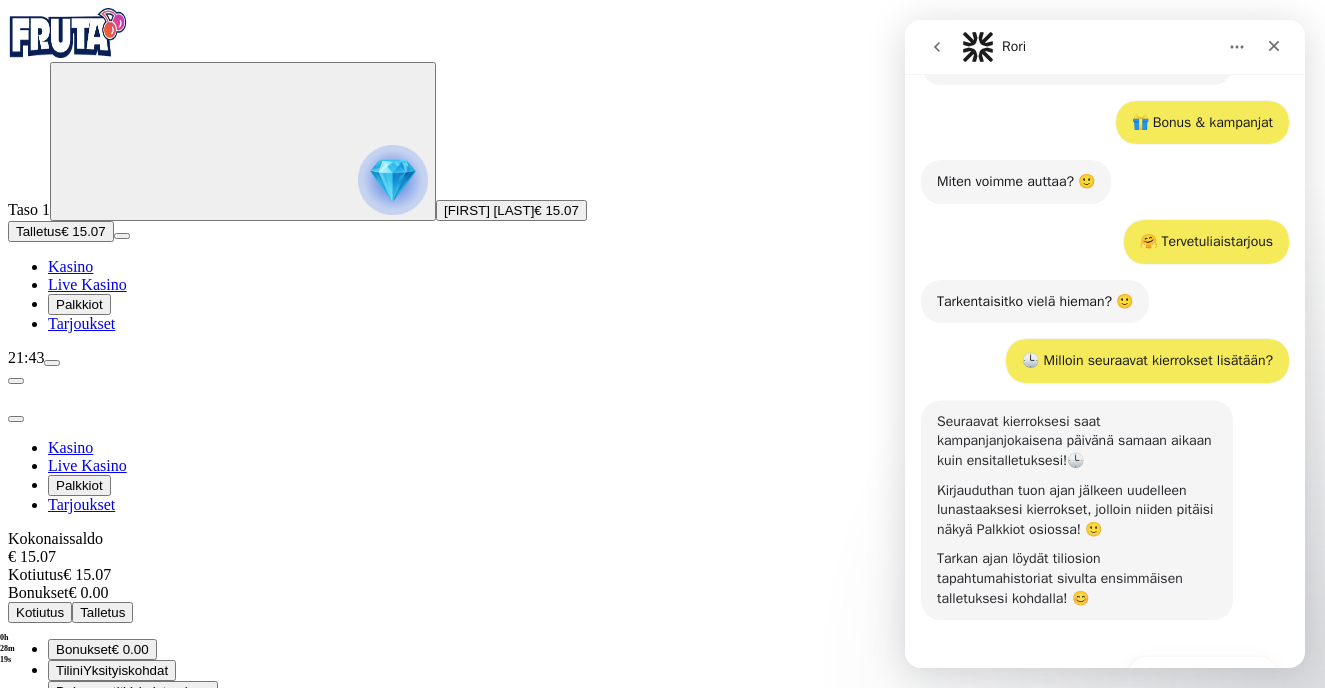 scroll, scrollTop: 412, scrollLeft: 0, axis: vertical 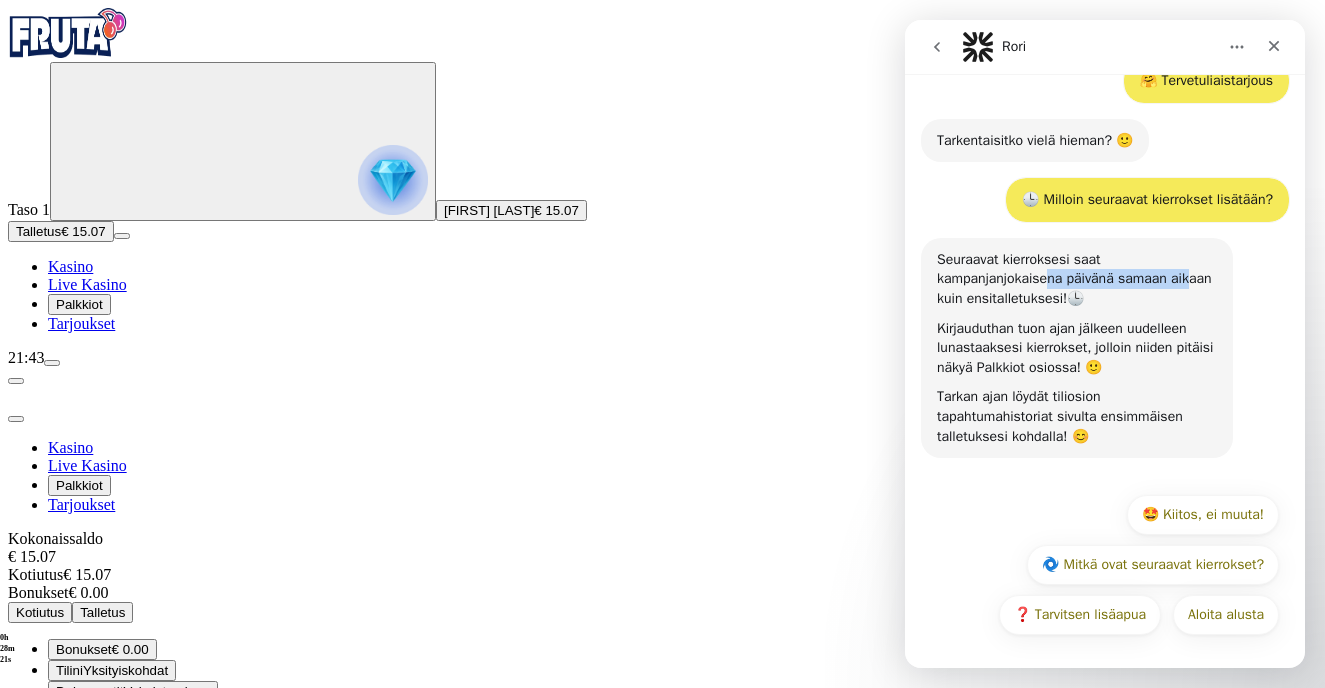 drag, startPoint x: 978, startPoint y: 276, endPoint x: 1126, endPoint y: 280, distance: 148.05405 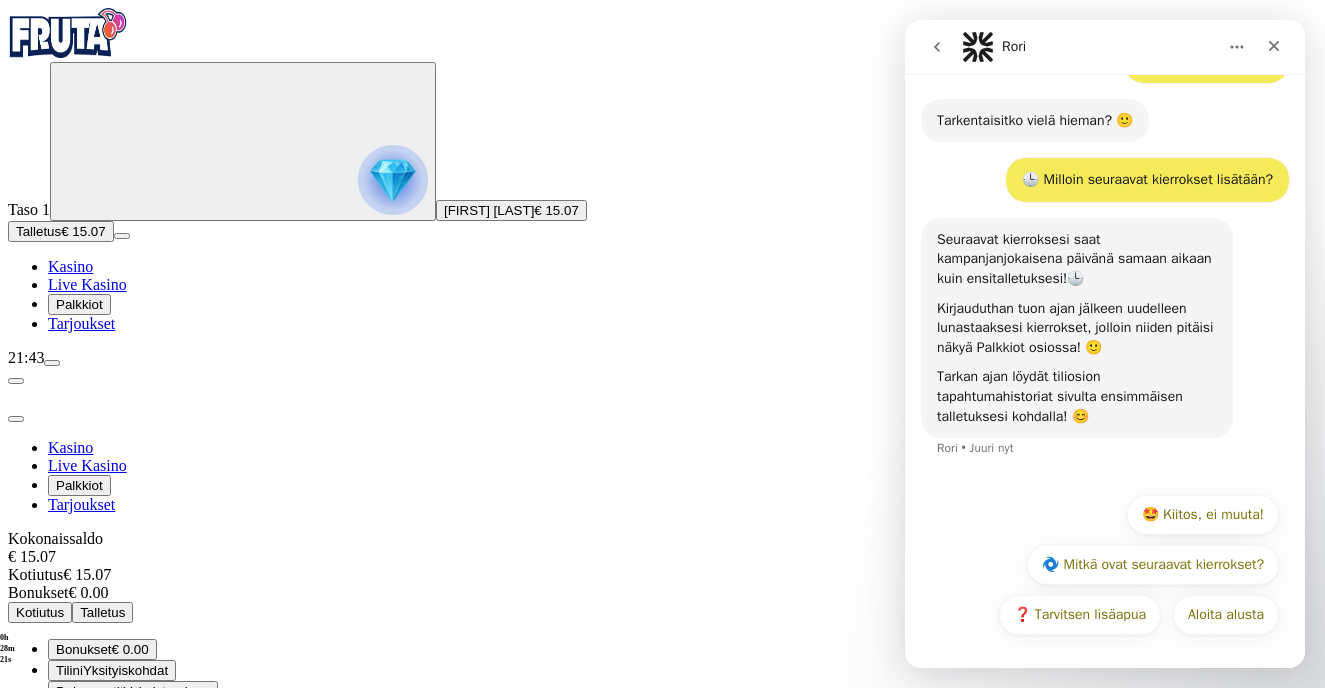 click on "Seuraavat kierroksesi saat kampanjan  jokaisena päivänä   samaan aikaan kuin ensitalletuksesi!  🕒" at bounding box center (1077, 259) 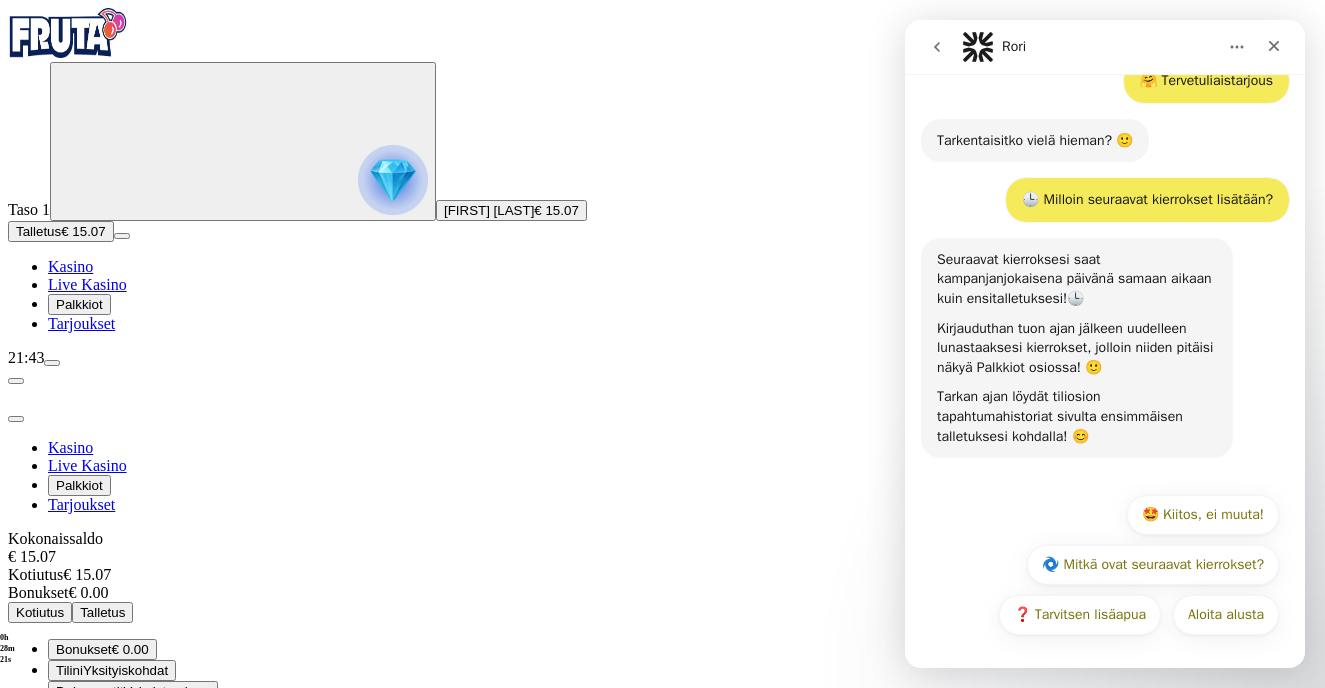 scroll, scrollTop: 412, scrollLeft: 0, axis: vertical 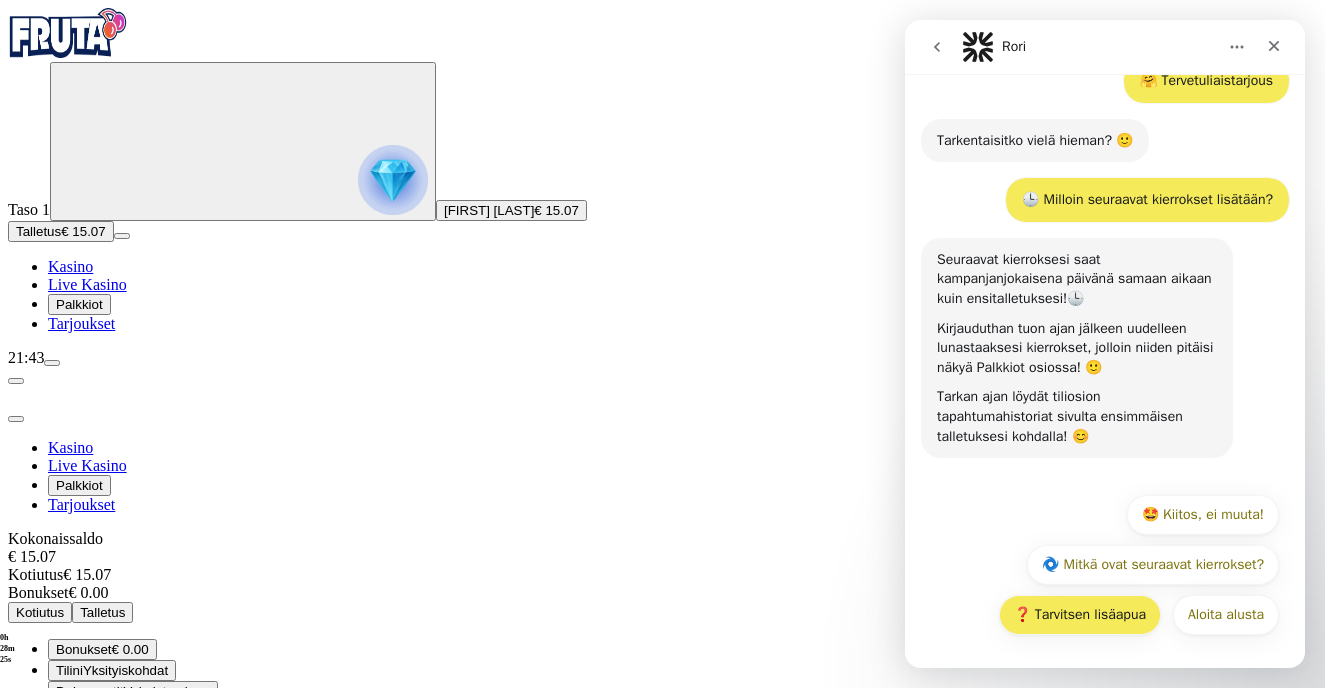 click on "❓ Tarvitsen lisäapua" at bounding box center [1080, 615] 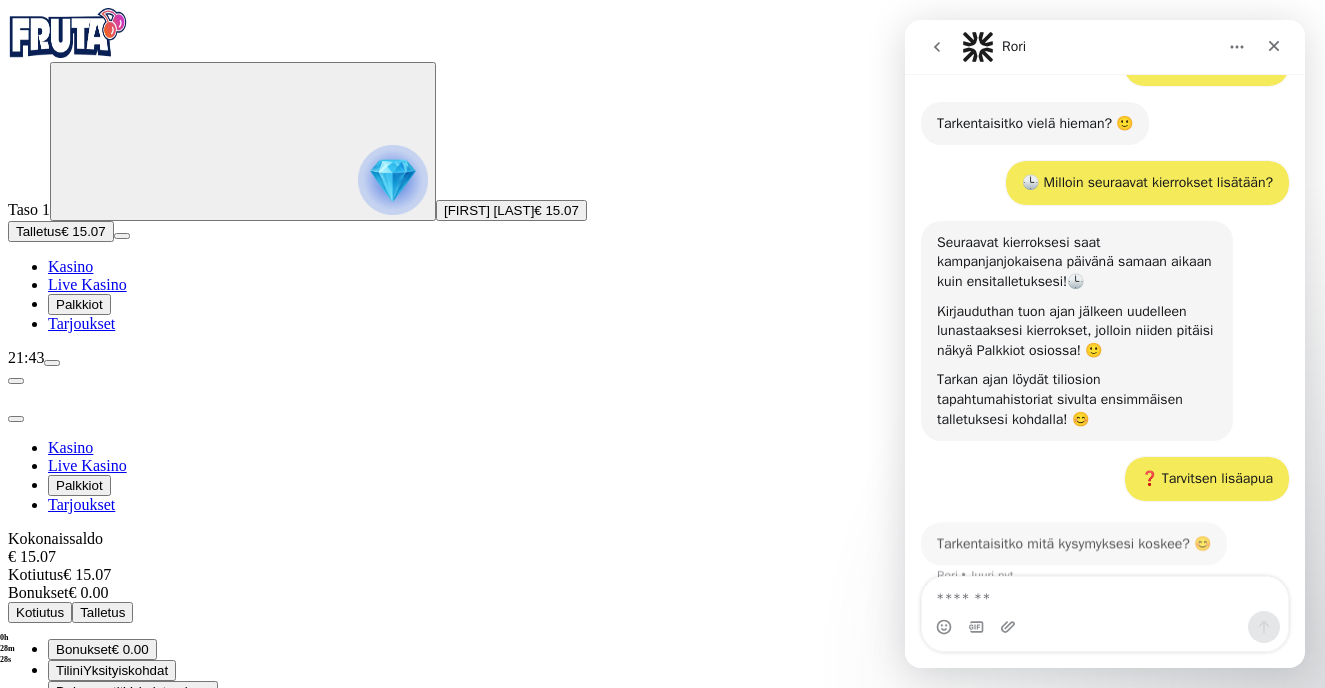 scroll, scrollTop: 454, scrollLeft: 0, axis: vertical 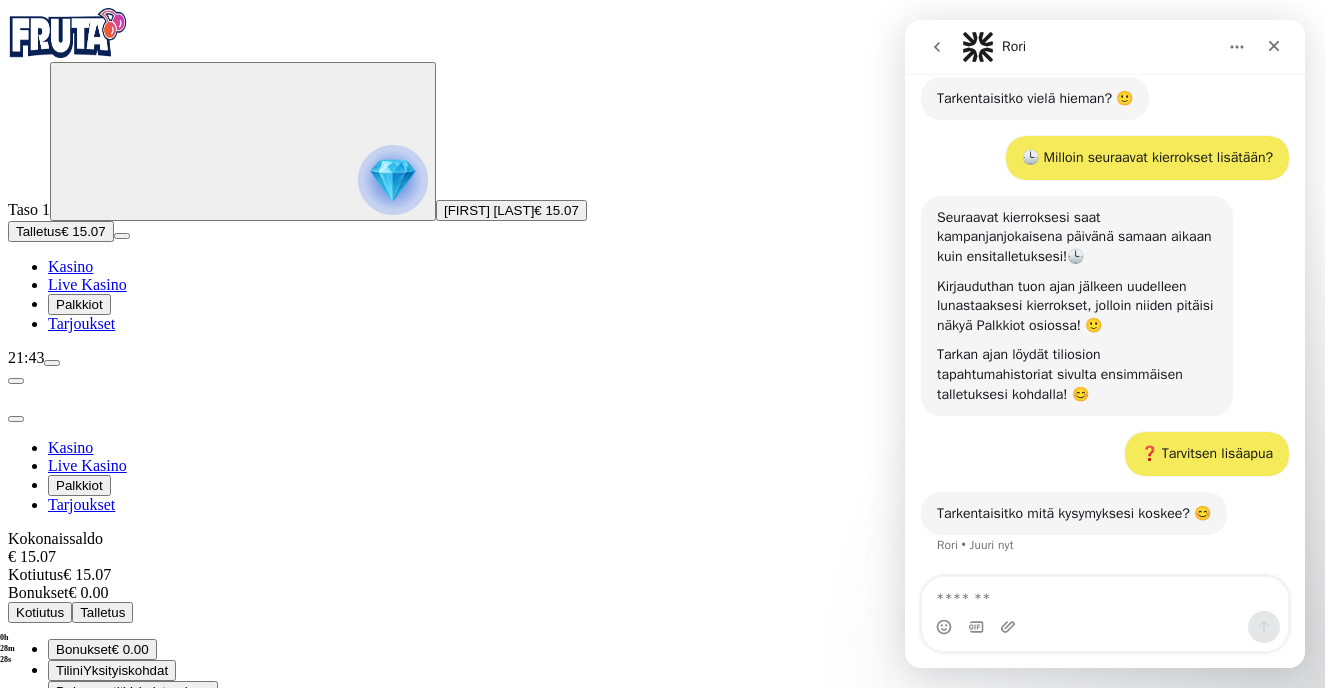 click at bounding box center [1105, 594] 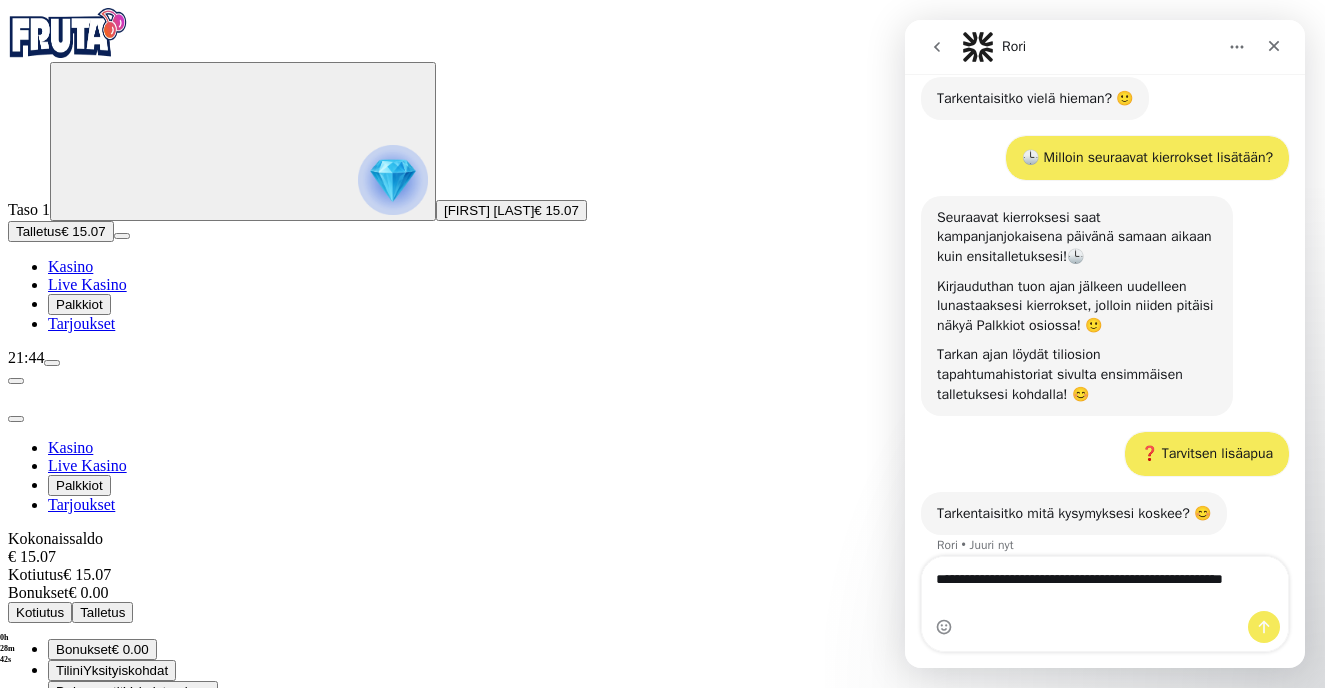 scroll, scrollTop: 474, scrollLeft: 0, axis: vertical 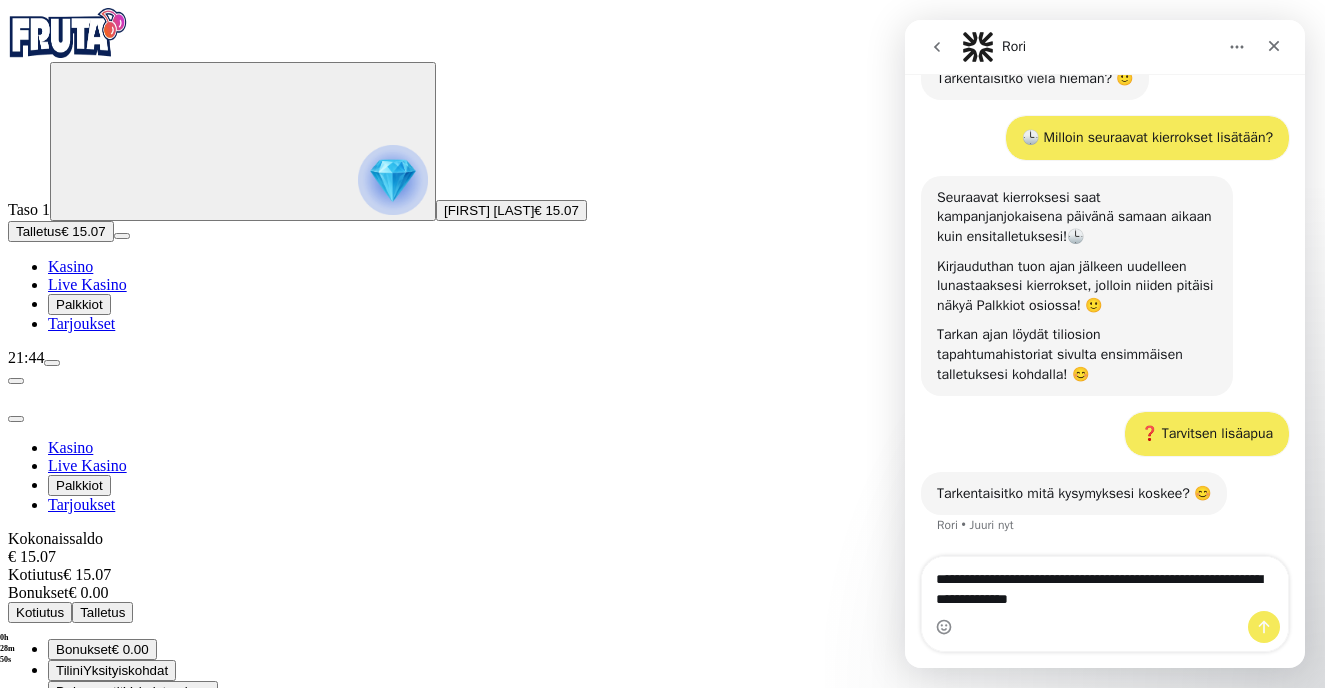 type on "**********" 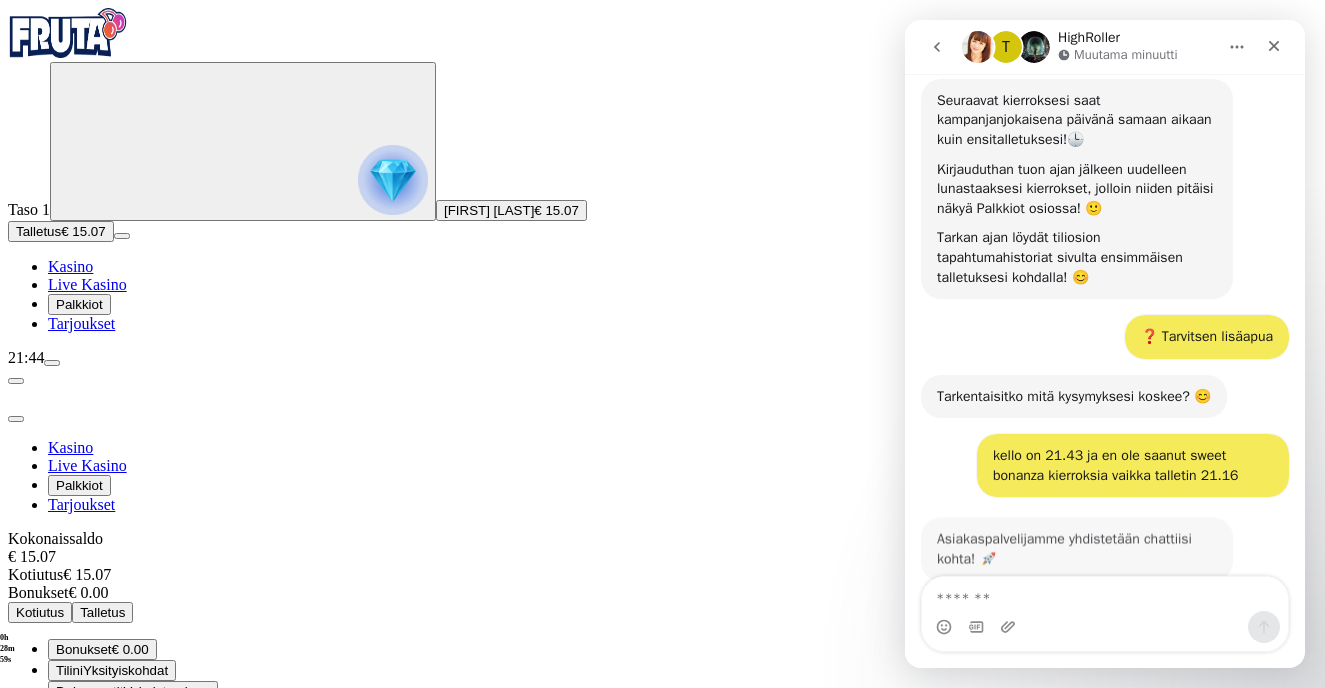 scroll, scrollTop: 613, scrollLeft: 0, axis: vertical 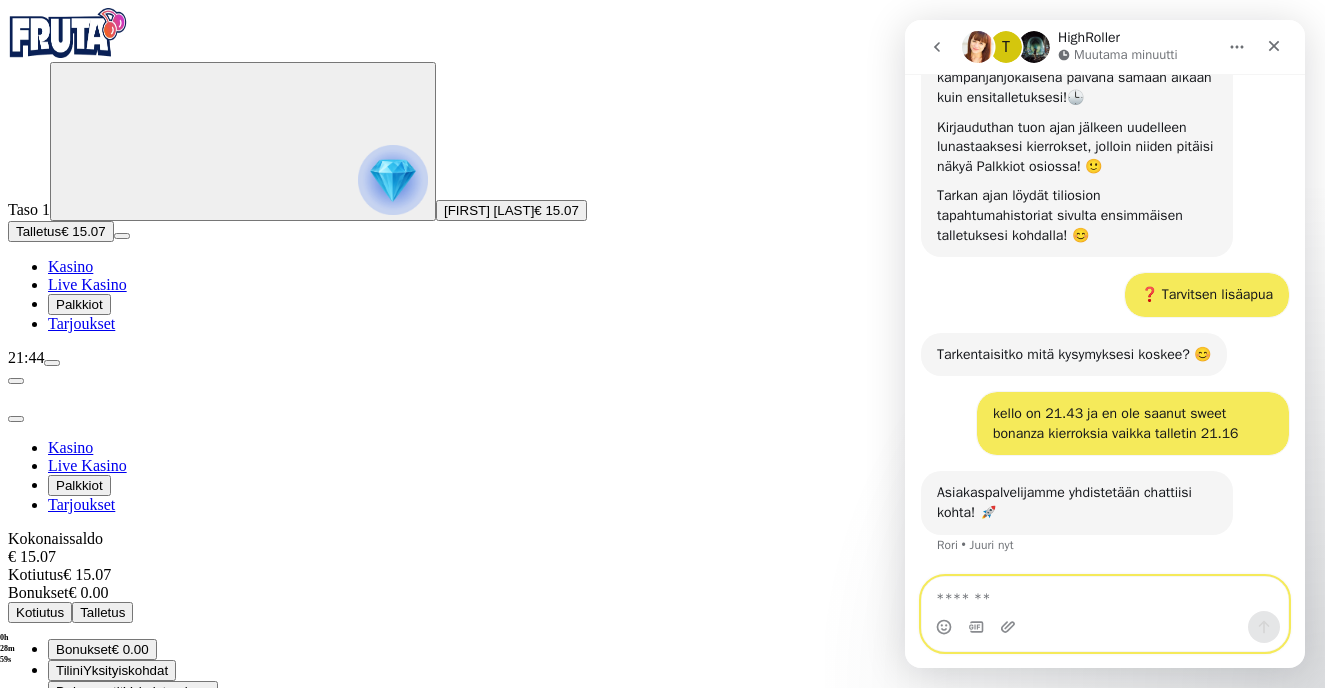 click at bounding box center (1105, 594) 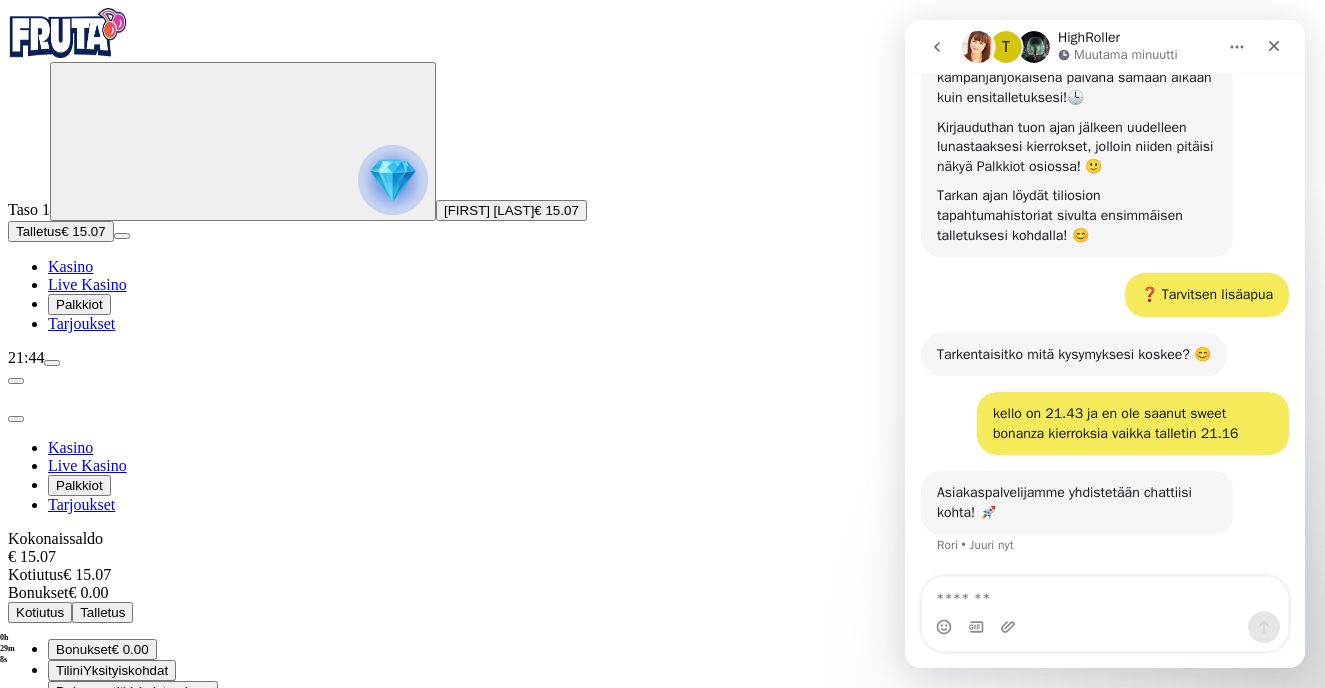 scroll, scrollTop: 690, scrollLeft: 0, axis: vertical 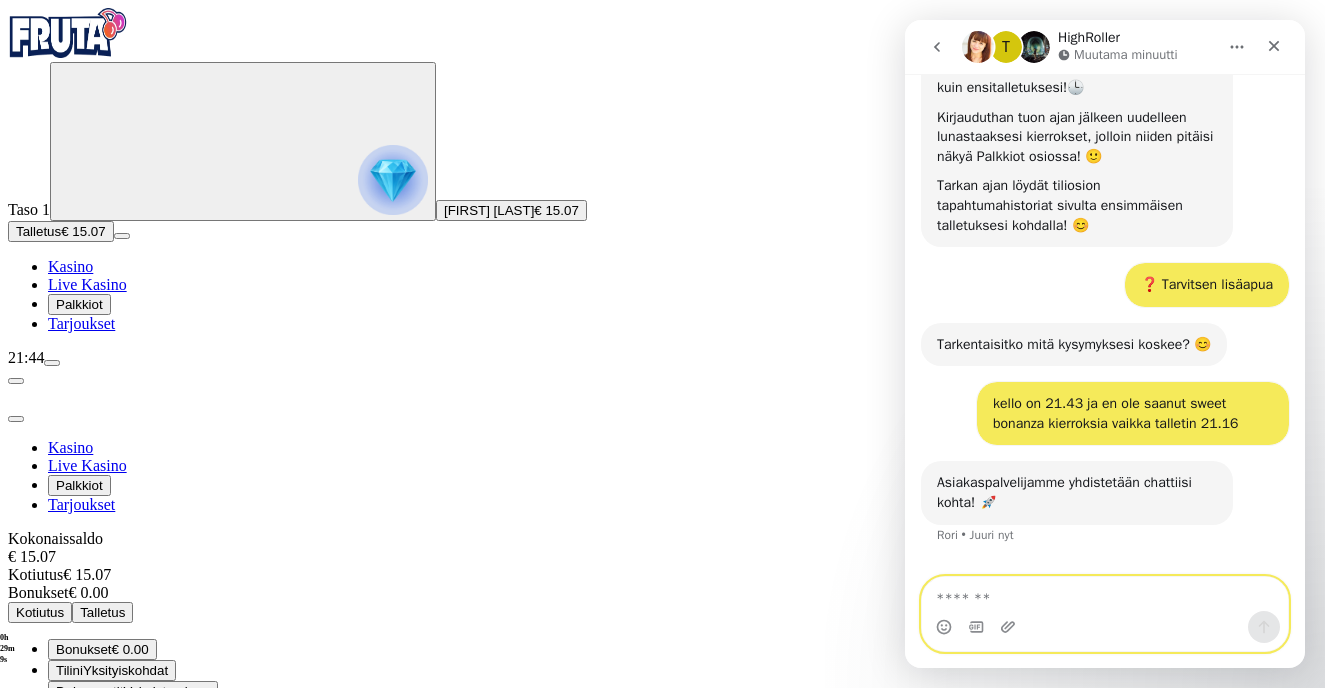 click at bounding box center [1105, 594] 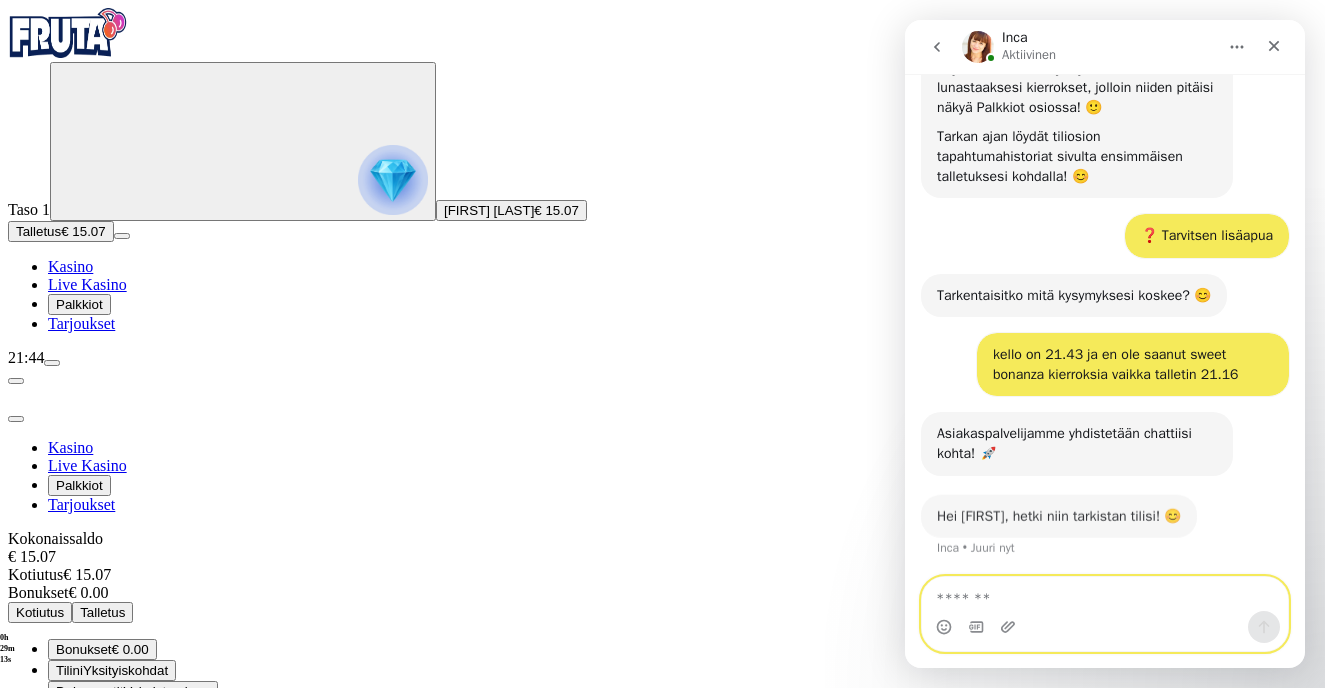 scroll, scrollTop: 672, scrollLeft: 0, axis: vertical 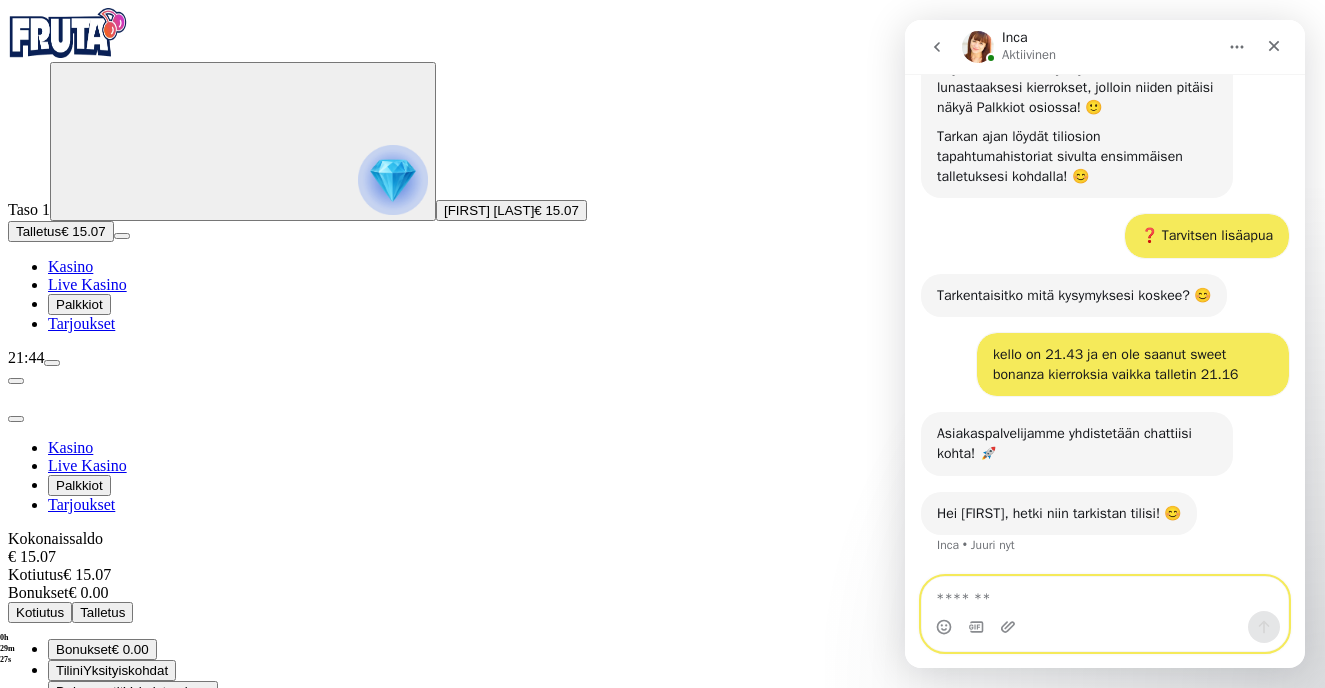 click at bounding box center (1105, 594) 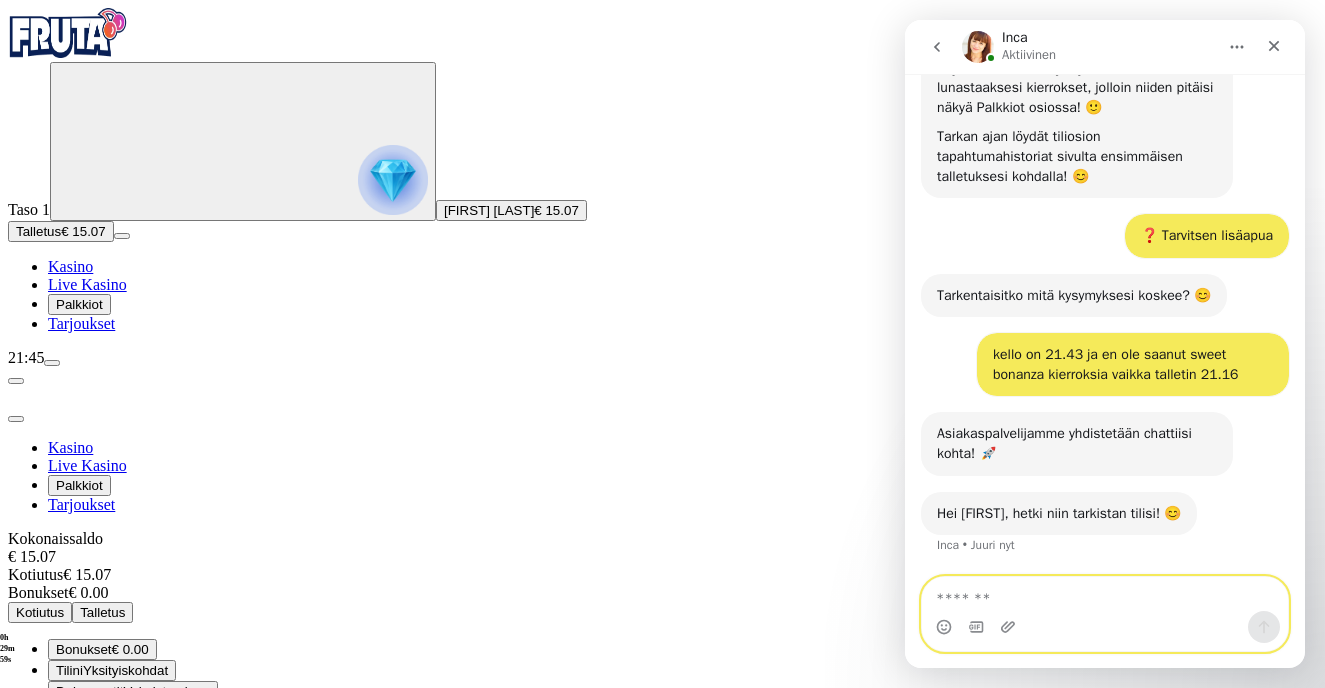 click at bounding box center (1105, 594) 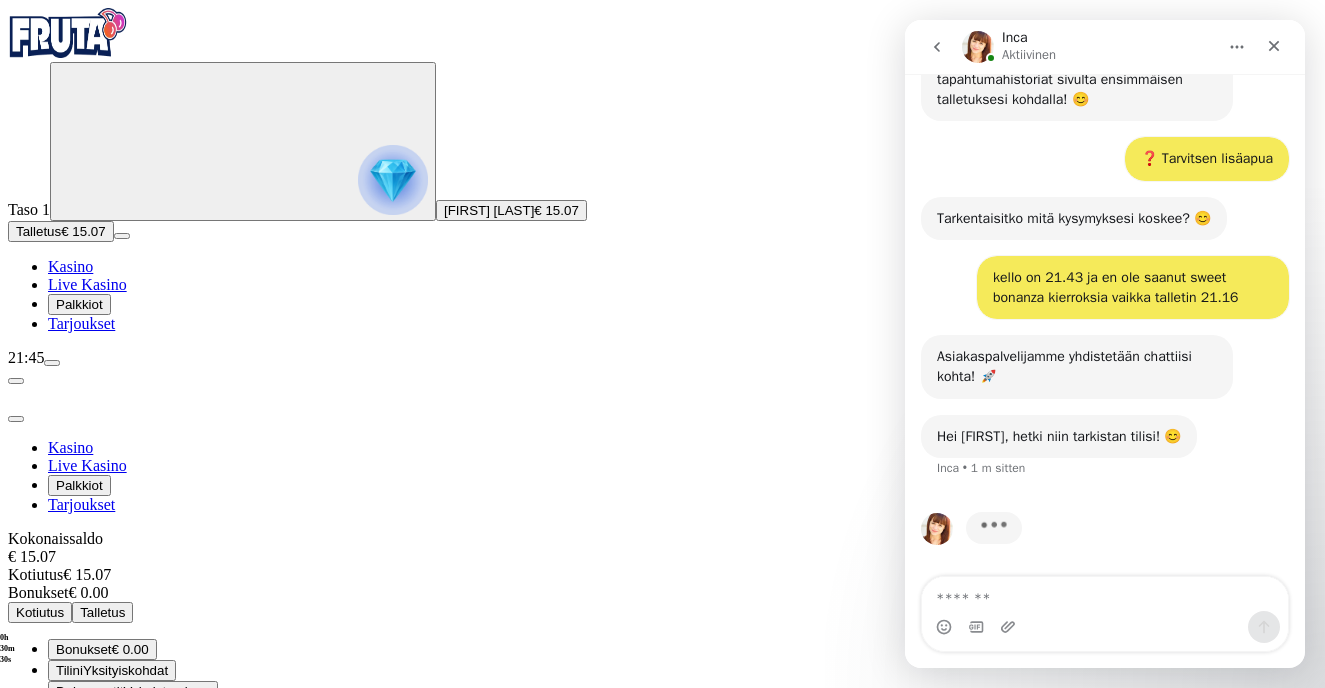 scroll, scrollTop: 672, scrollLeft: 0, axis: vertical 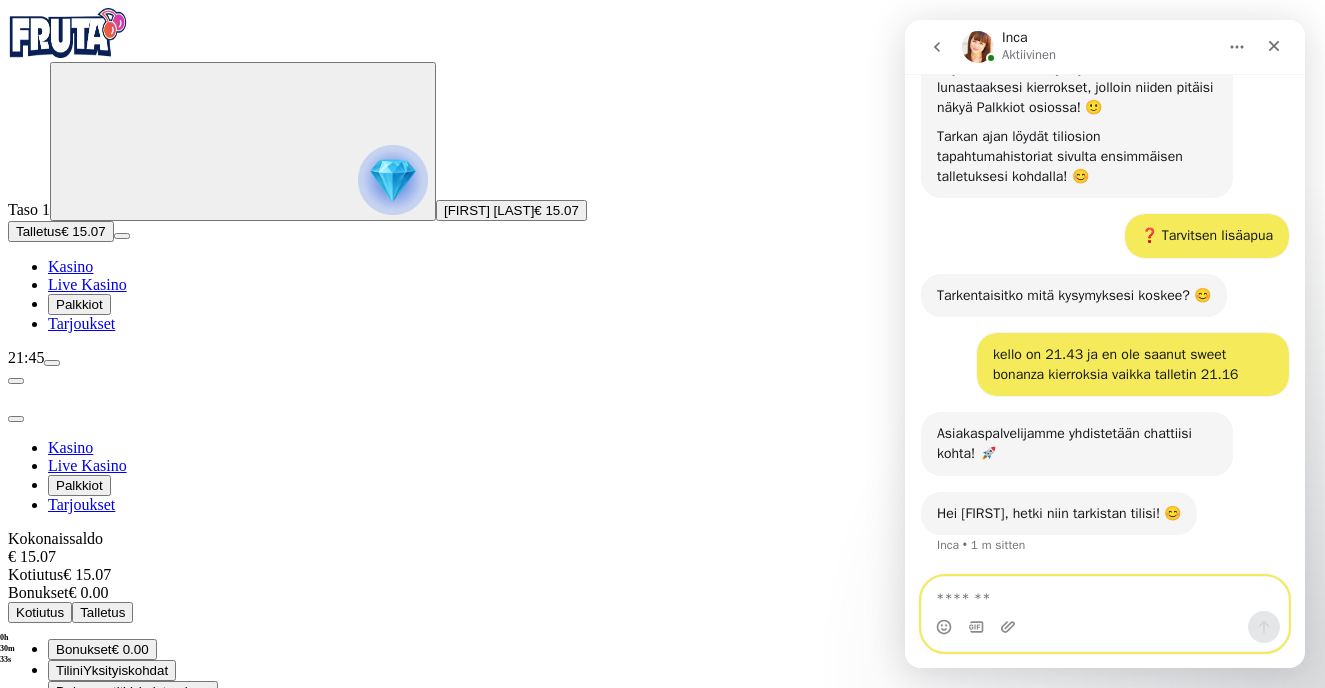 click at bounding box center [1105, 594] 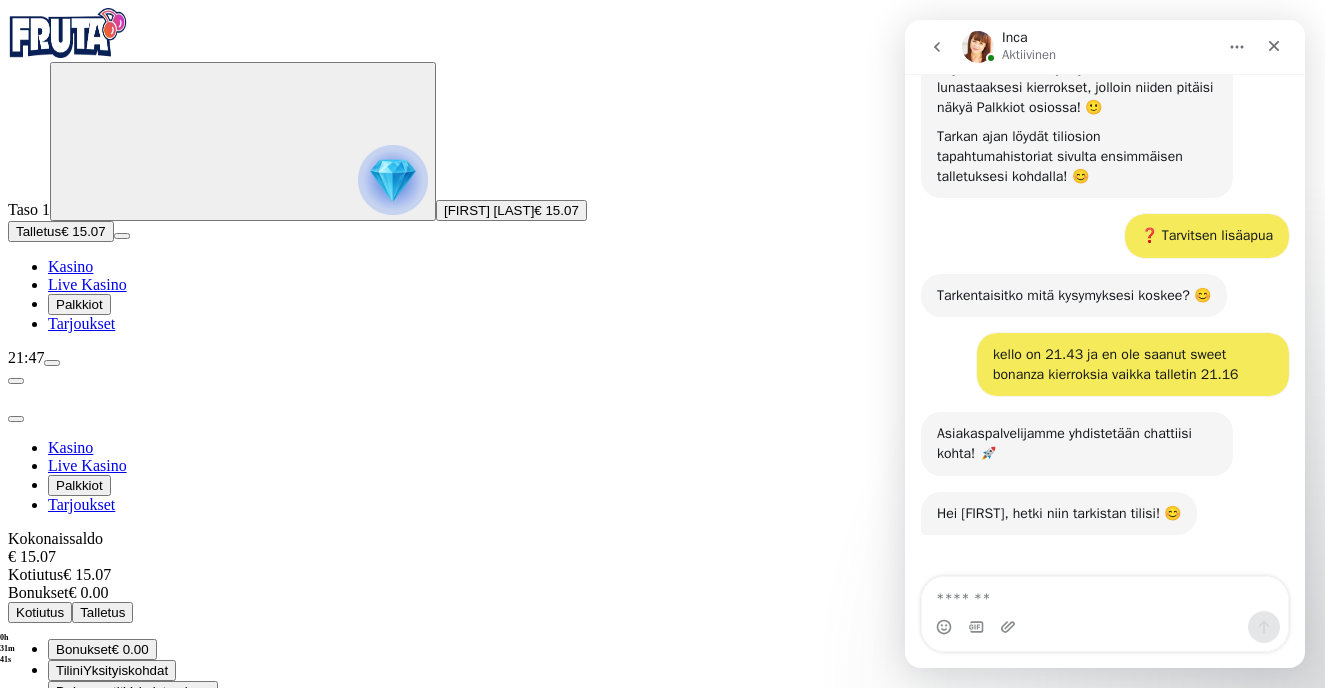 scroll, scrollTop: 718, scrollLeft: 0, axis: vertical 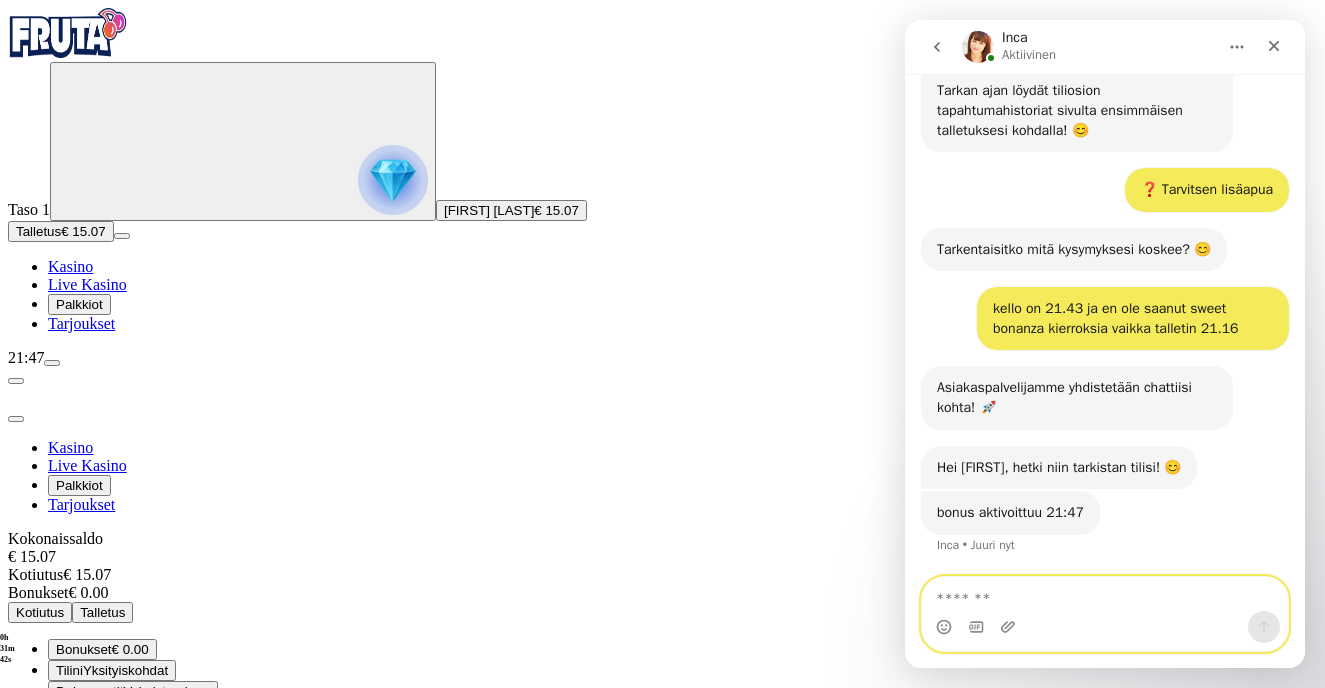 click at bounding box center (1105, 594) 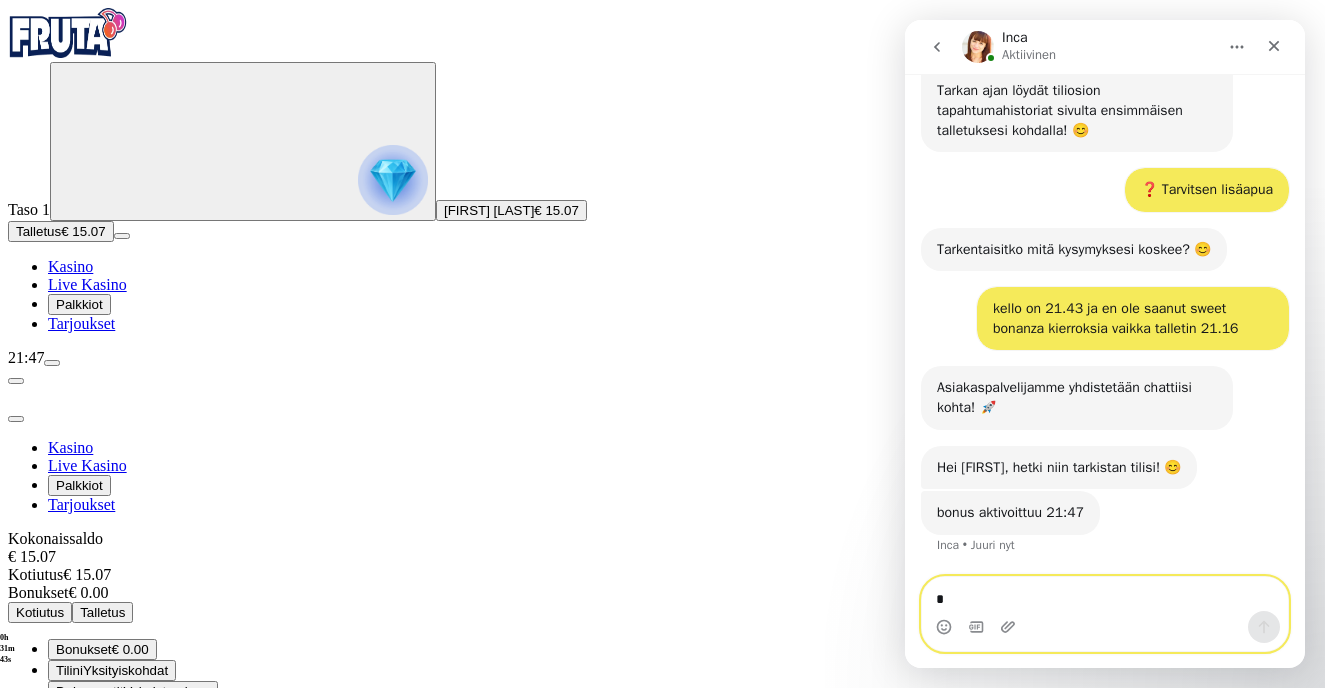 type on "**" 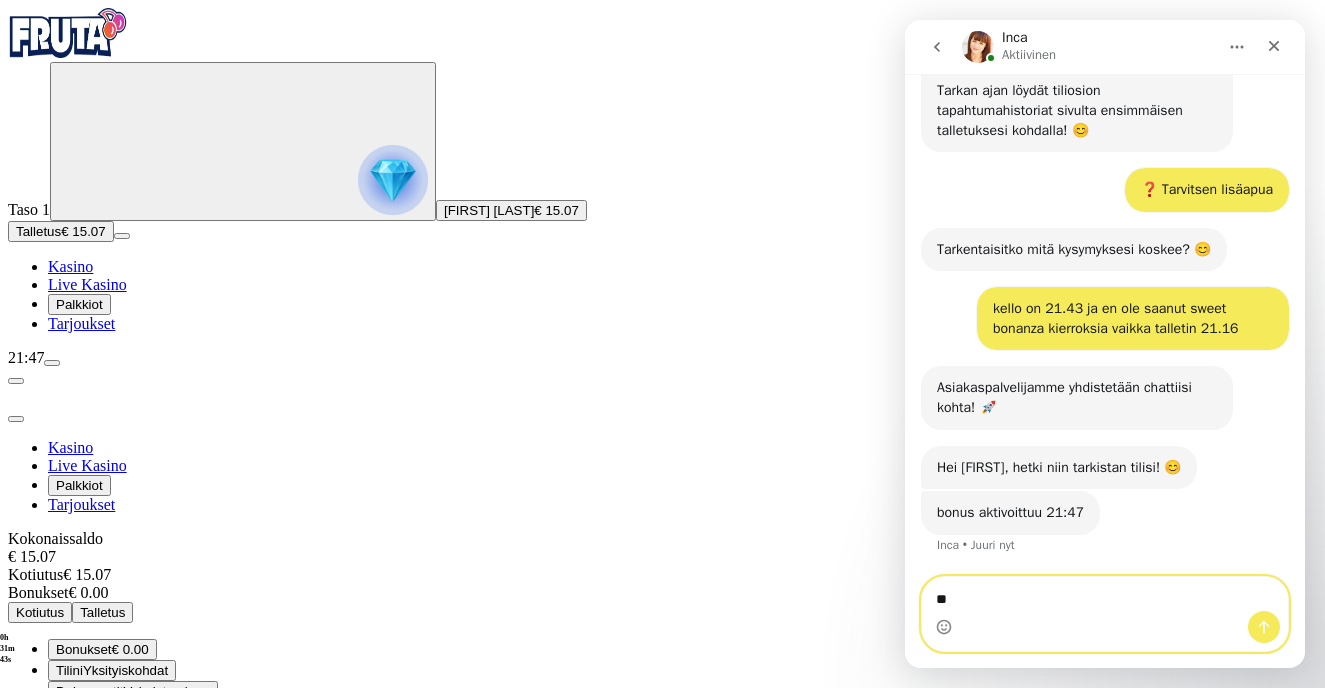 type 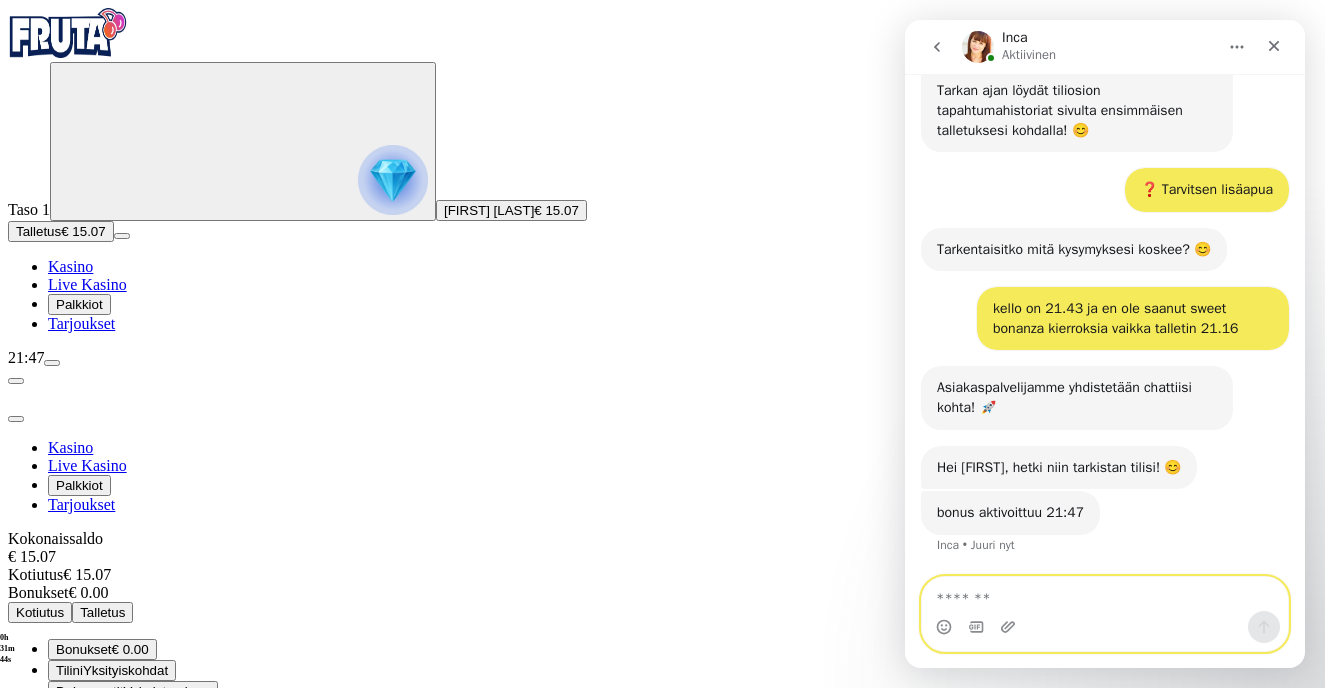 scroll, scrollTop: 777, scrollLeft: 0, axis: vertical 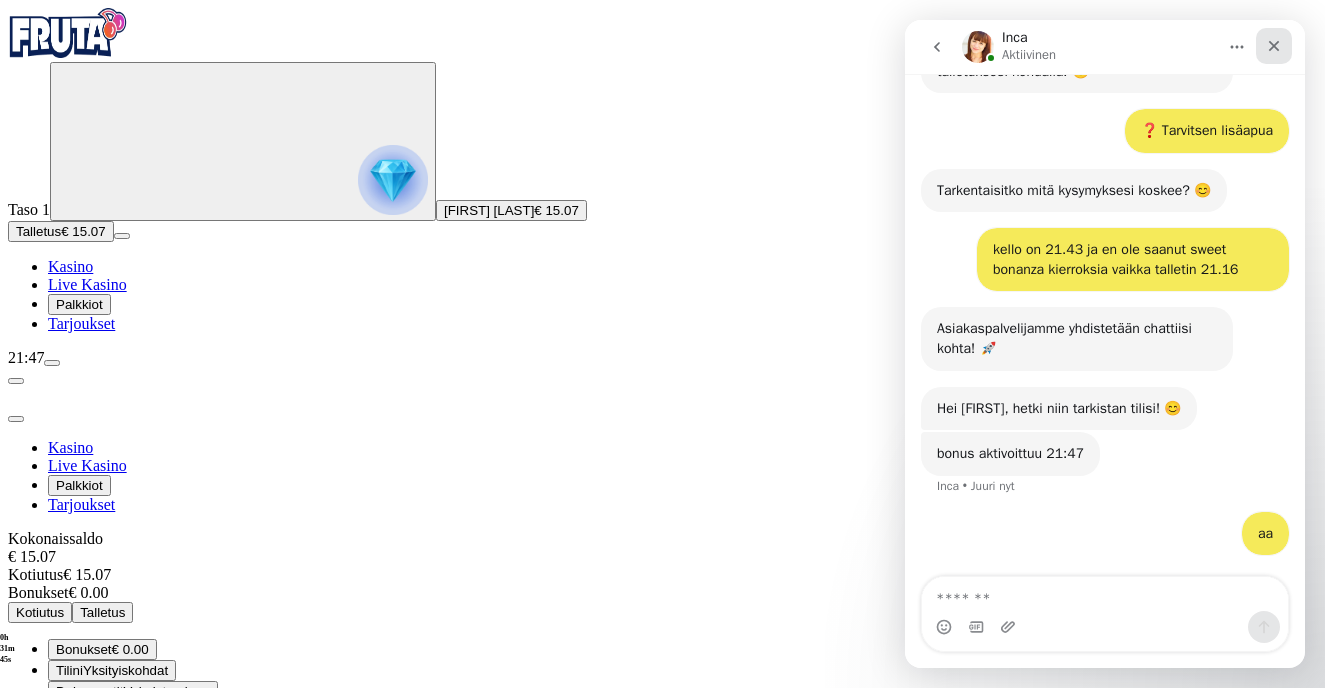 click at bounding box center (1274, 46) 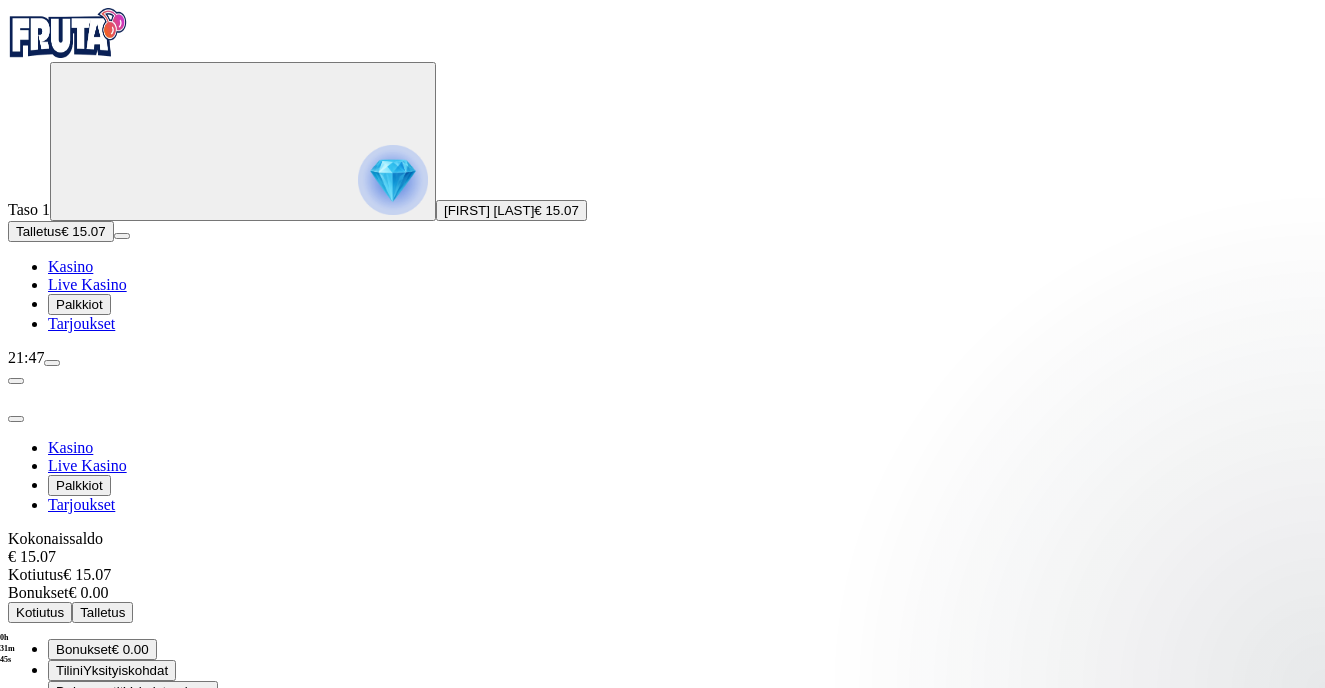 scroll, scrollTop: 0, scrollLeft: 0, axis: both 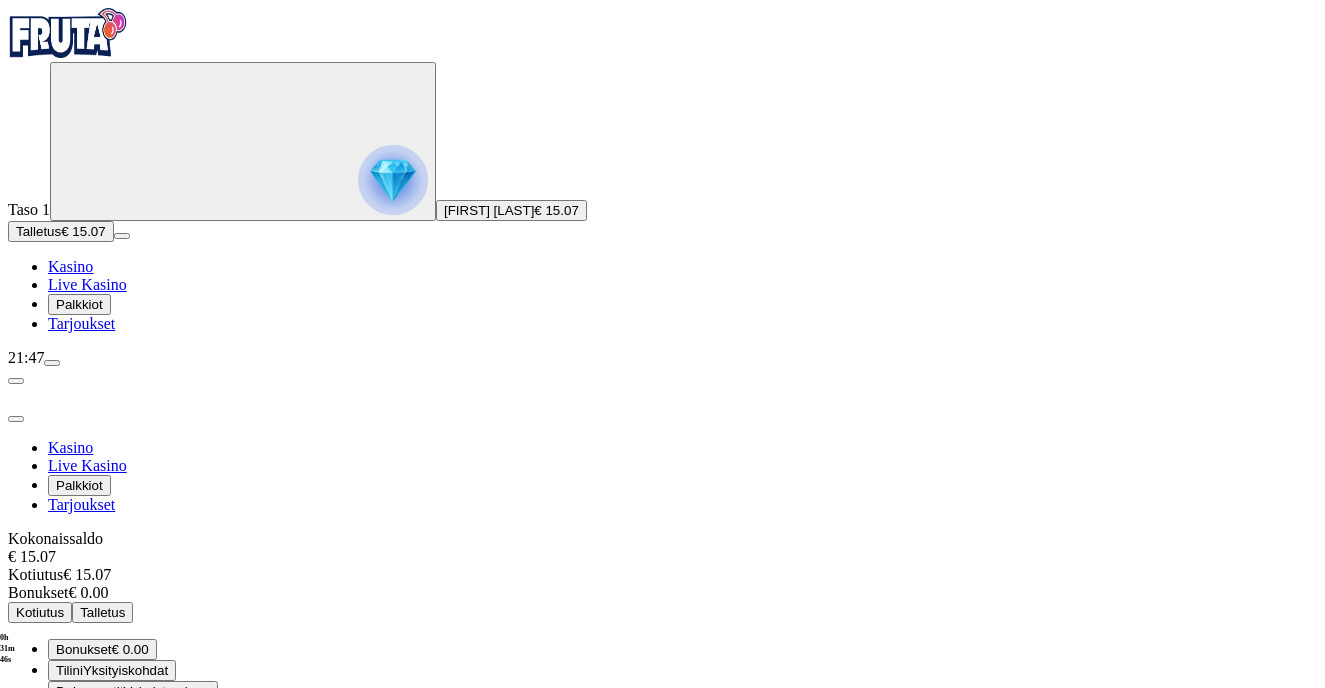 click at bounding box center (662, 865) 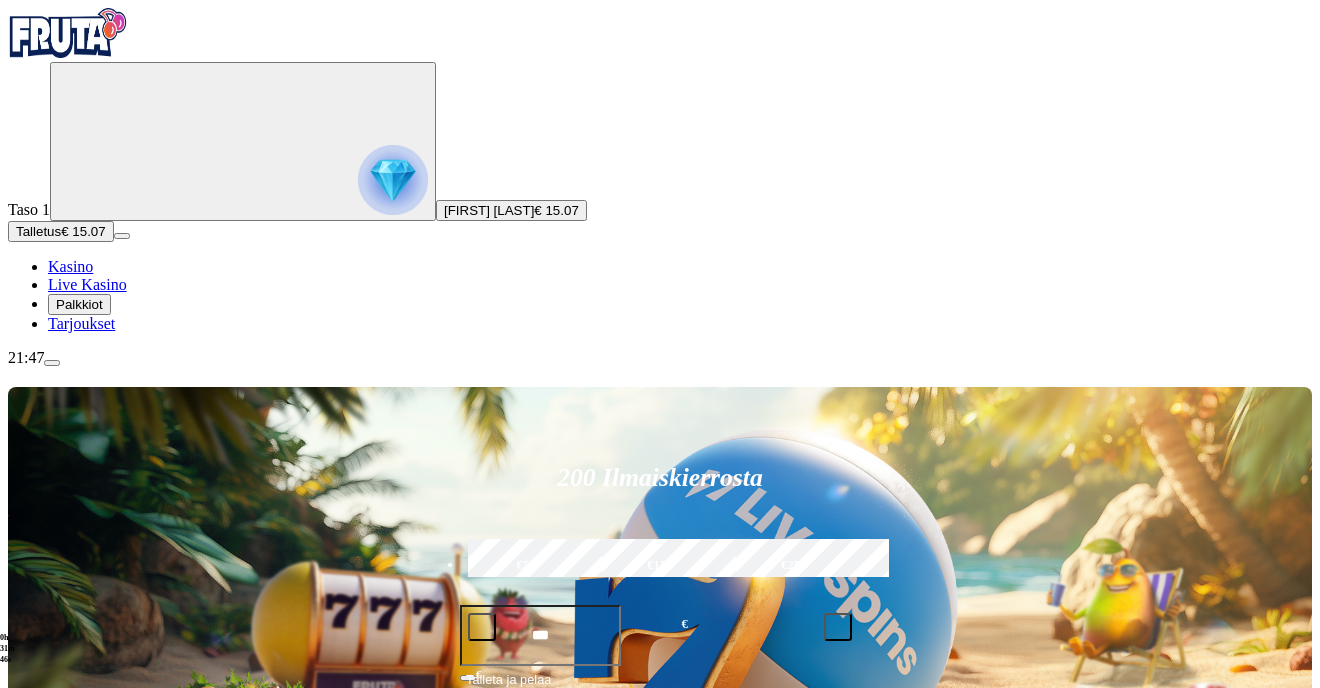 click on "Pelaa nyt" at bounding box center [77, 1417] 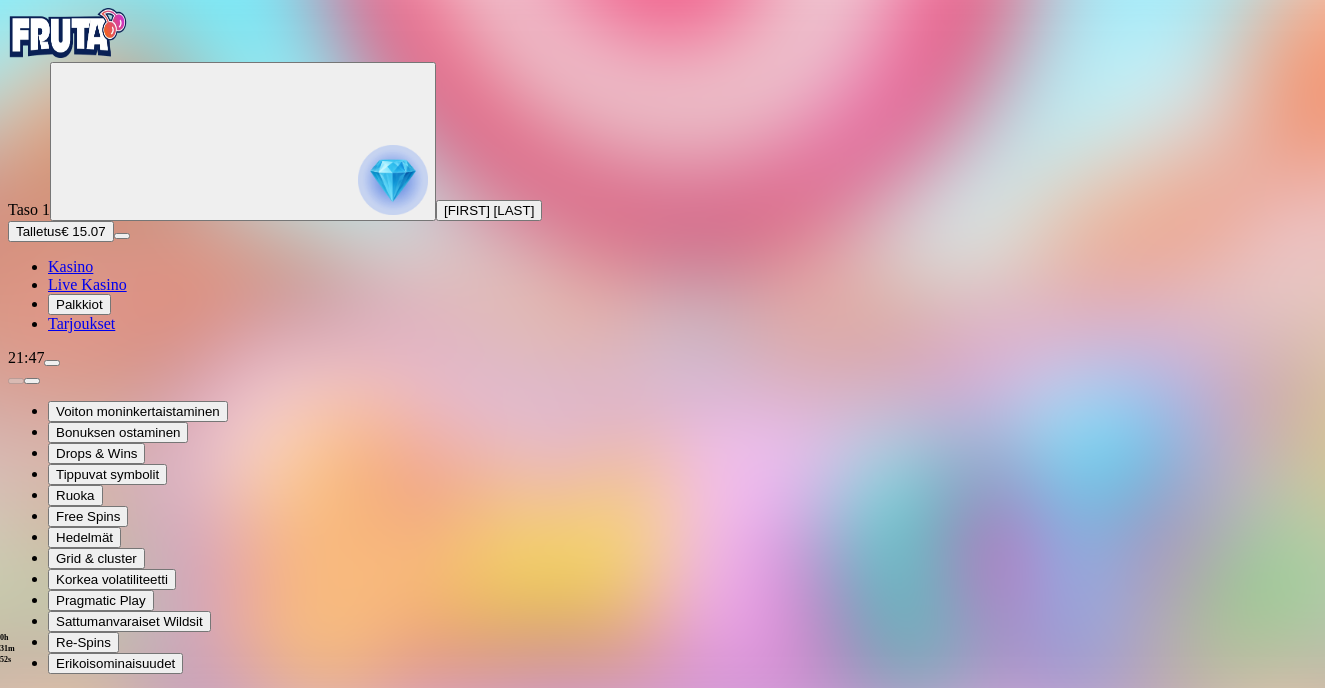 click at bounding box center (68, 33) 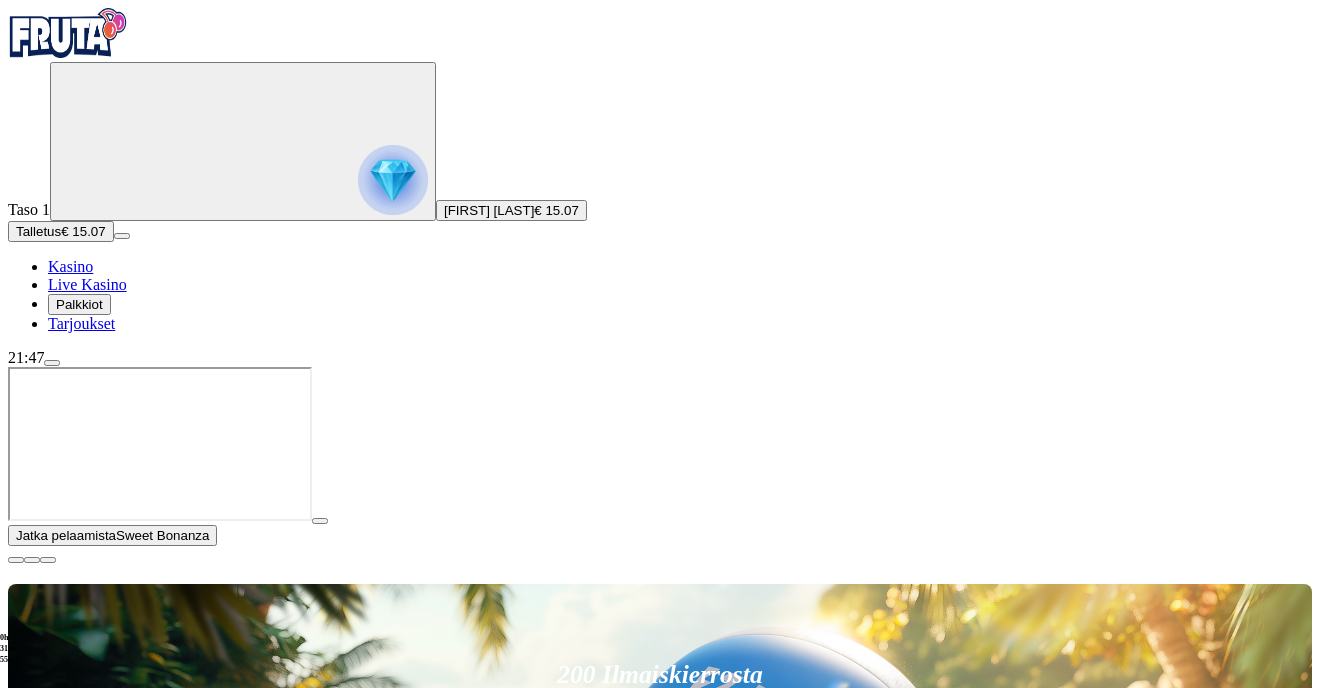 click at bounding box center [16, 560] 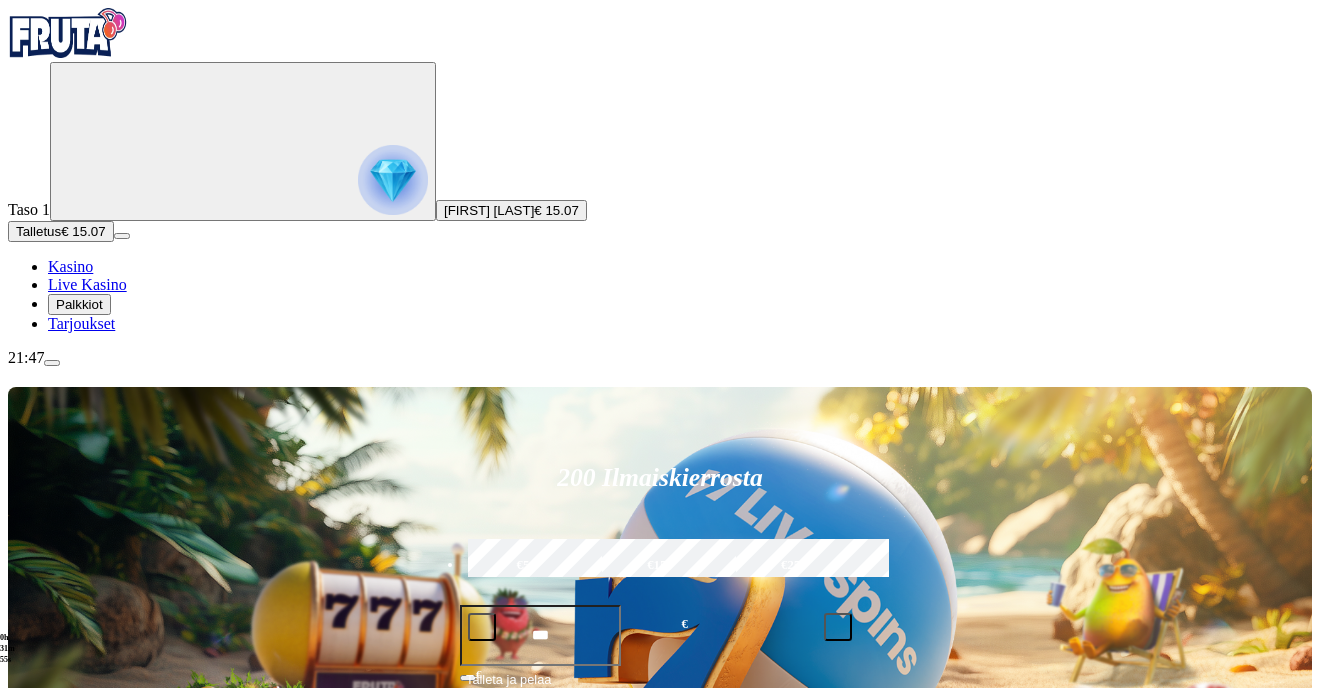 click at bounding box center (48, 1427) 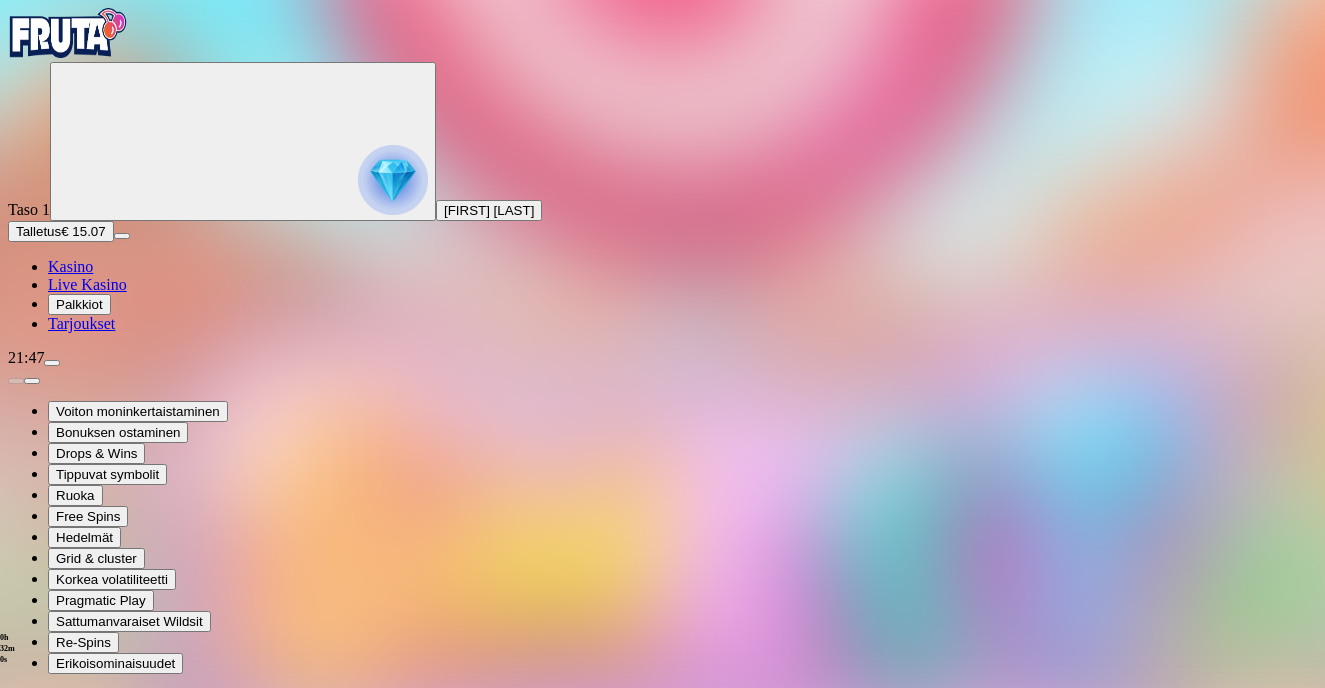 click at bounding box center [68, 33] 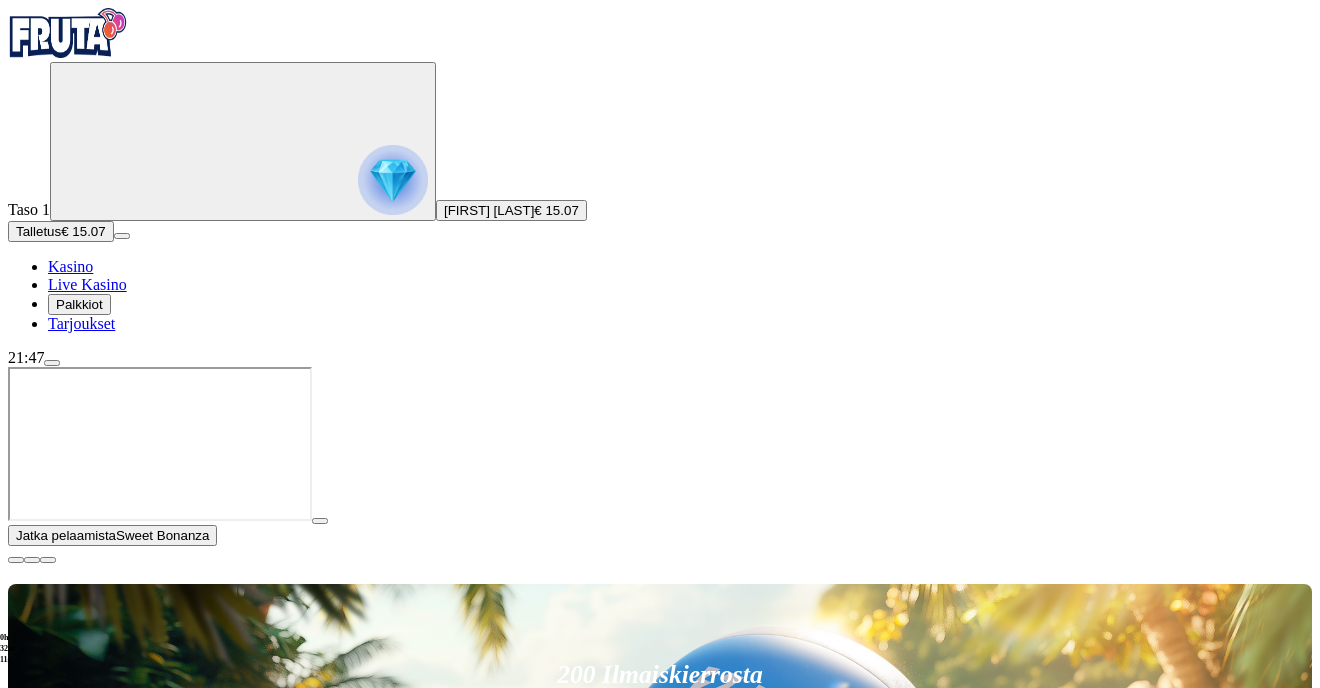 click on "Pelaa nyt Reactoonz Pelaa nyt Fire In The Hole xBomb Pelaa nyt Big Bass Bonanza Pelaa nyt Sweet Bonanza Pelaa nyt Gates of Olympus Pelaa nyt Bill & Coin" at bounding box center (724, 1570) 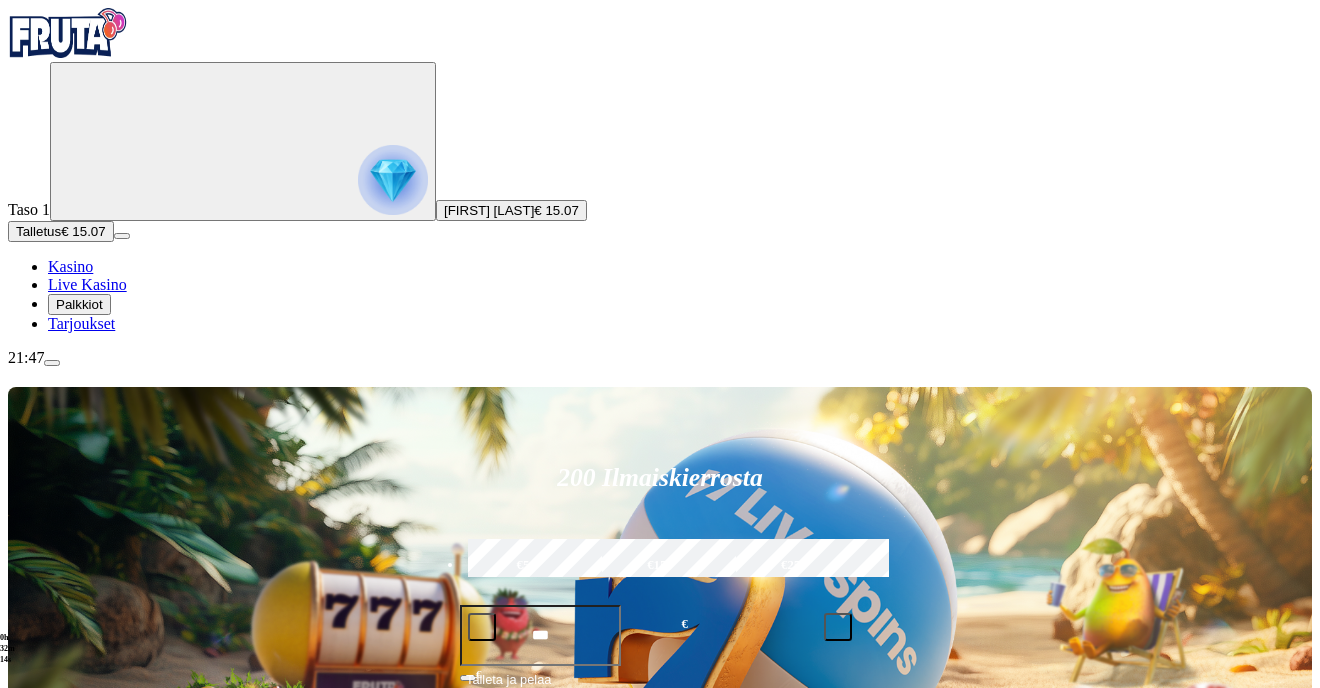 click at bounding box center [48, 1427] 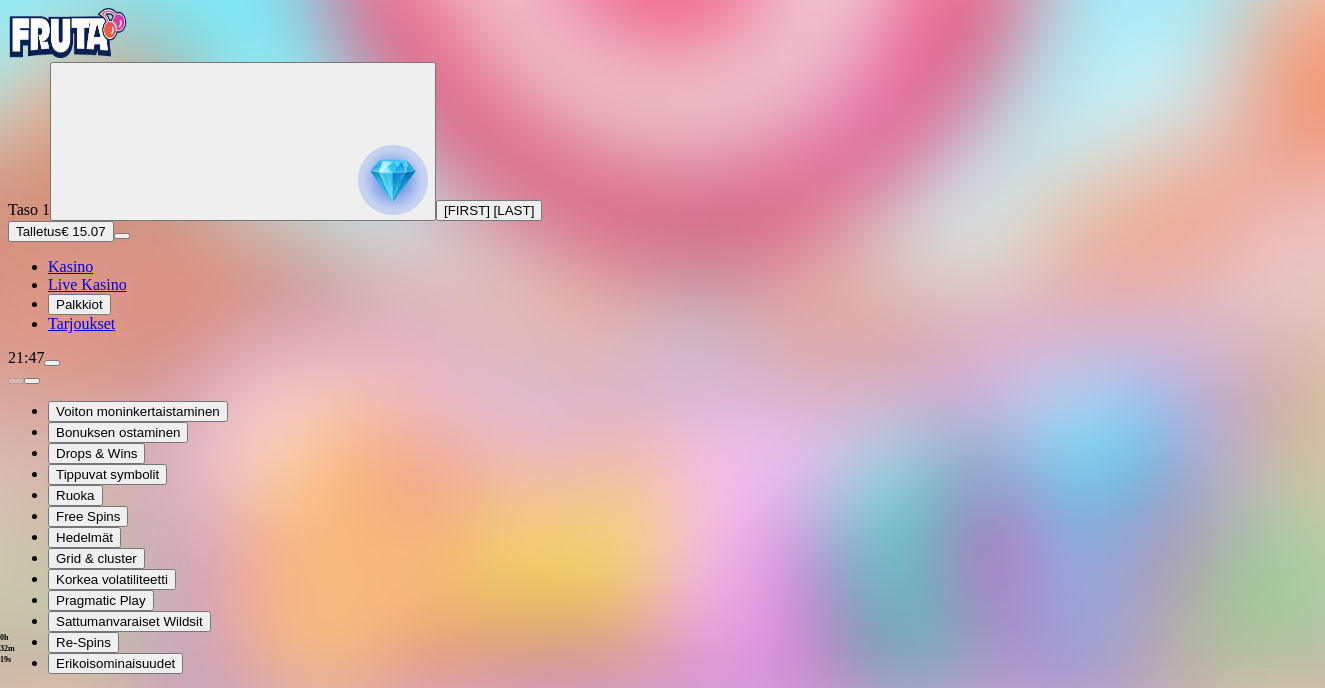 click at bounding box center [68, 33] 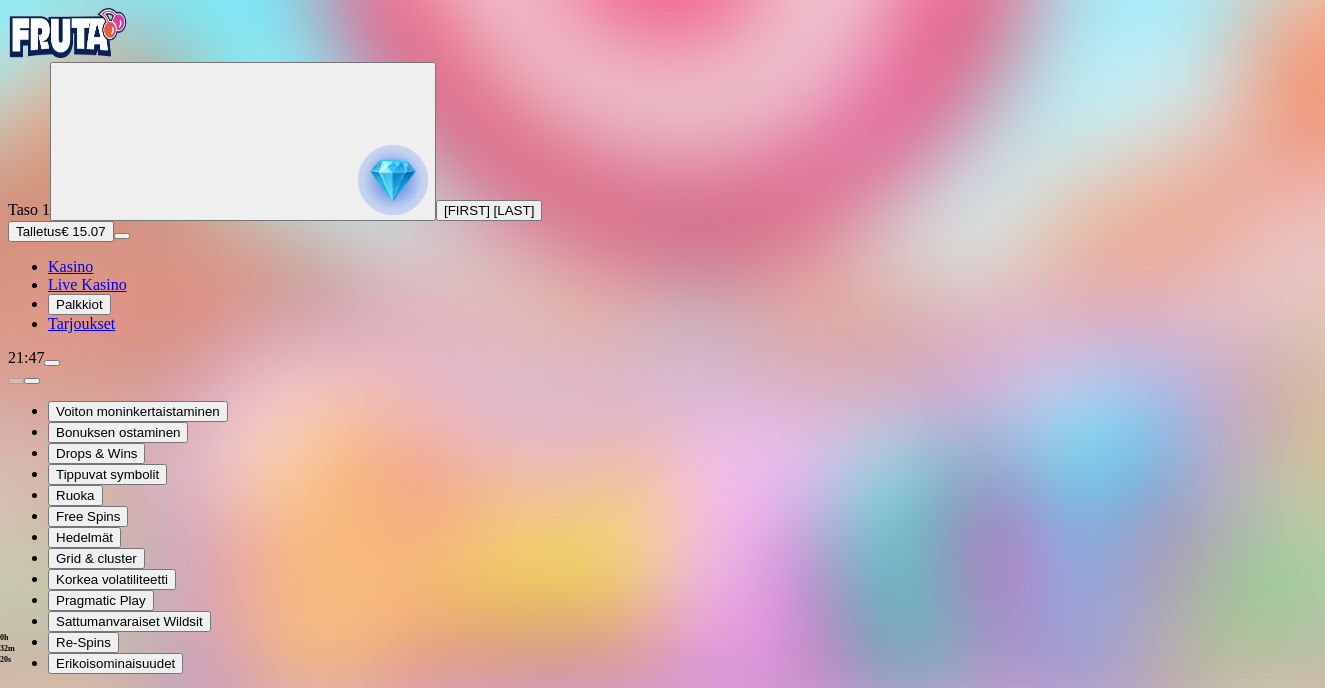 click at bounding box center [68, 33] 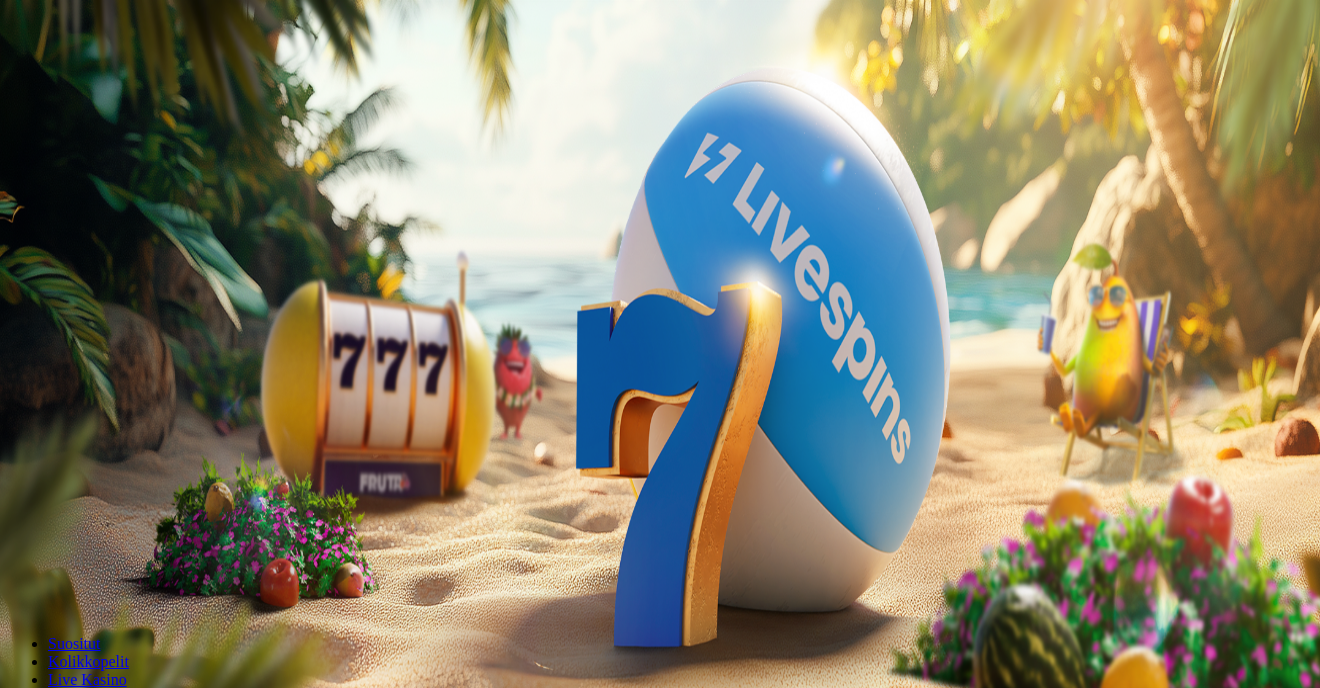 scroll, scrollTop: 0, scrollLeft: 0, axis: both 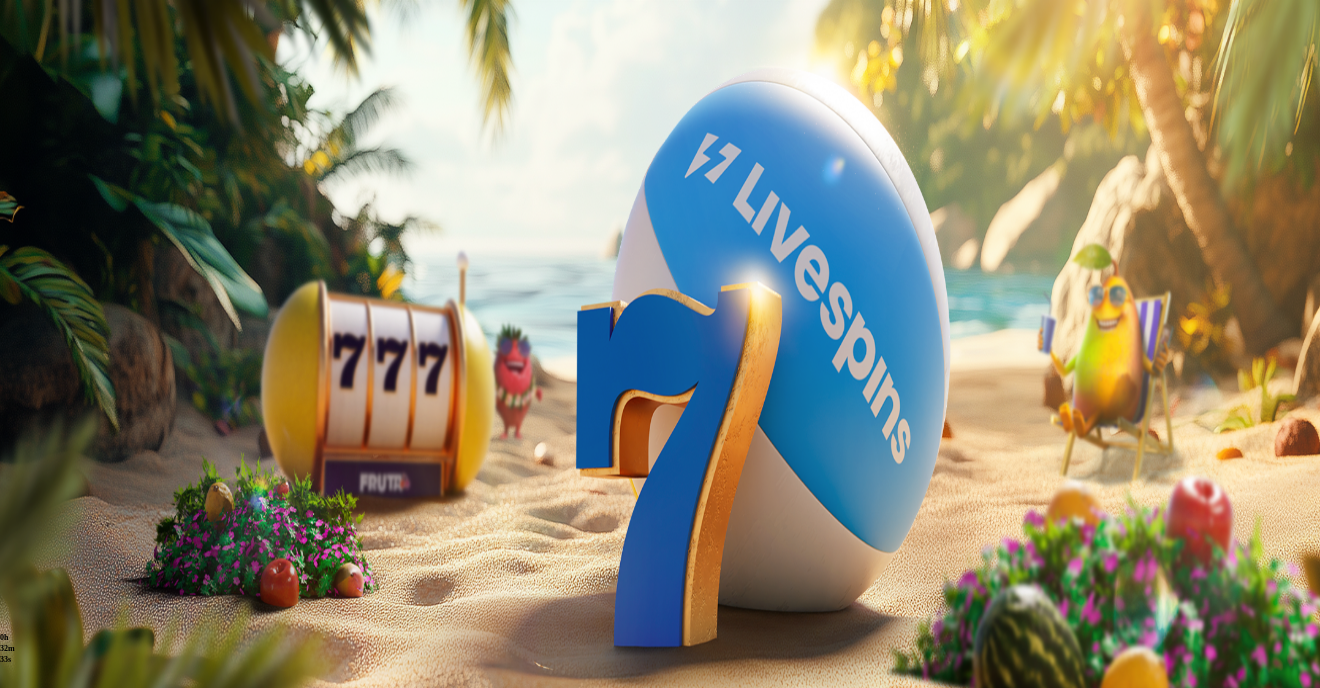 click at bounding box center [48, 1271] 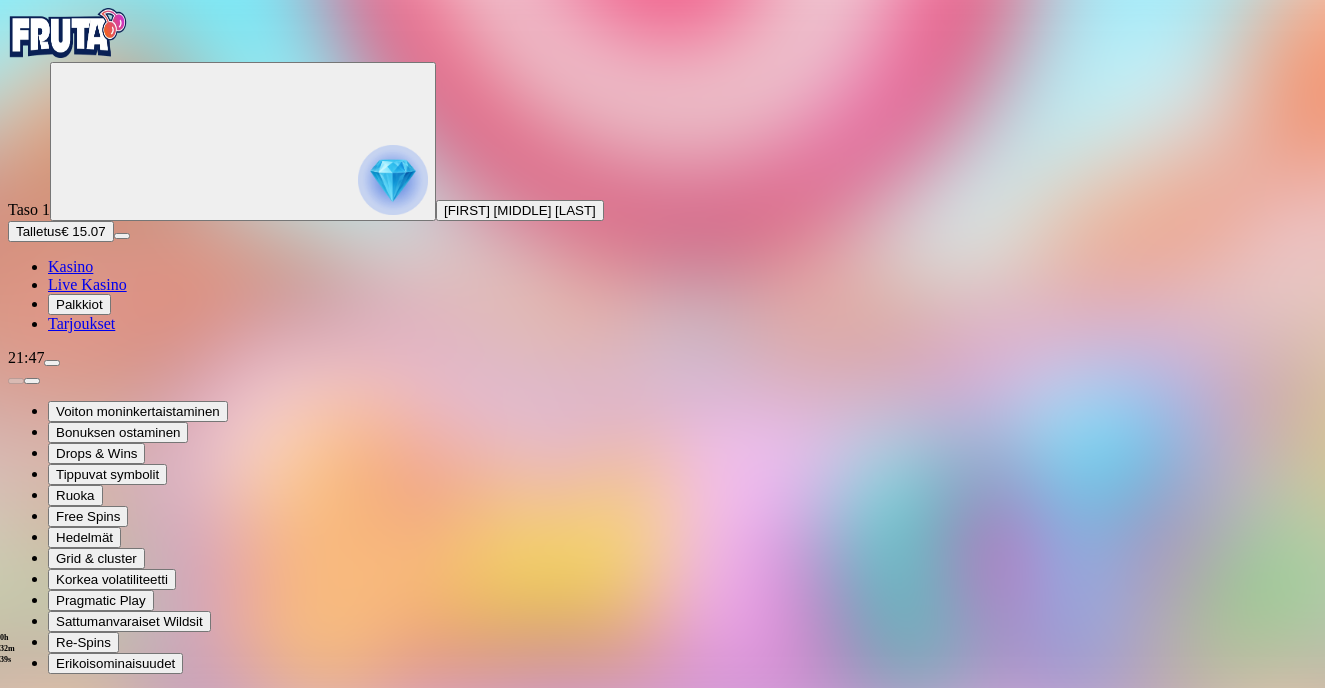 click at bounding box center [68, 33] 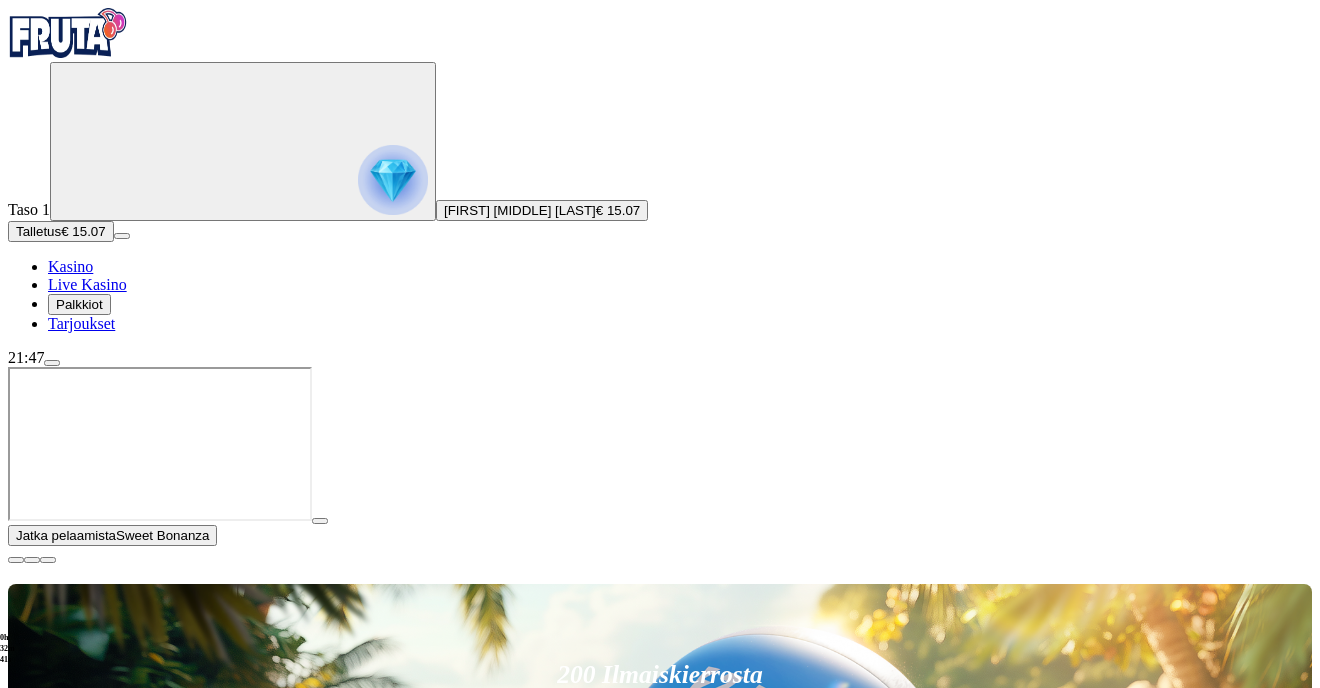 click at bounding box center [16, 560] 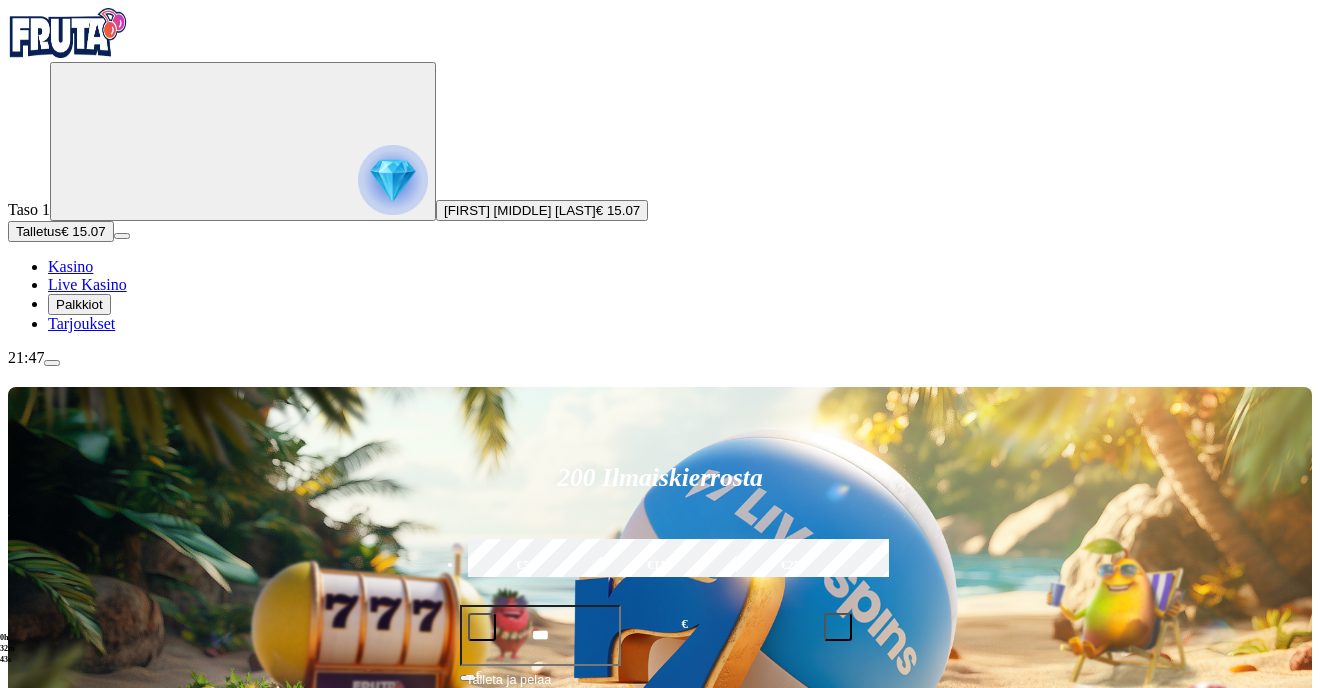click at bounding box center (52, 363) 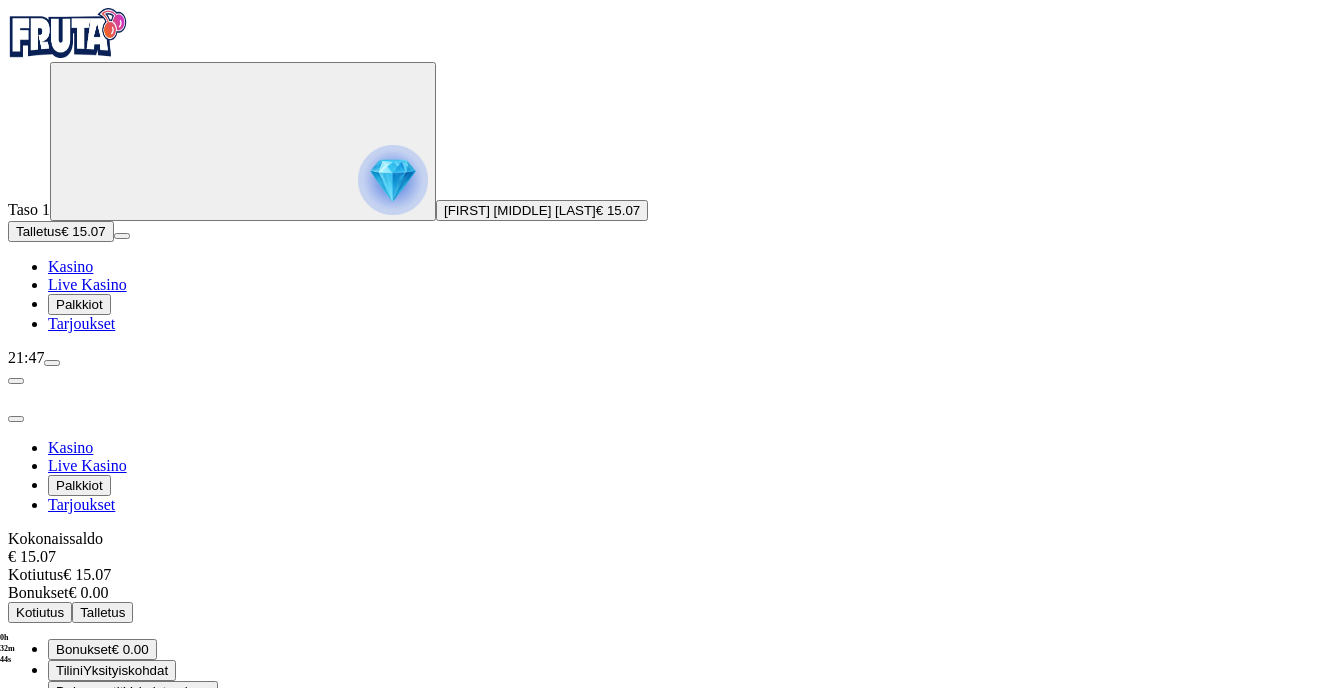 click on "Kysy apua" at bounding box center [87, 817] 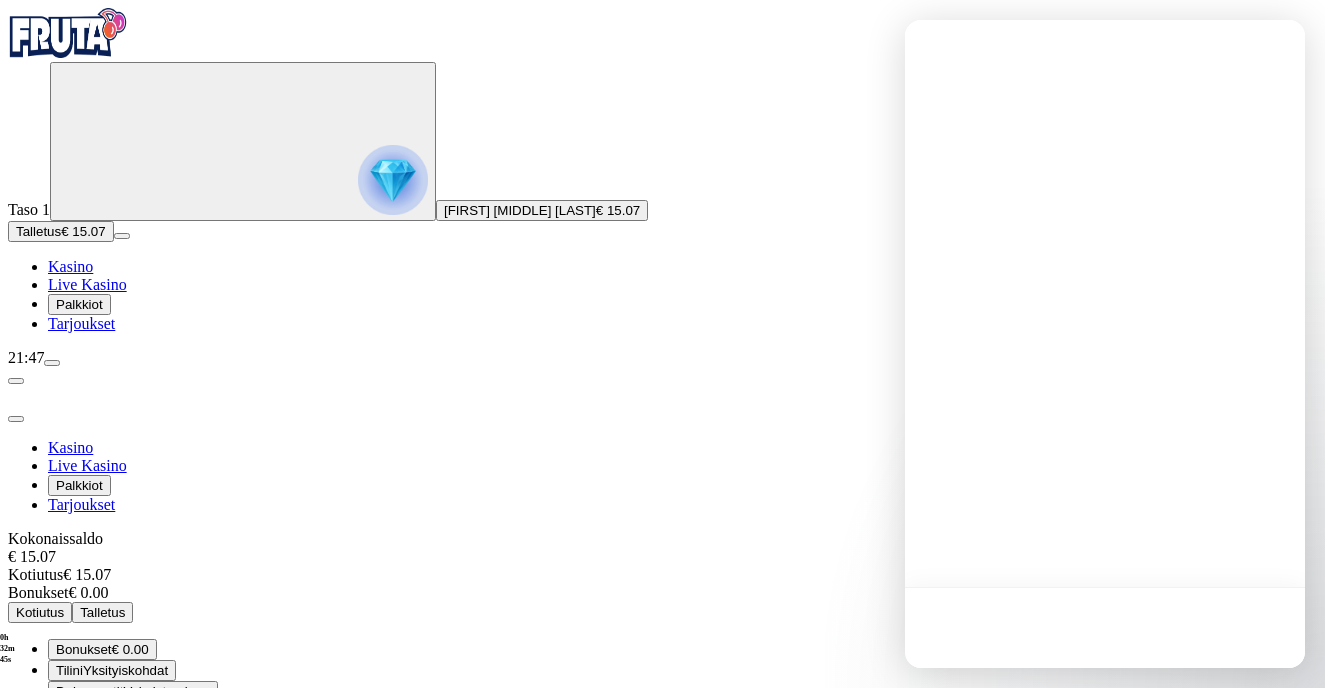 scroll, scrollTop: 0, scrollLeft: 0, axis: both 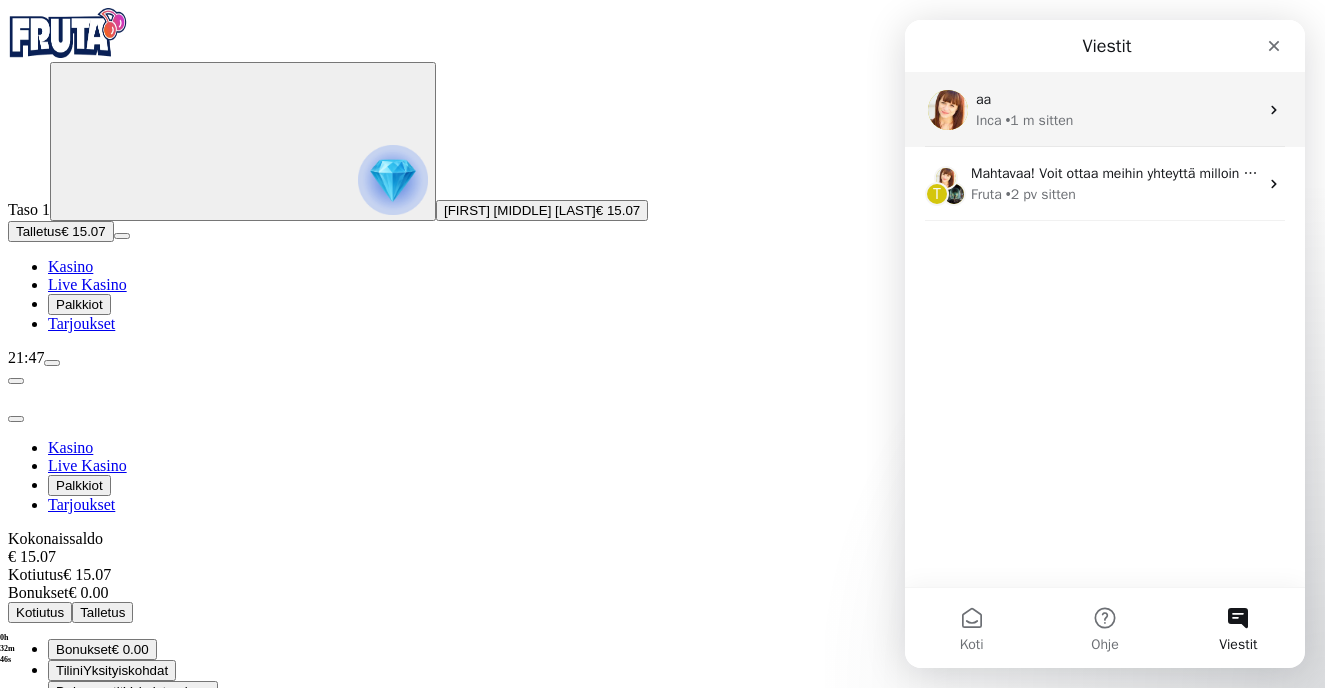 click on "Inca •  1 m sitten" at bounding box center [1117, 120] 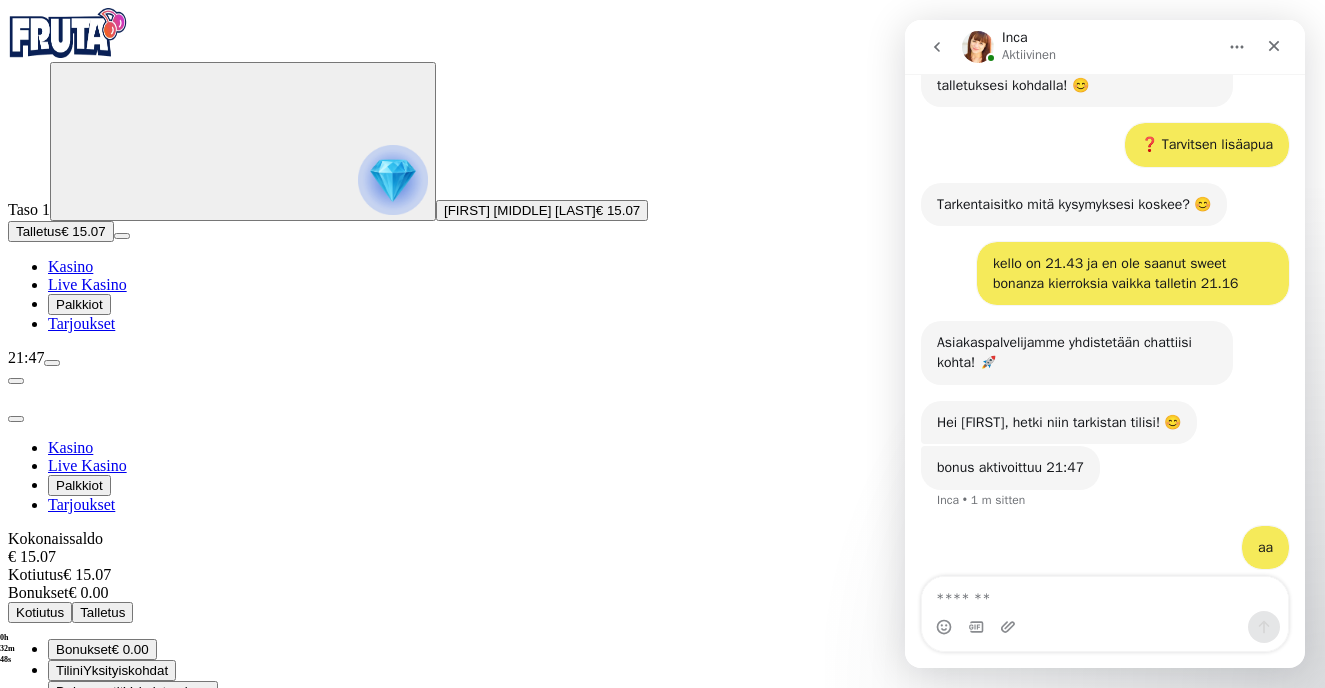 scroll, scrollTop: 777, scrollLeft: 0, axis: vertical 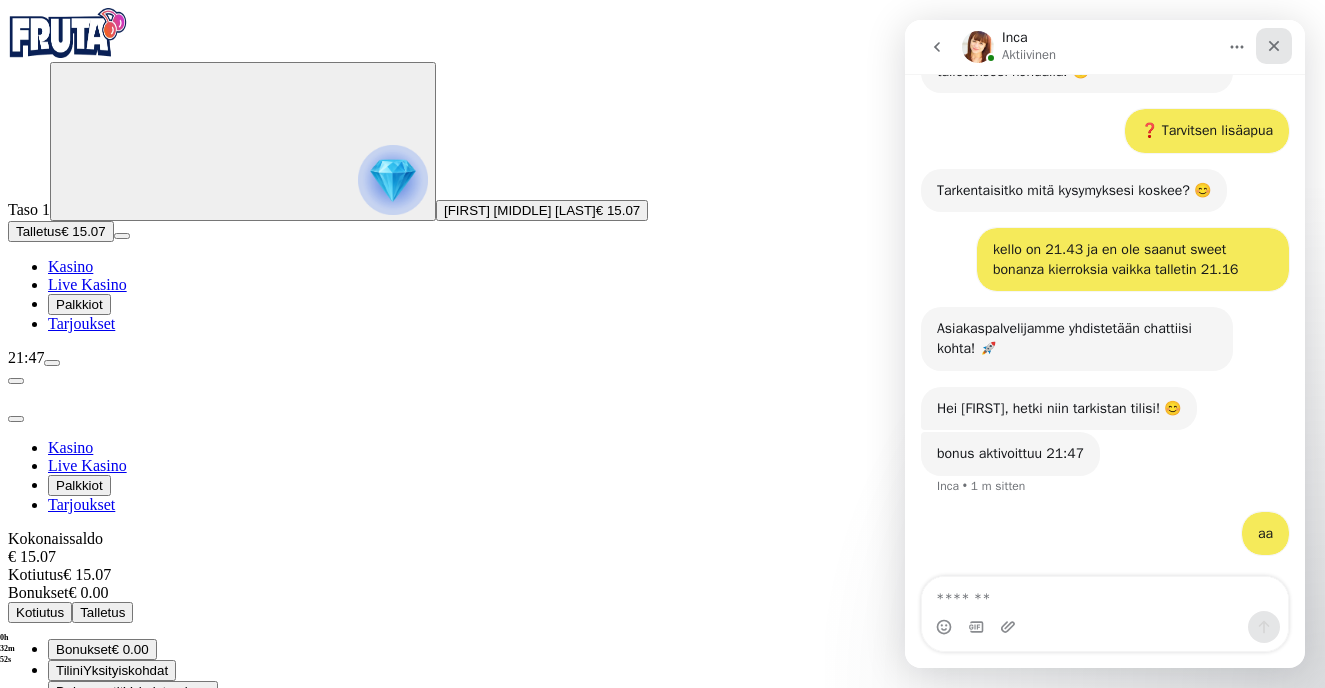 click 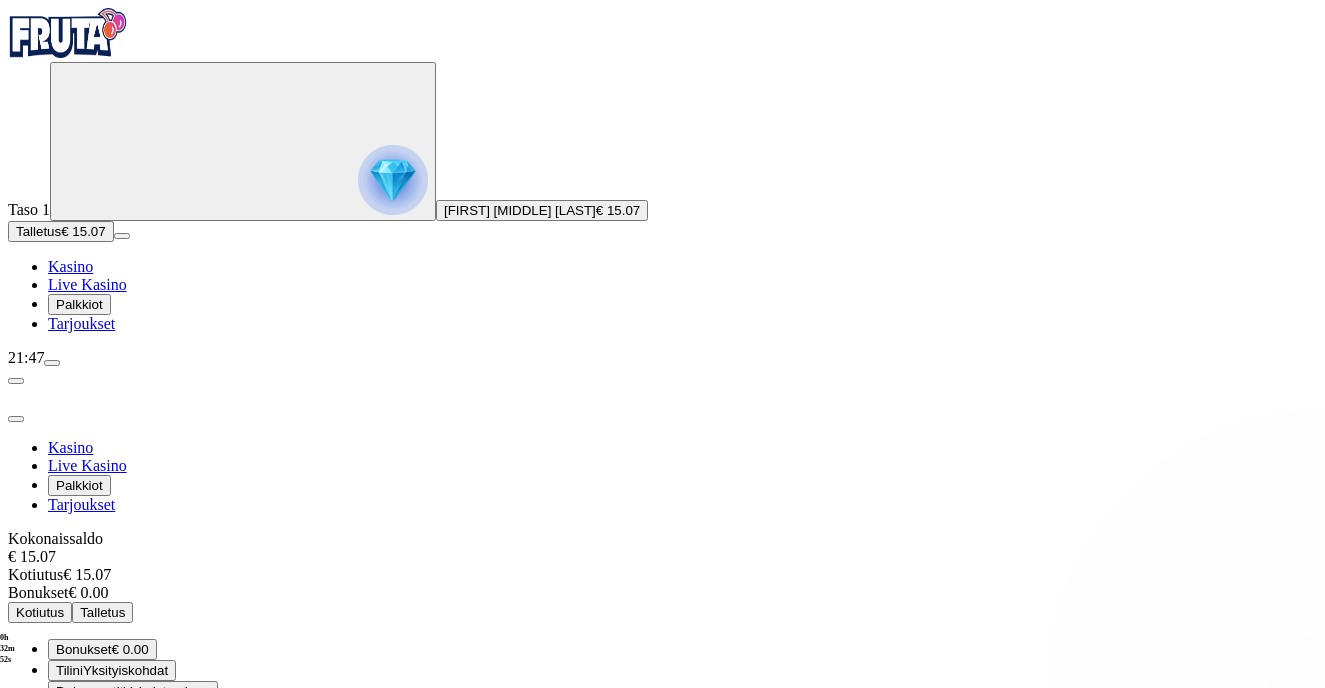 scroll, scrollTop: 0, scrollLeft: 0, axis: both 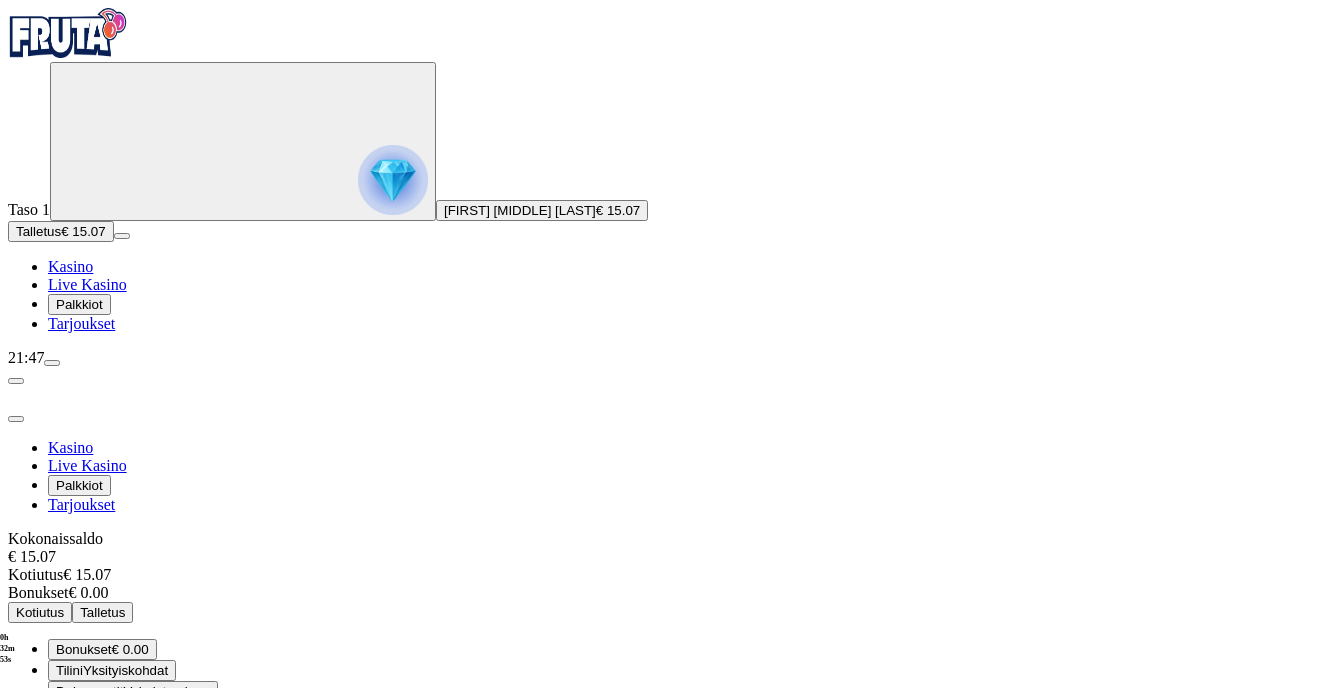 click at bounding box center [16, 419] 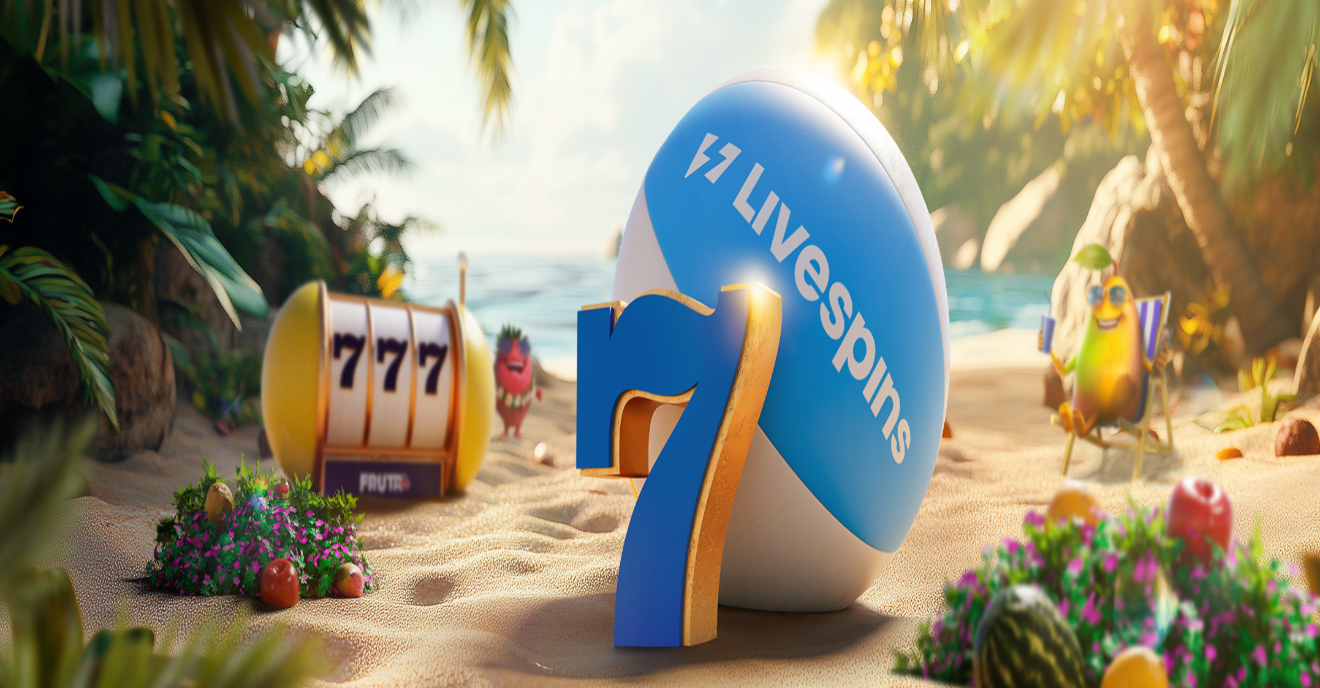 scroll, scrollTop: 0, scrollLeft: 0, axis: both 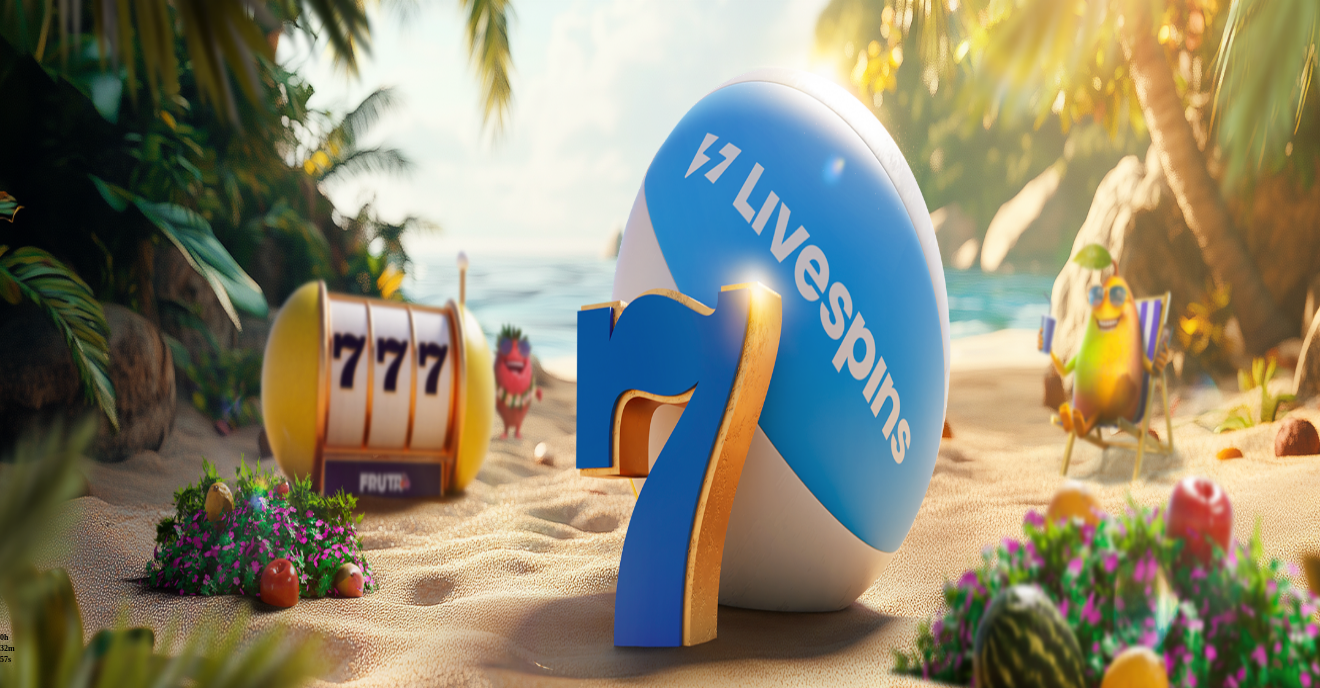 click at bounding box center [48, 1271] 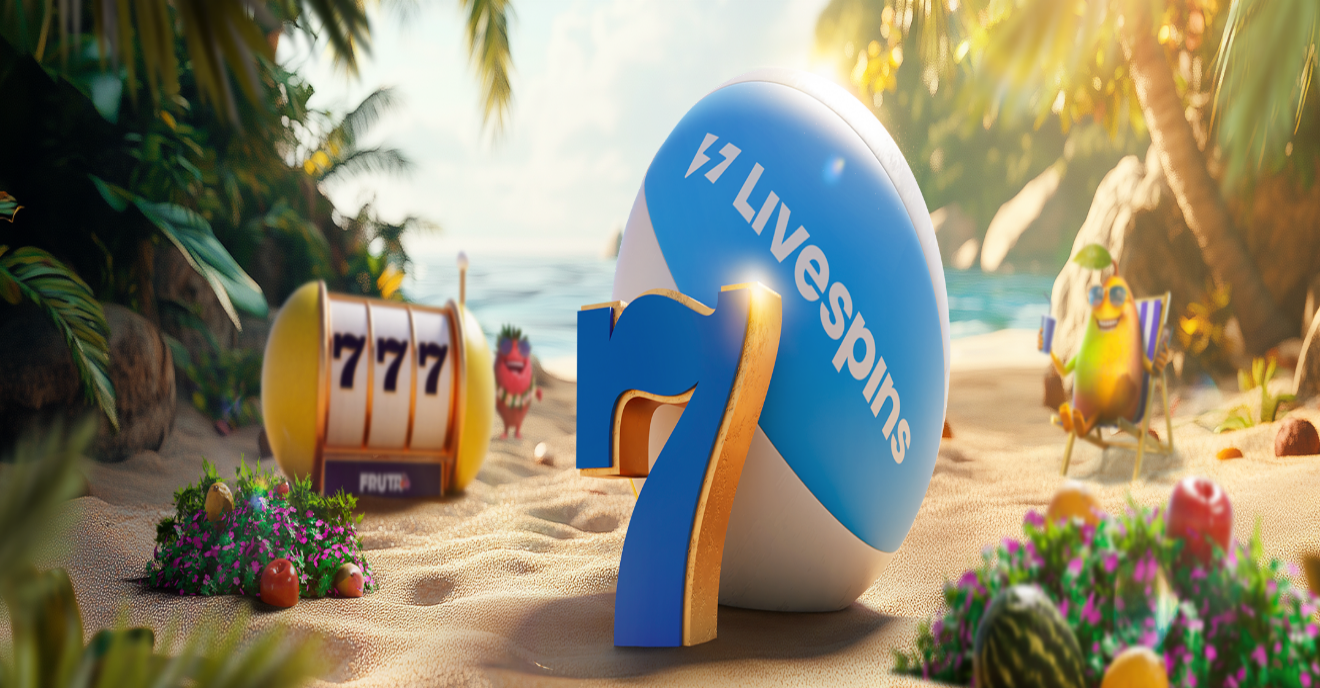 scroll, scrollTop: 0, scrollLeft: 0, axis: both 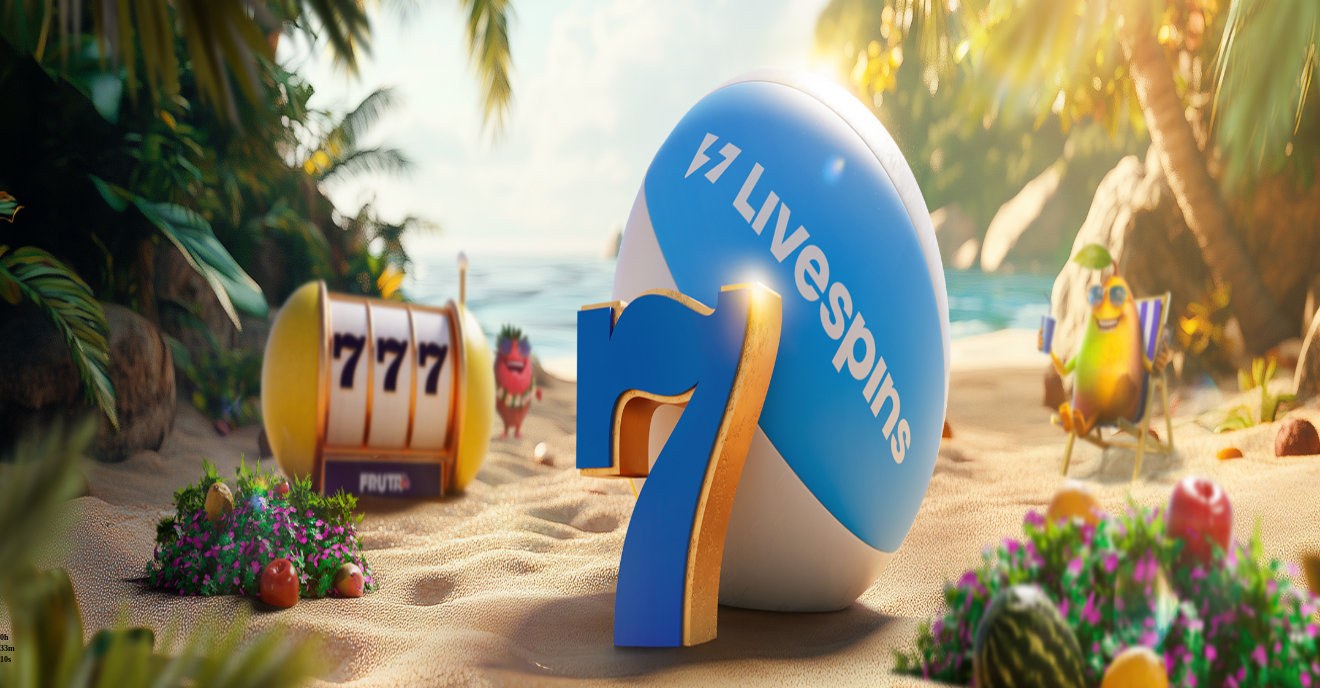 click on "Suositut Kolikkopelit Live Kasino Jackpotit Pöytäpelit Kaikki pelit" at bounding box center [660, 765] 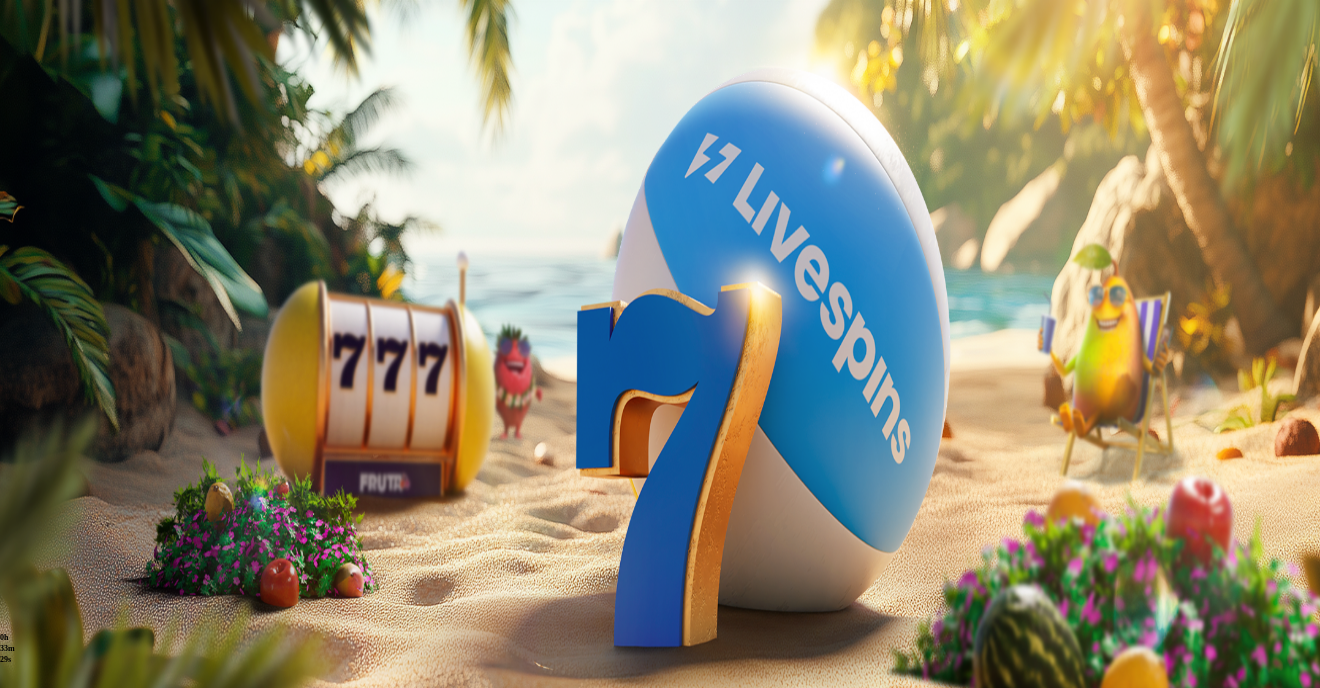 scroll, scrollTop: 0, scrollLeft: 0, axis: both 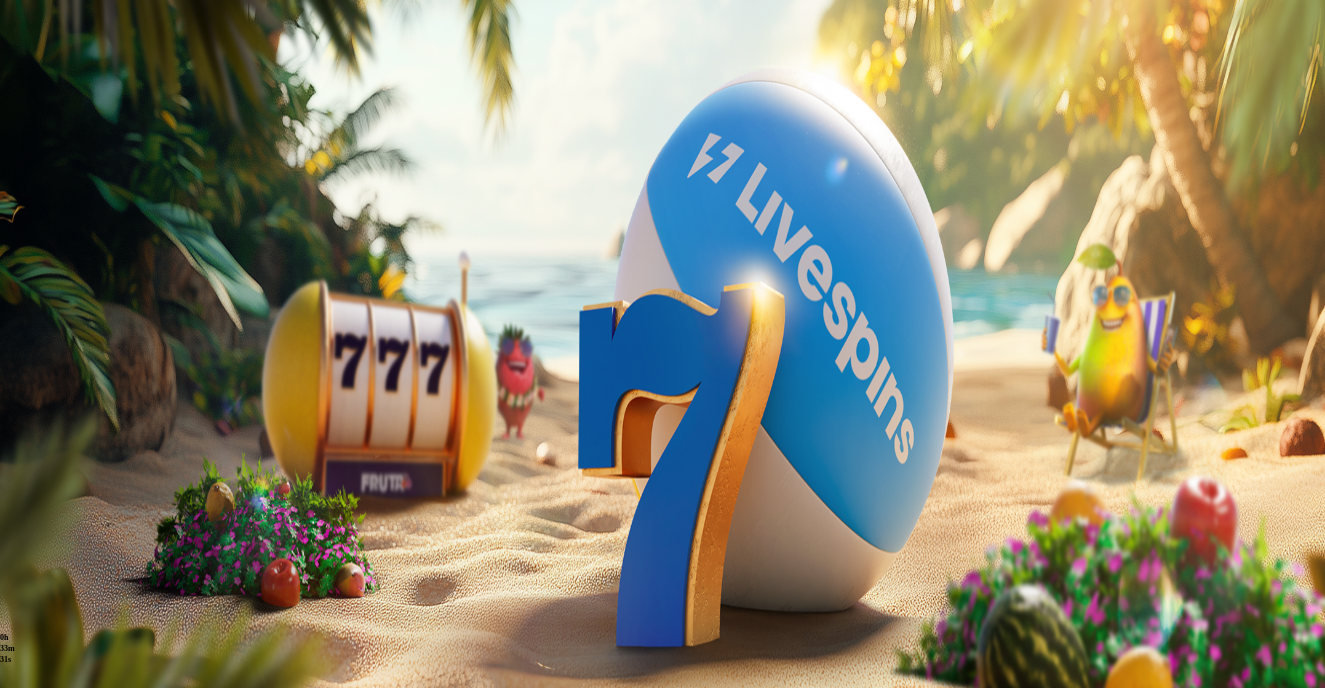 click on "Taso 2 Fruit Up   ja nappaat seuraavan palkkion" at bounding box center (662, 620) 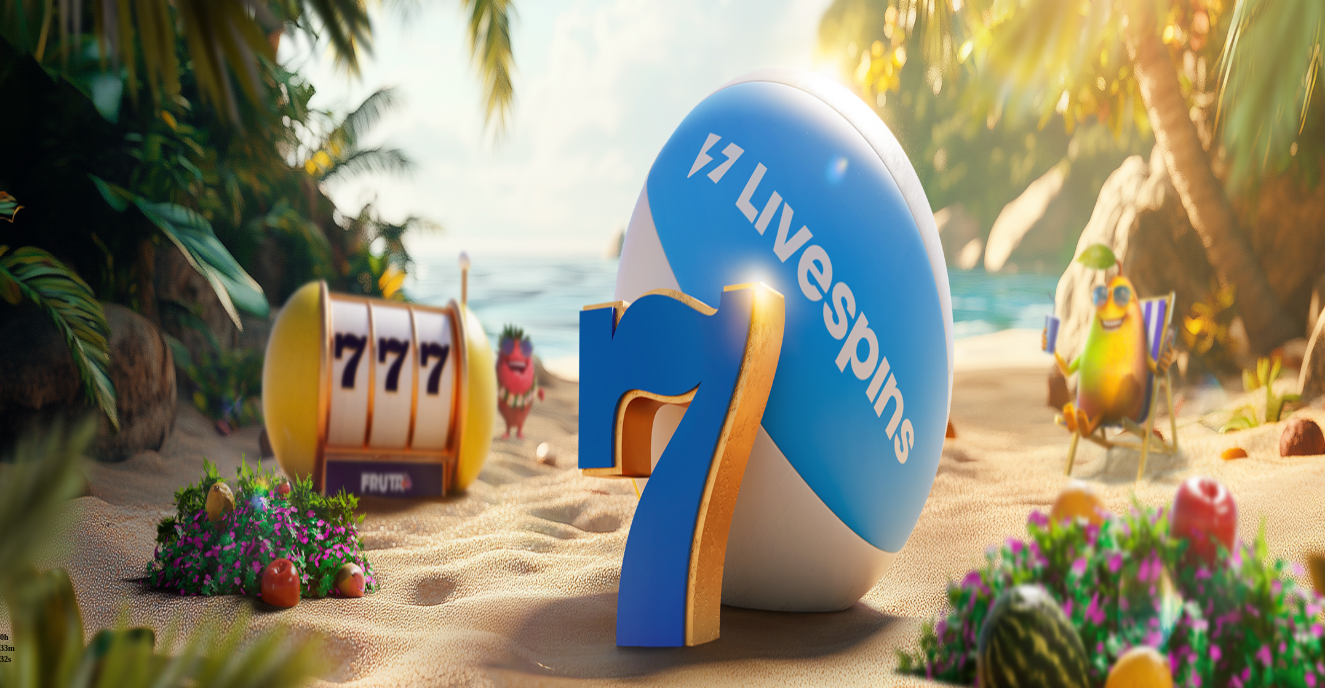 click at bounding box center [52, 514] 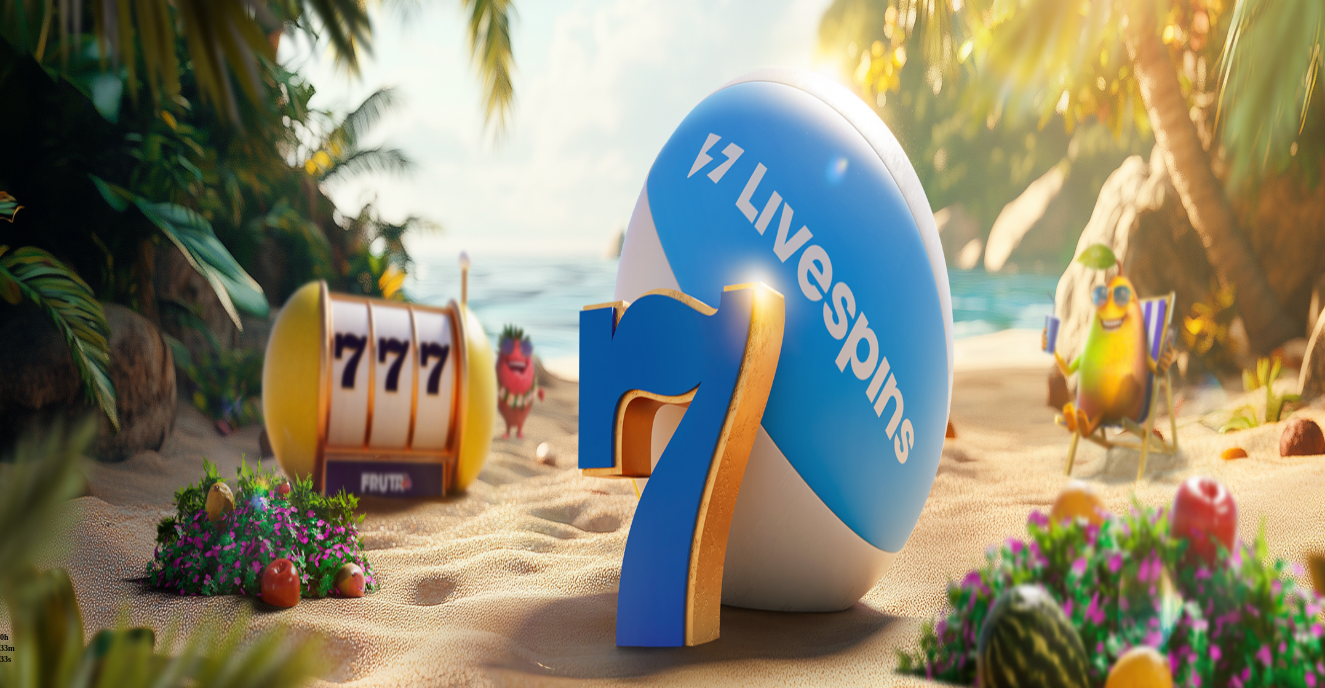 click at bounding box center (52, 514) 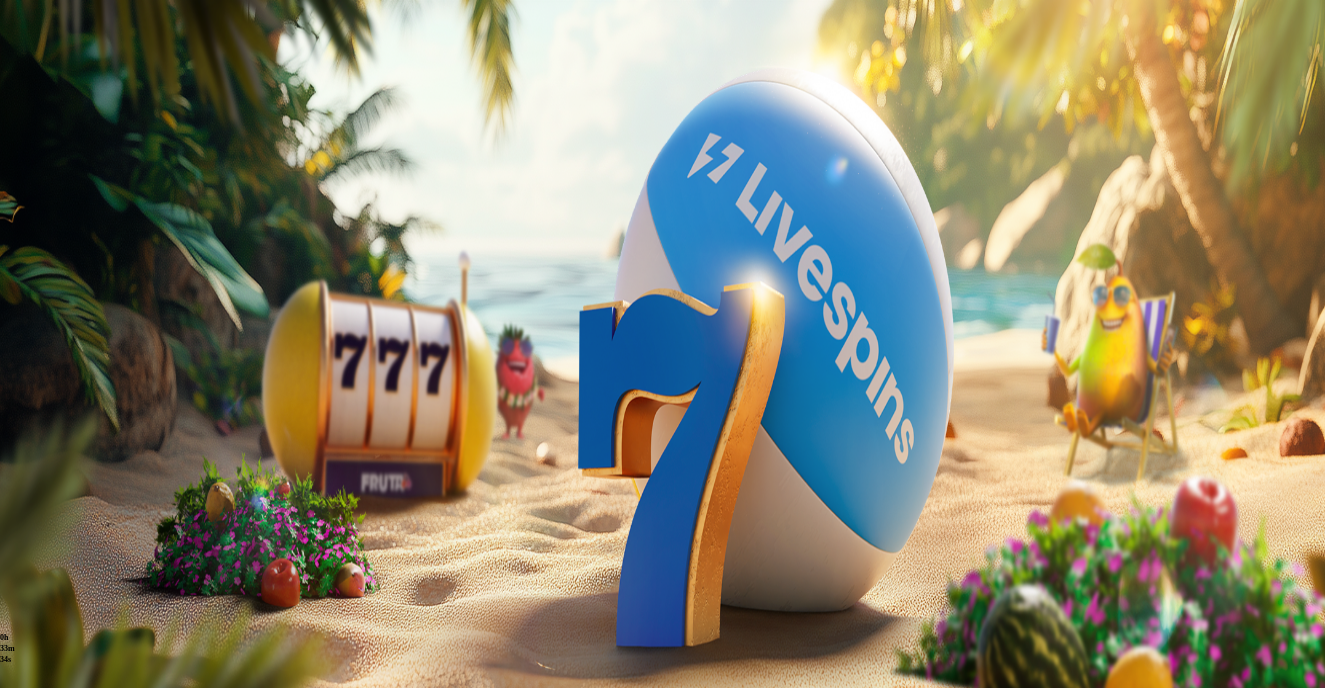 click on "Live Kasino" at bounding box center [87, 284] 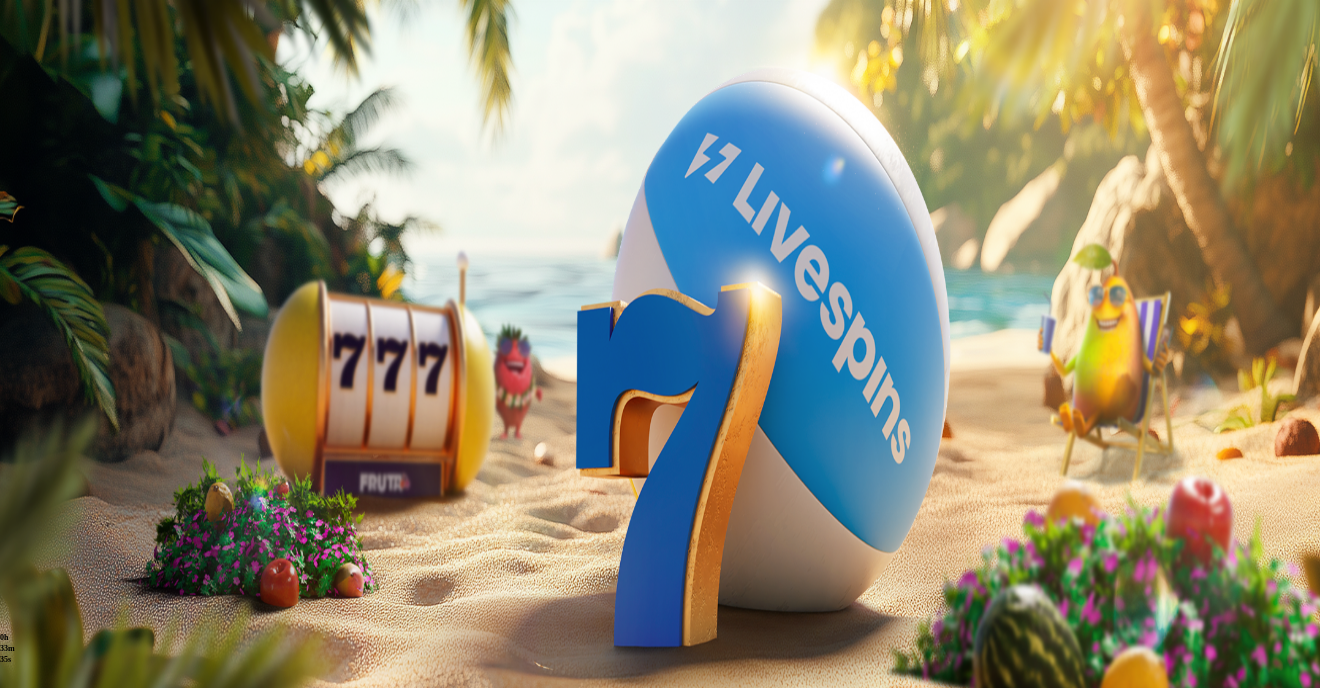 click on "Palkkiot" at bounding box center [79, 304] 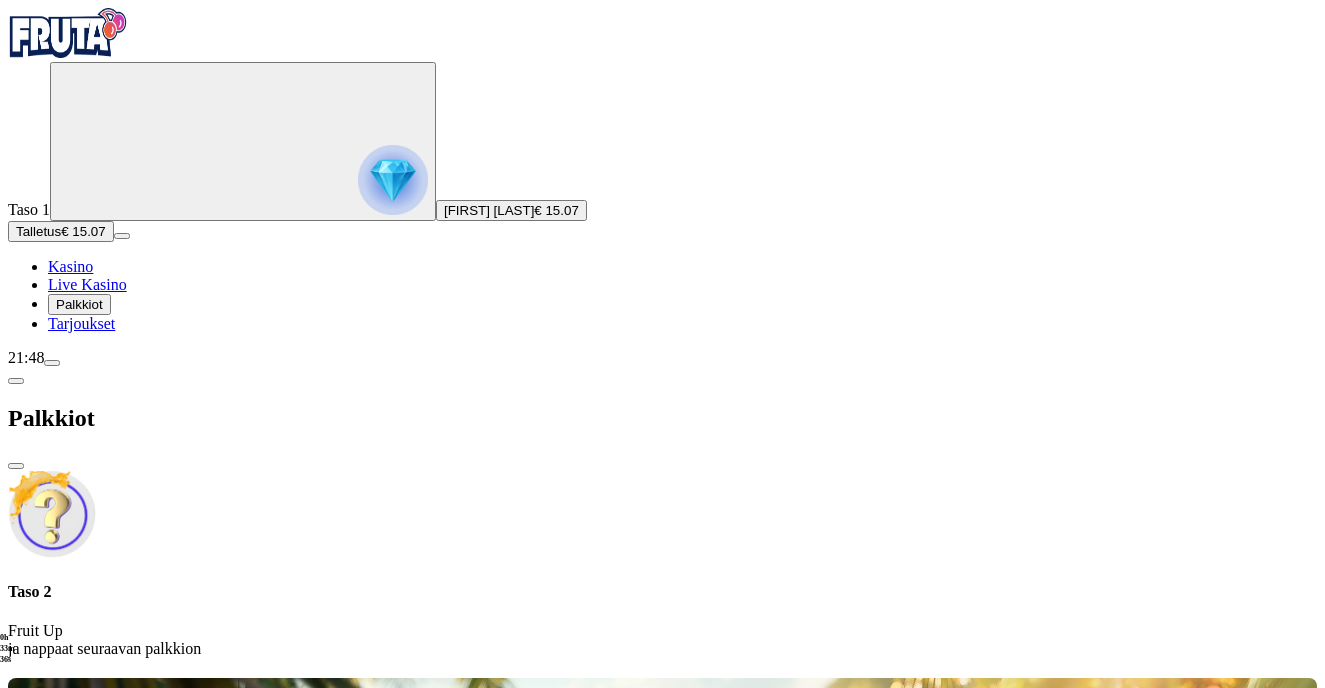 click on "Palkkiot" at bounding box center [79, 304] 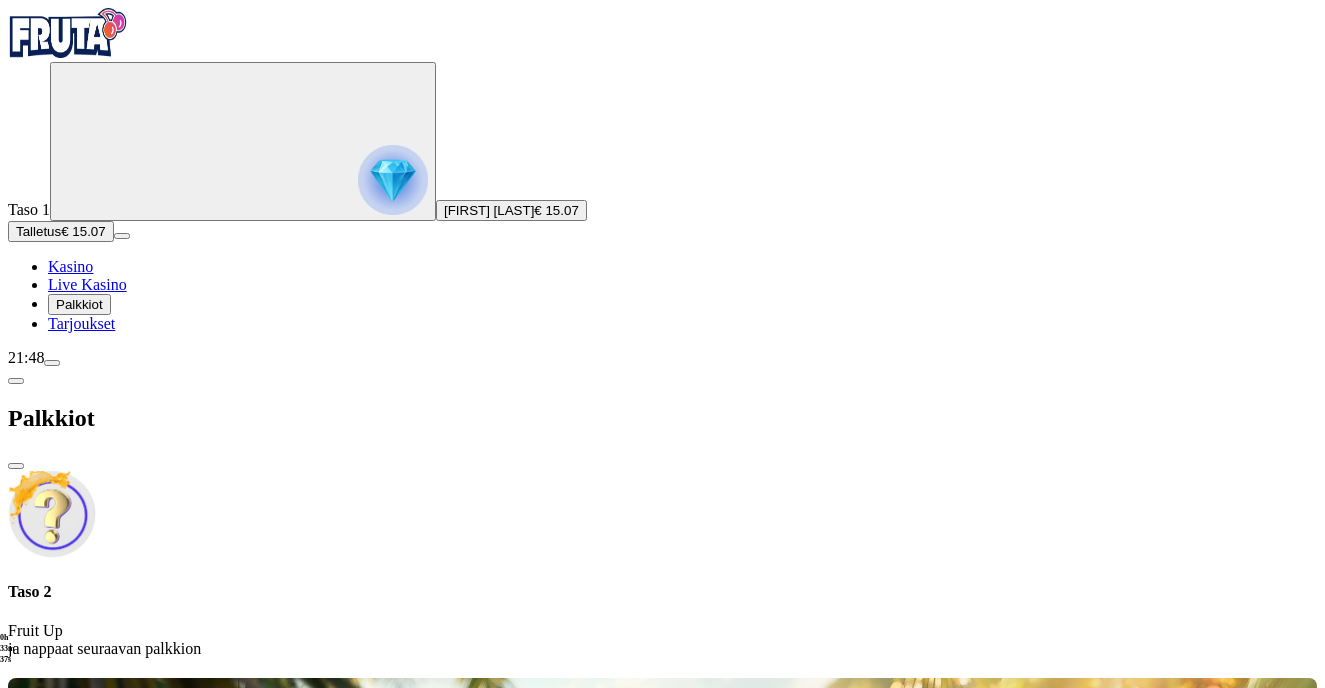click on "Palkkiot" at bounding box center [79, 304] 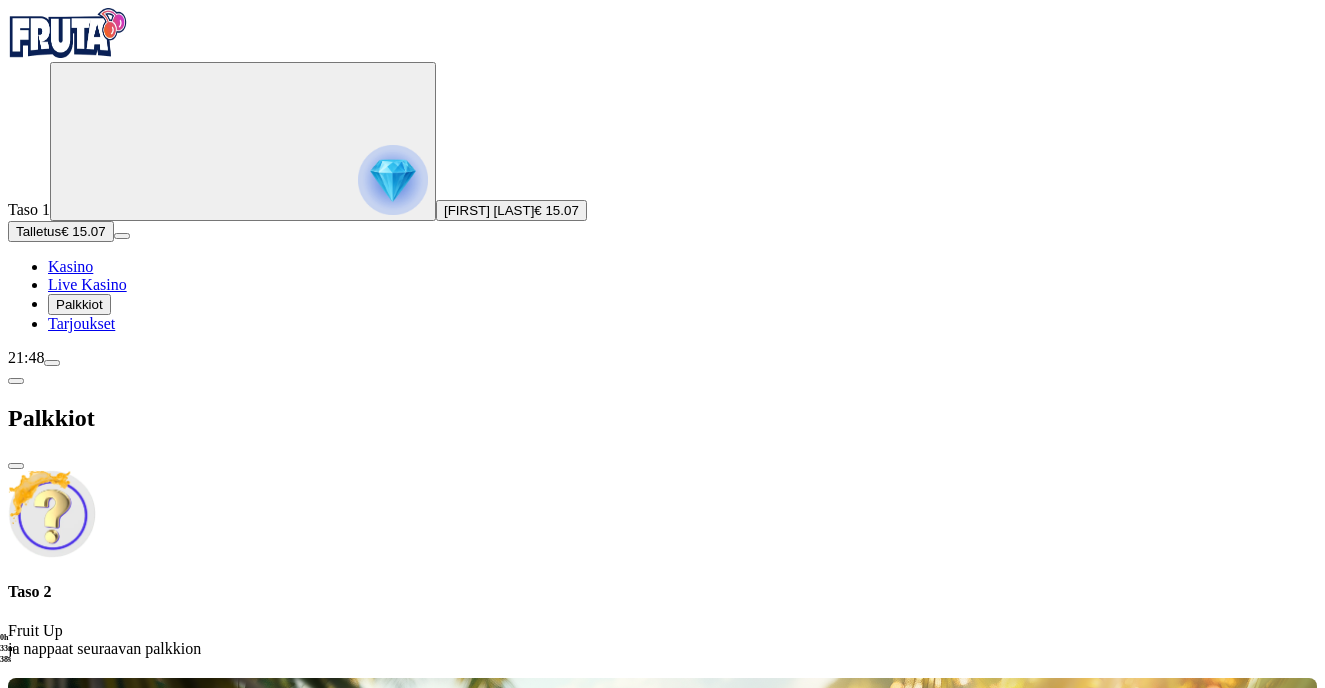 click on "Tarjoukset" at bounding box center [81, 323] 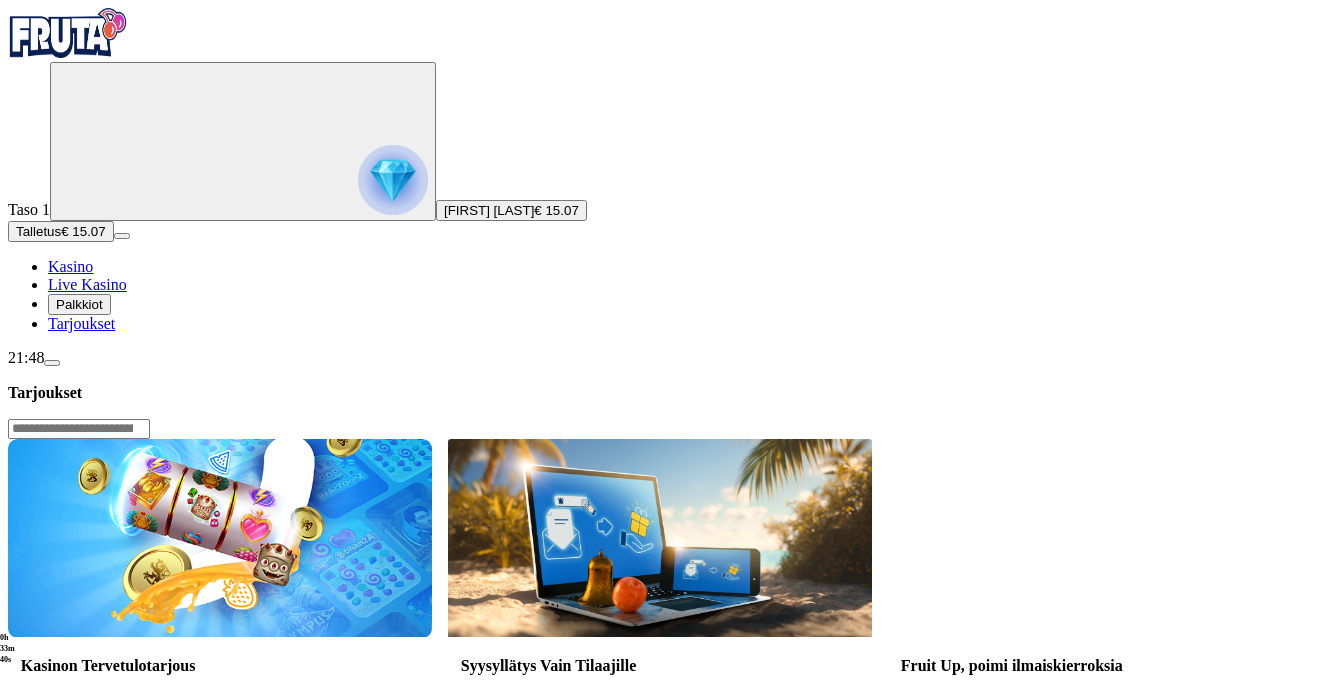 click at bounding box center (220, 538) 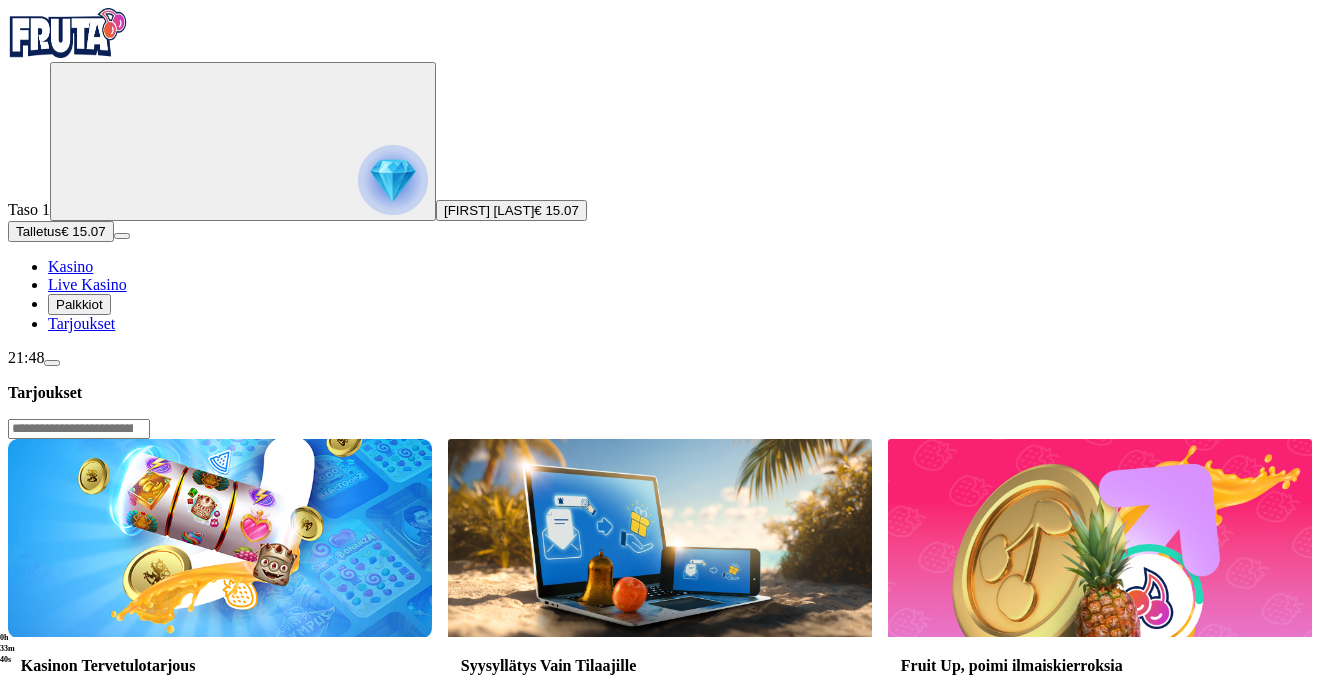 click on "Lue lisää" at bounding box center (50, 773) 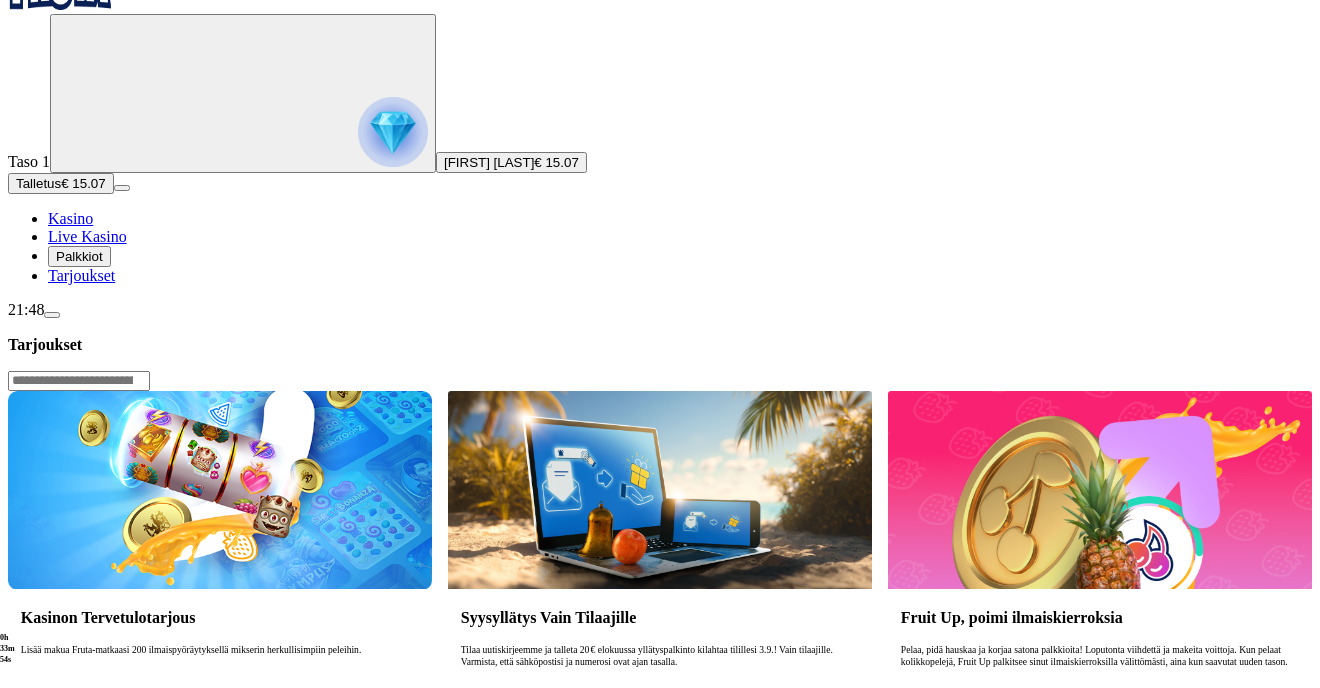 scroll, scrollTop: 0, scrollLeft: 0, axis: both 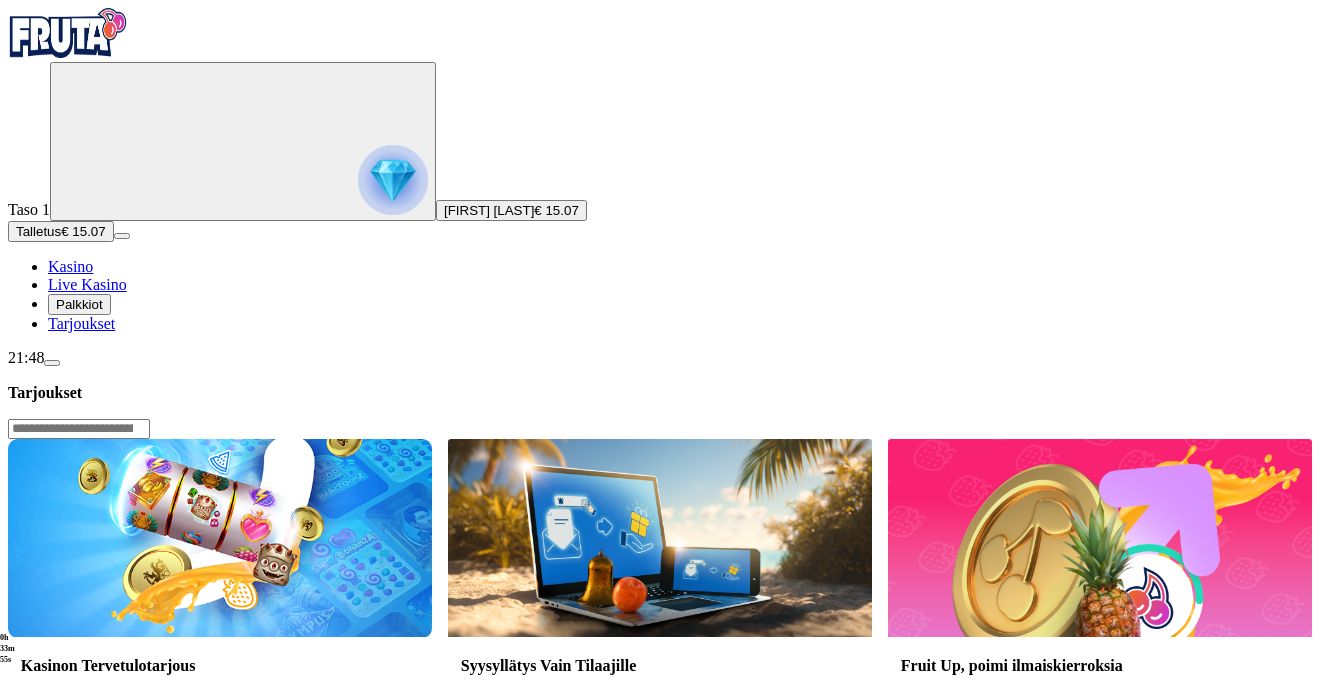 click at bounding box center (68, 33) 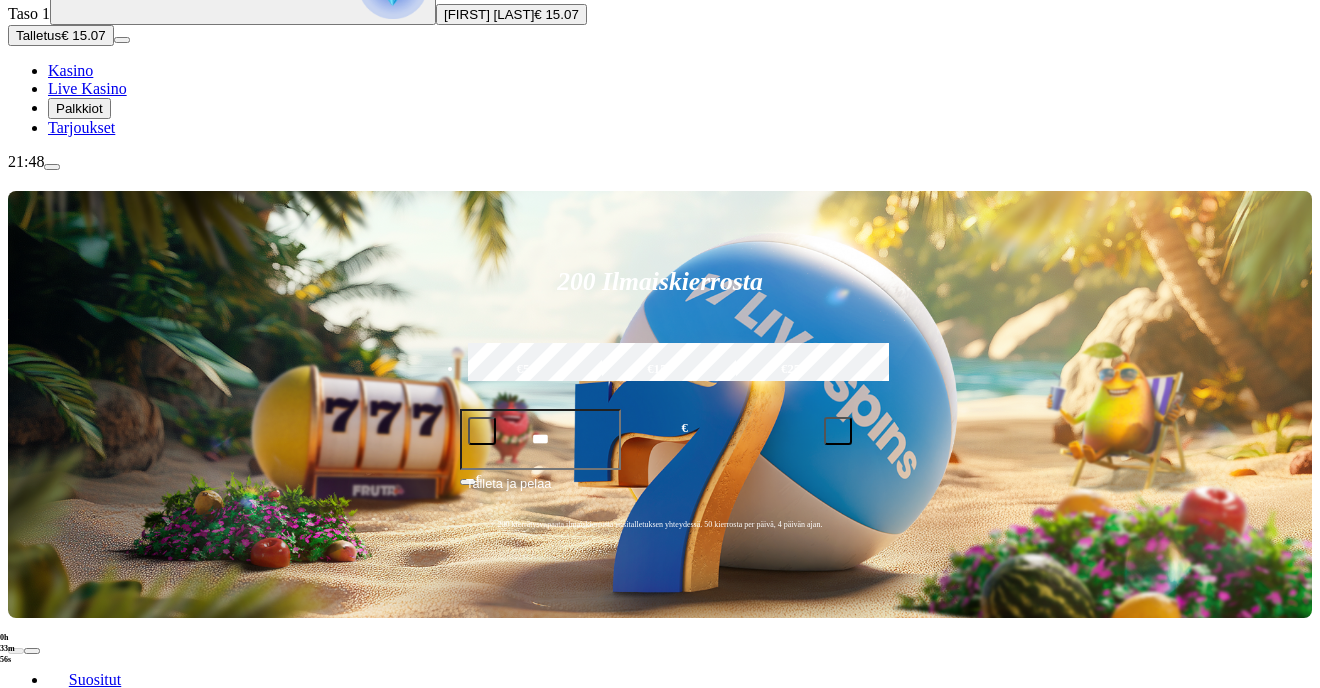 scroll, scrollTop: 200, scrollLeft: 0, axis: vertical 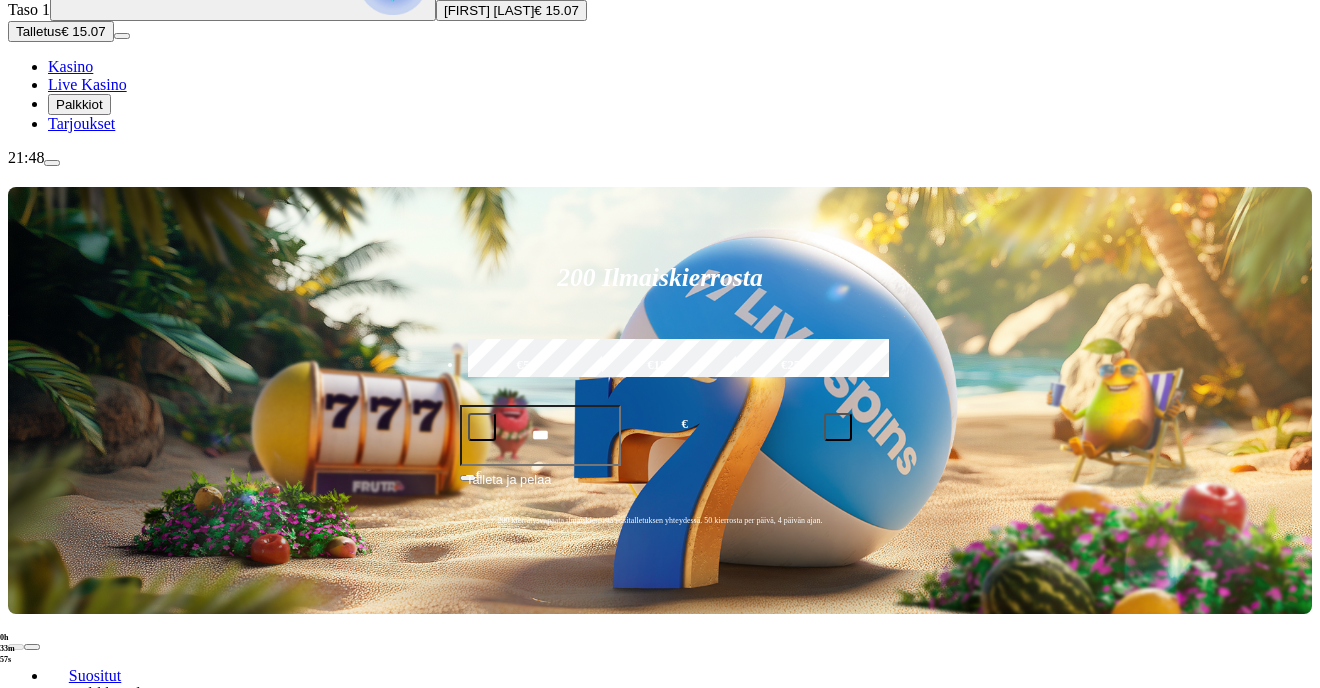 click on "Pelaa nyt" at bounding box center [77, 1217] 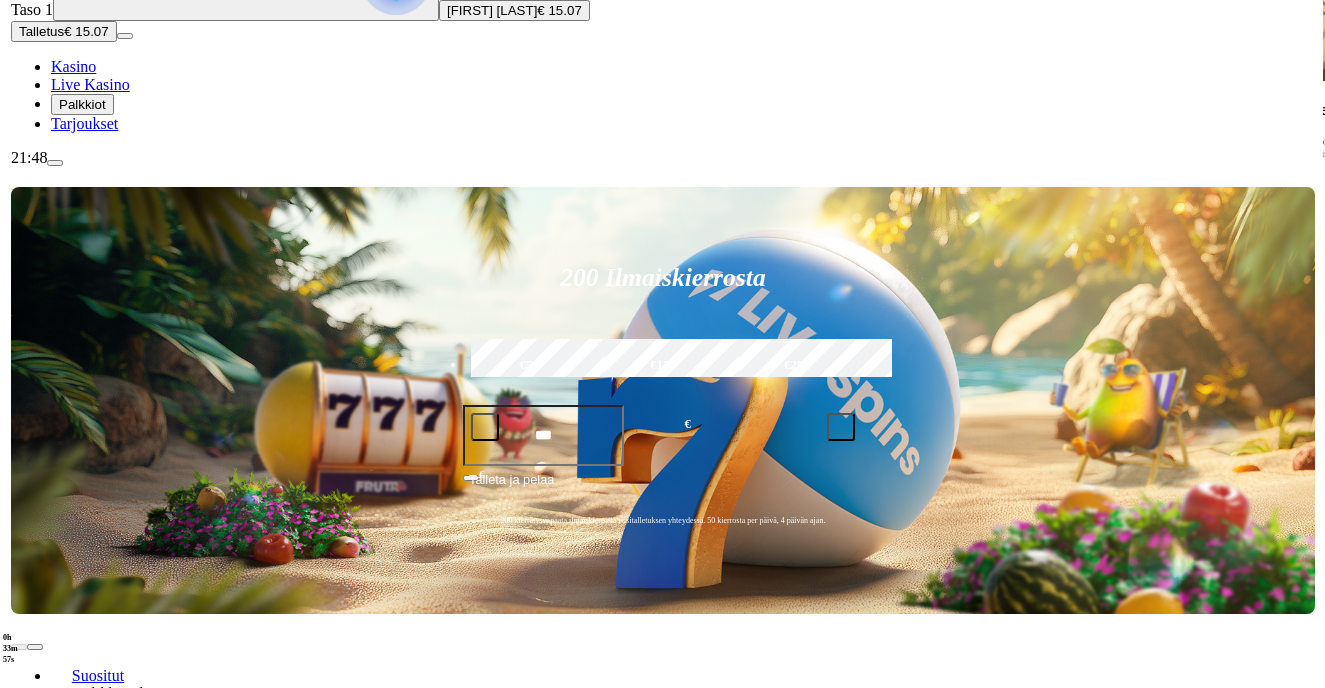 scroll, scrollTop: 0, scrollLeft: 0, axis: both 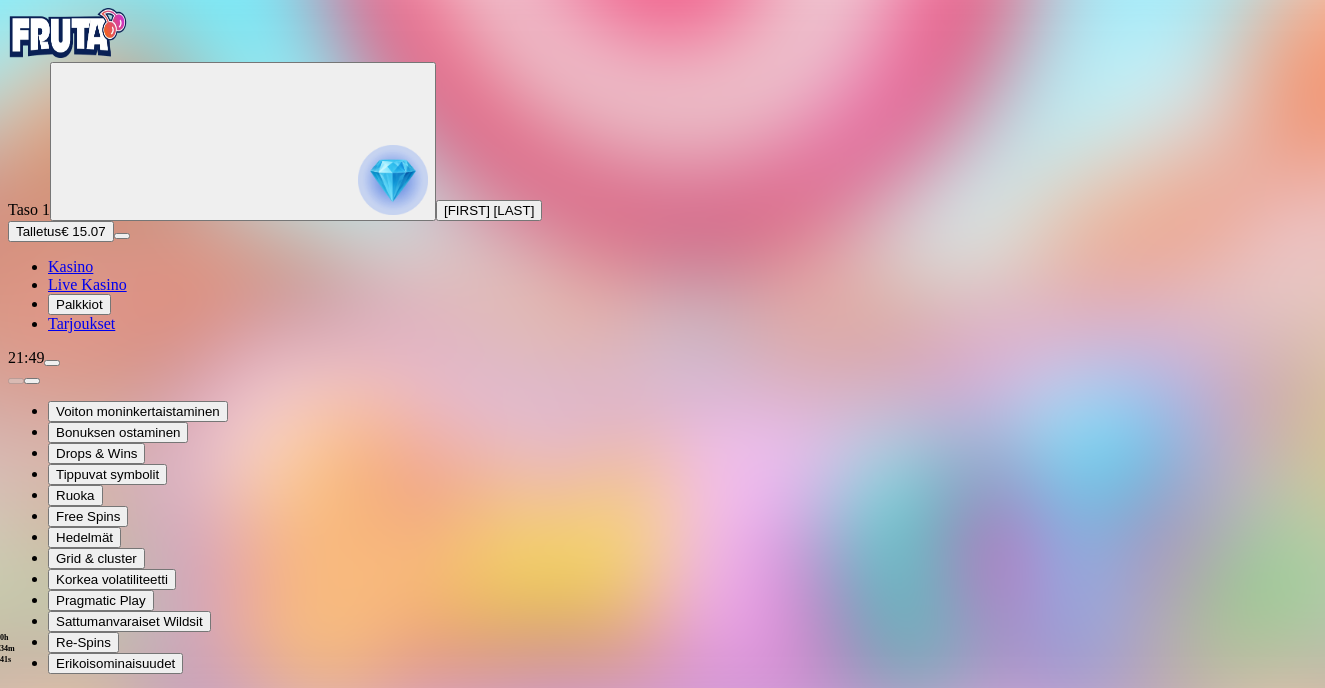 click at bounding box center [662, 1290] 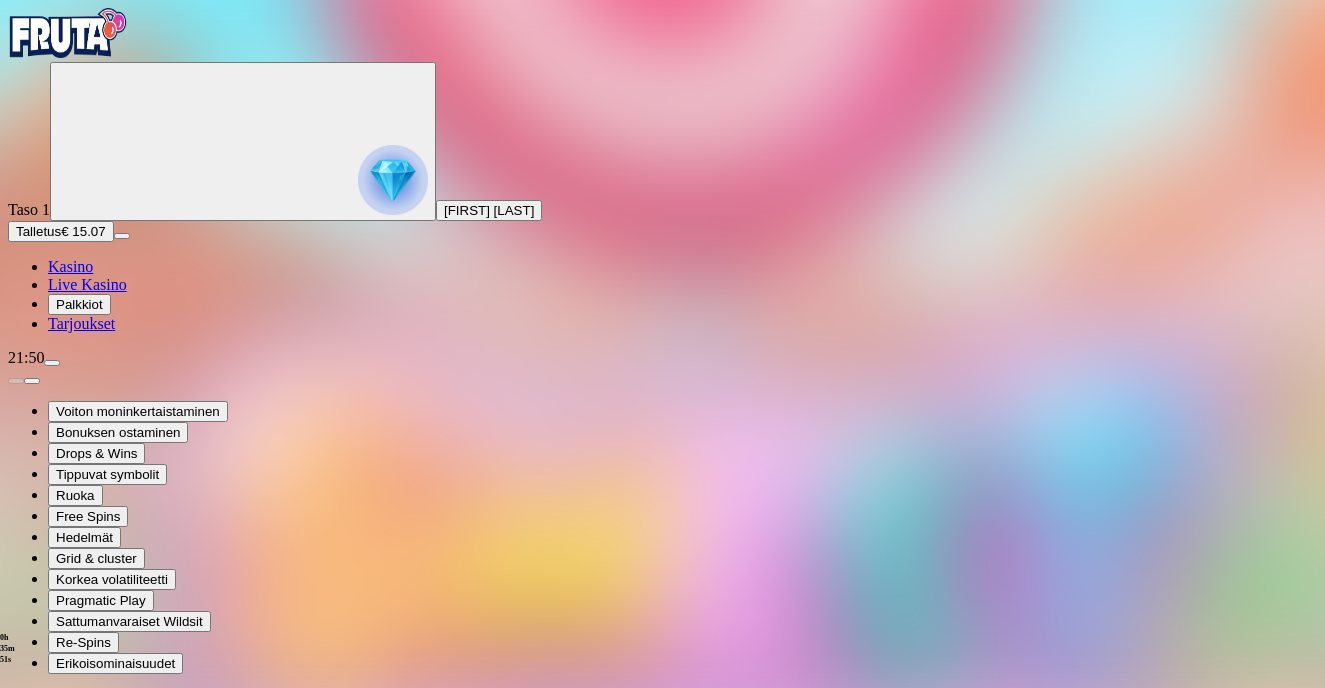 click at bounding box center [68, 33] 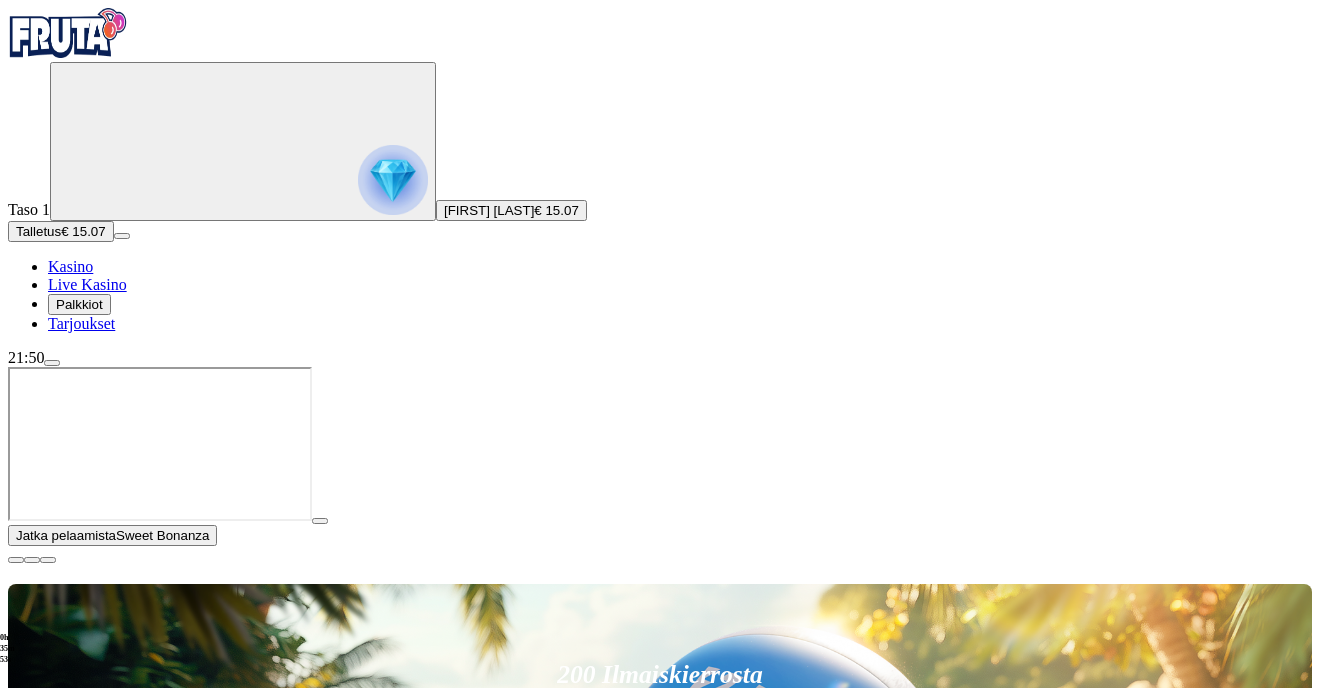 click at bounding box center (16, 560) 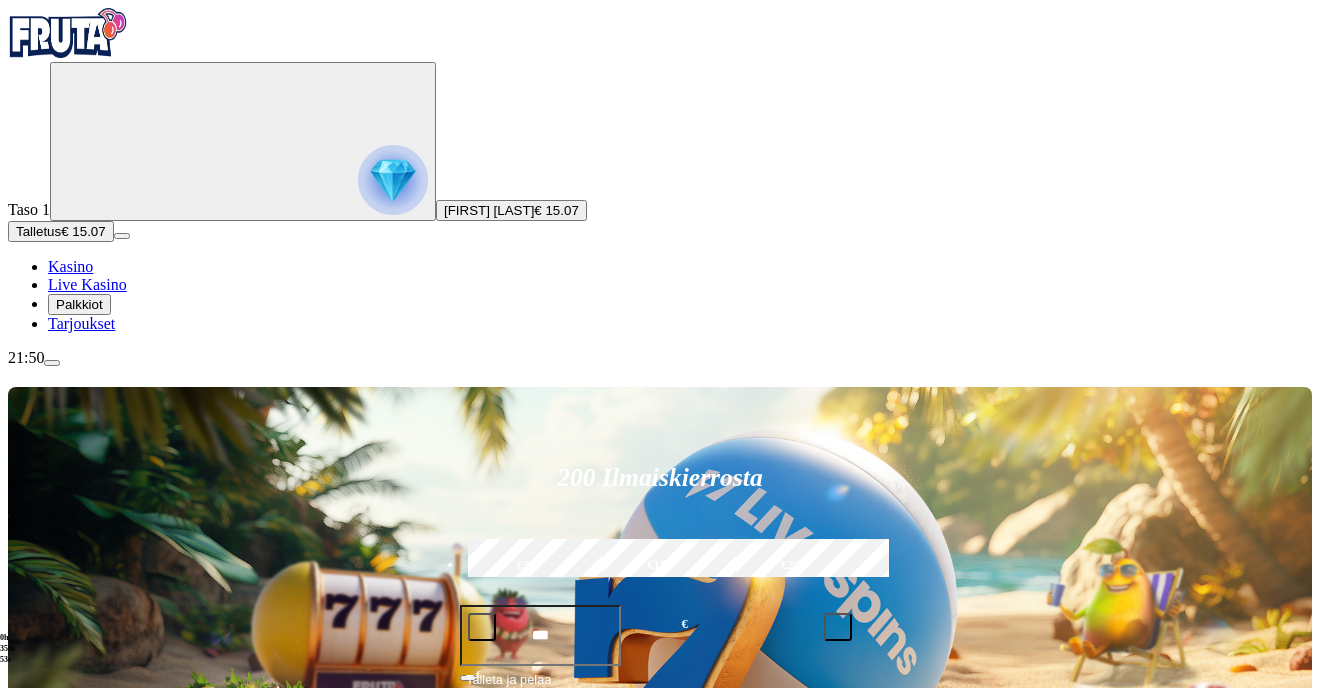 click at bounding box center [48, 1427] 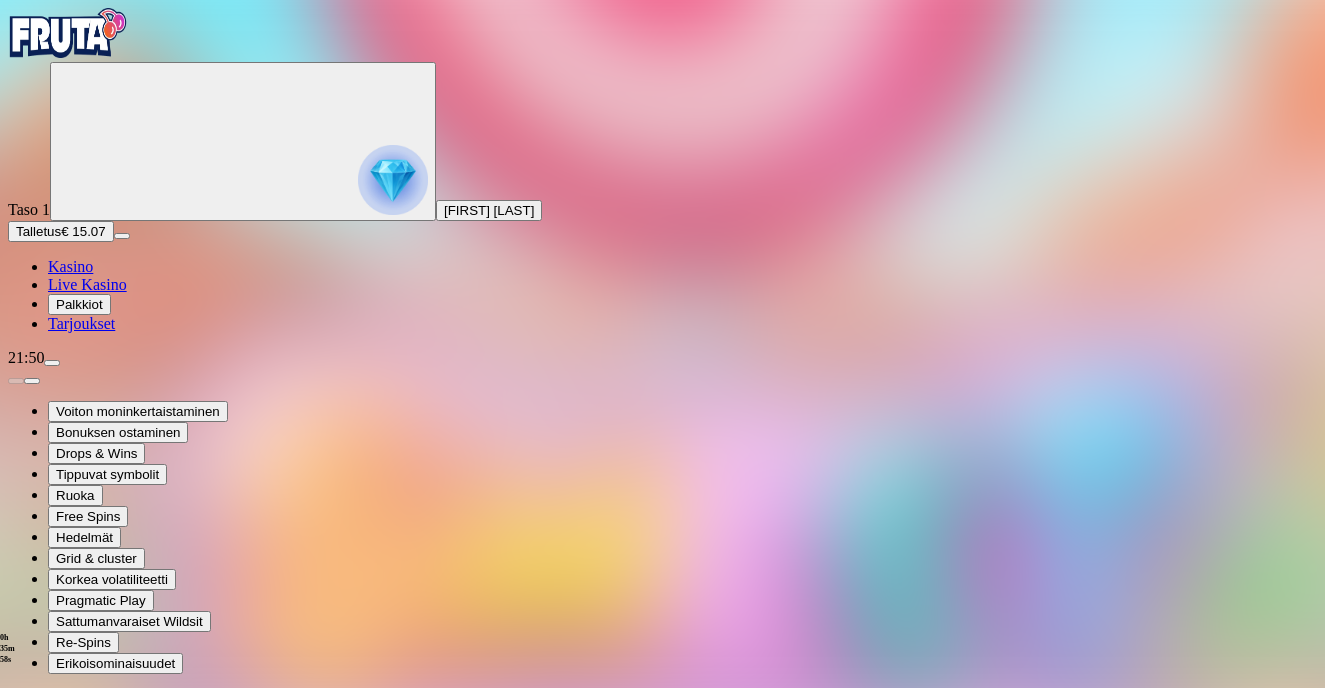 click at bounding box center (68, 33) 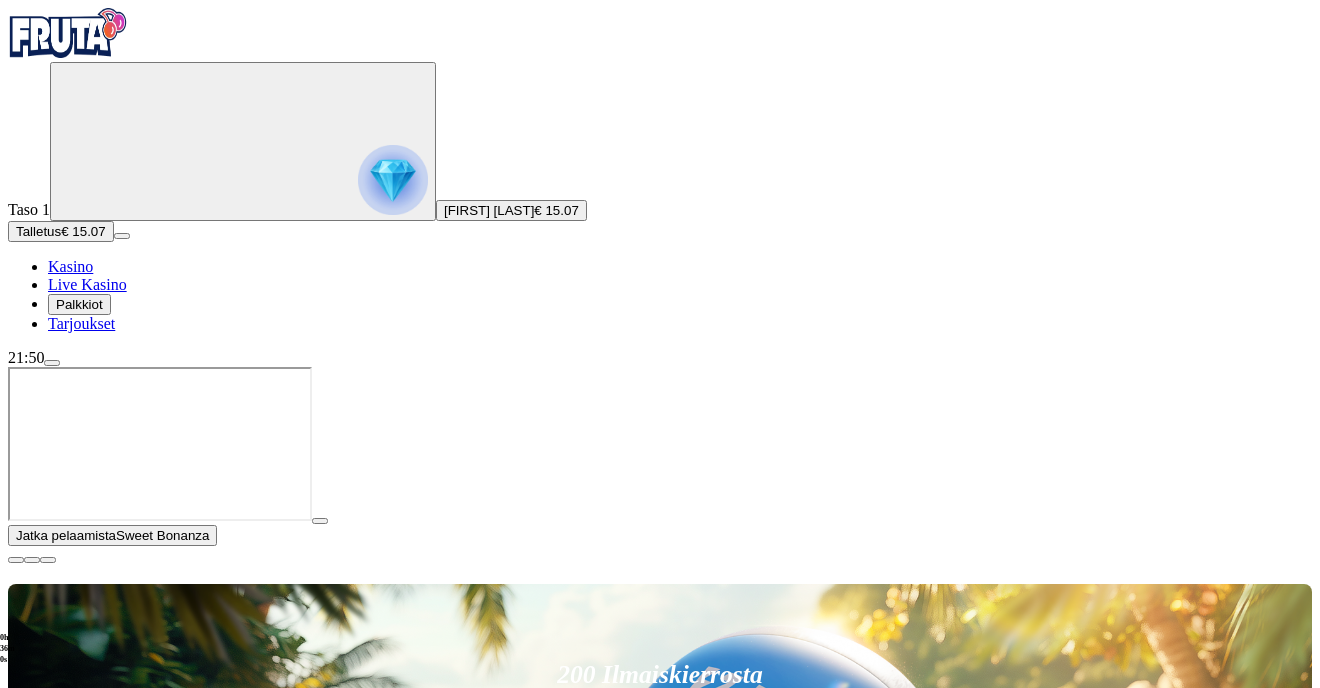 click at bounding box center (16, 560) 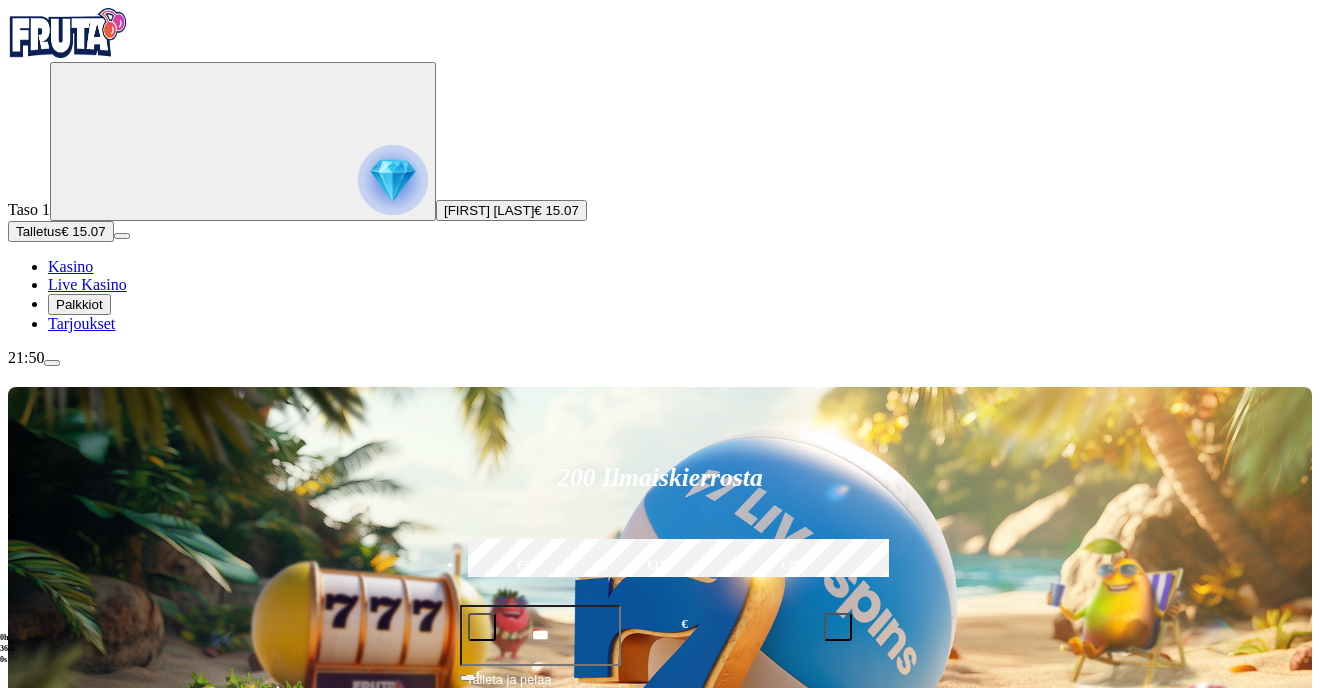 click at bounding box center (52, 363) 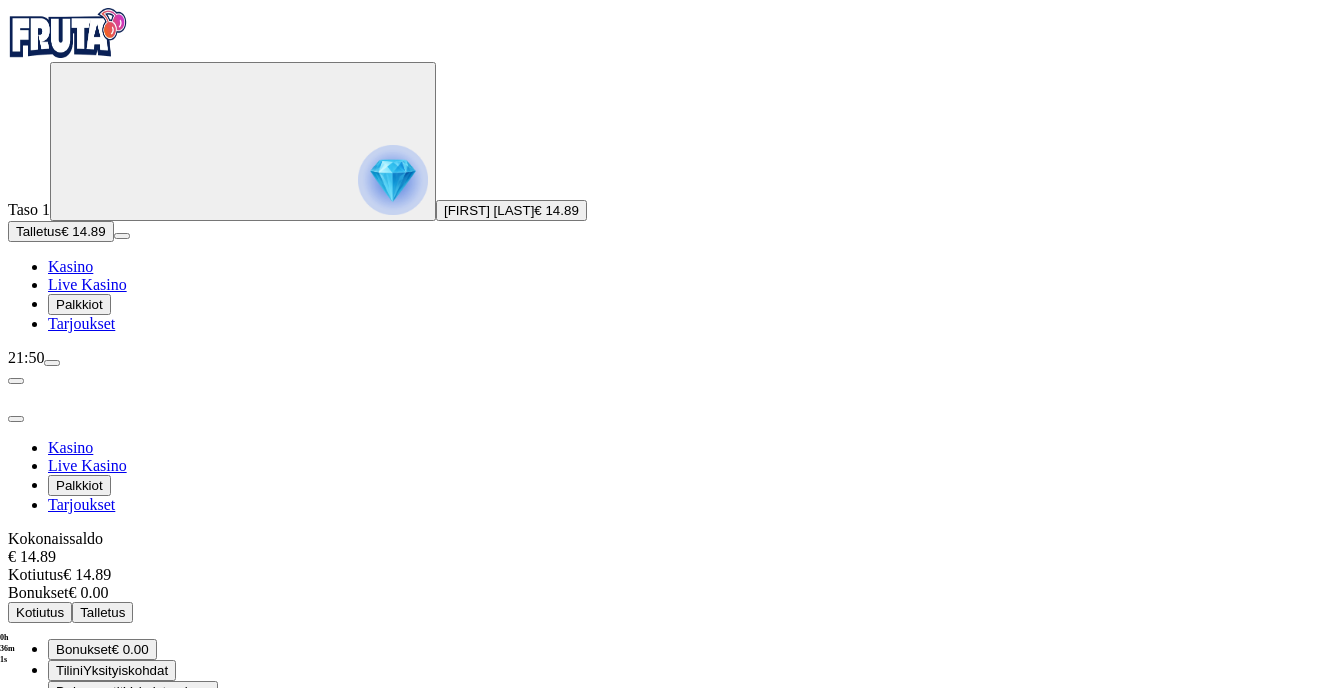 click on "Kysy apua" at bounding box center (87, 817) 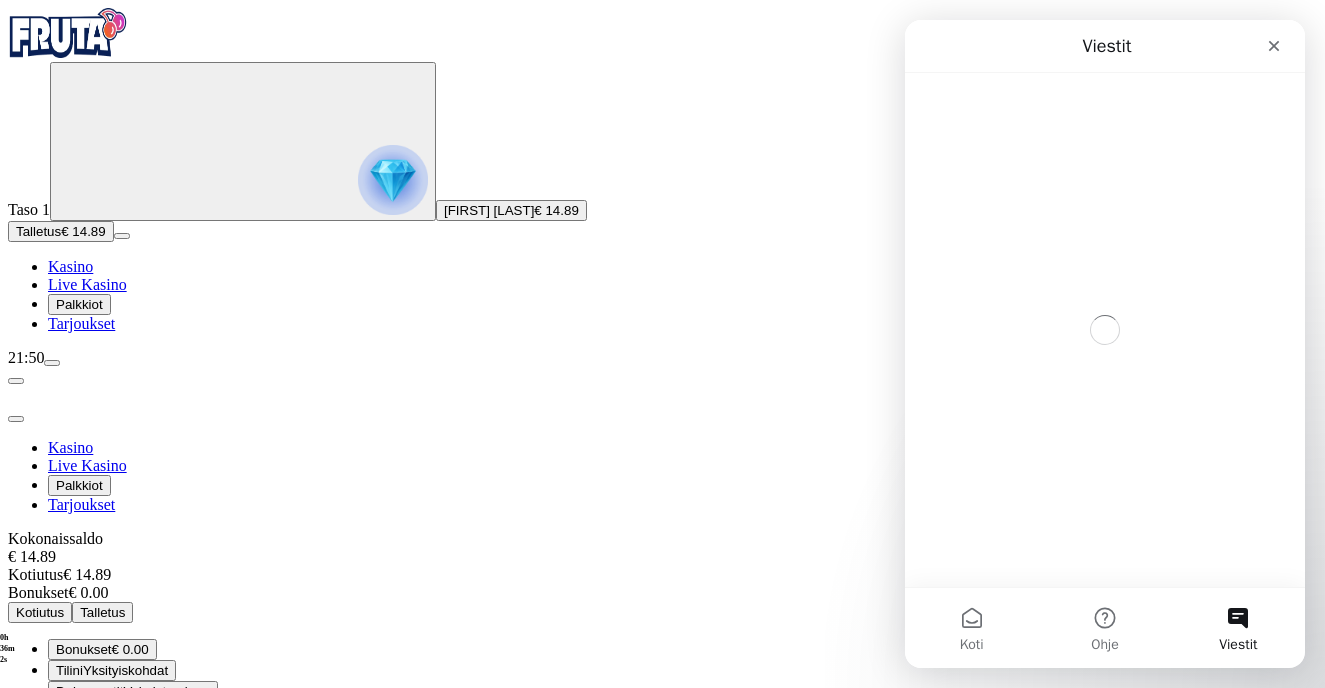 scroll, scrollTop: 0, scrollLeft: 0, axis: both 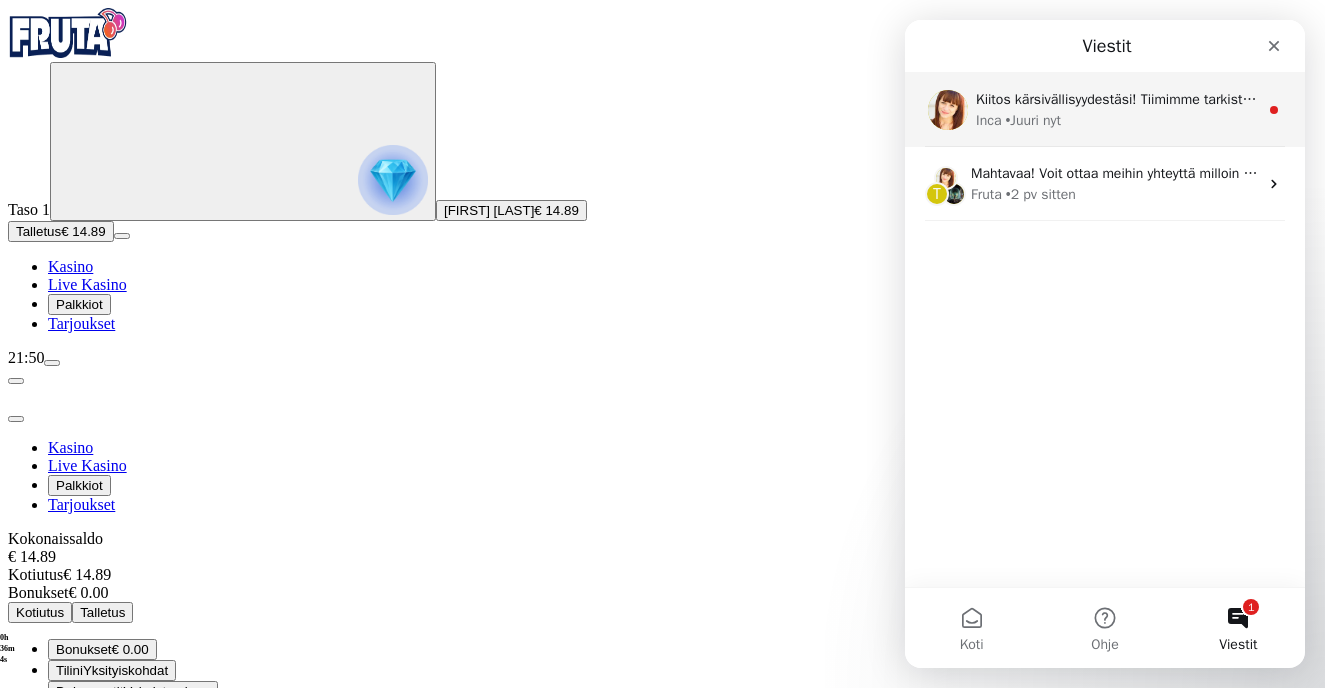 click on "Kiitos kärsivällisyydestäsi! Tiimimme tarkistaa pyyntöäsi edelleen ja palaamme asiaan mahdollisimman pian. Ole hyvä ja odota vielä muutama minuutti." at bounding box center (1439, 99) 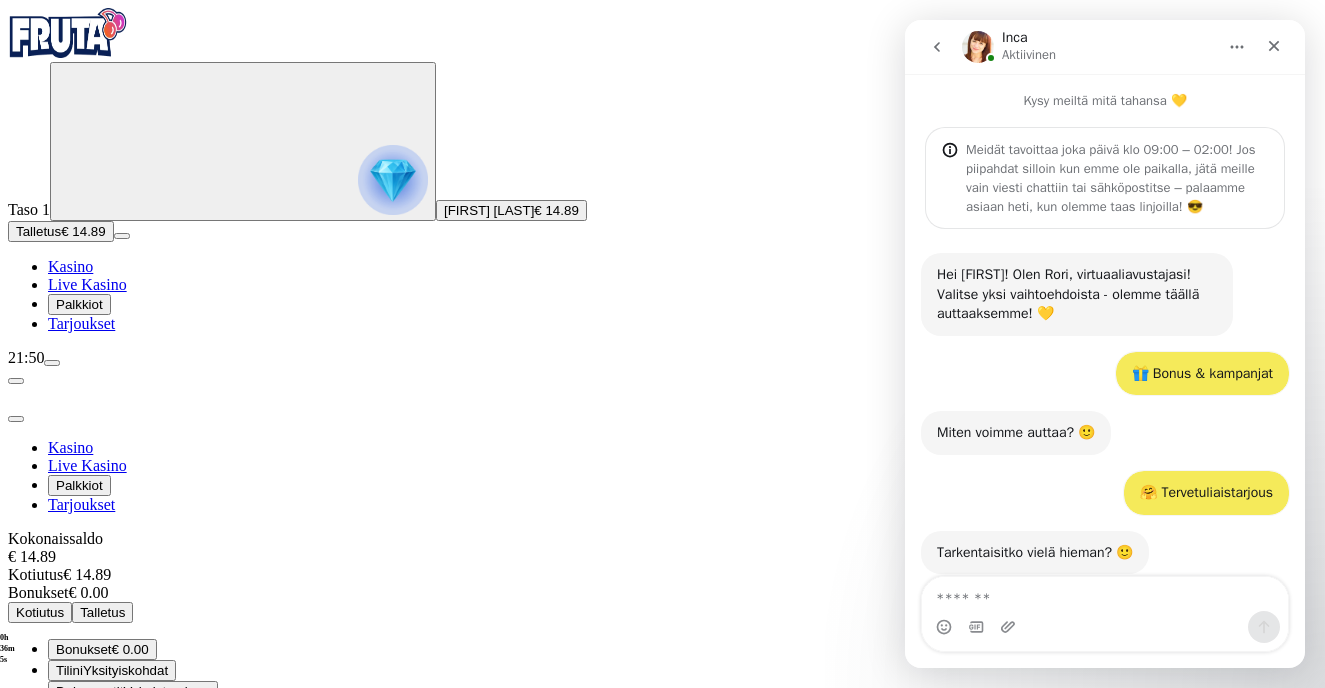 scroll, scrollTop: 3, scrollLeft: 0, axis: vertical 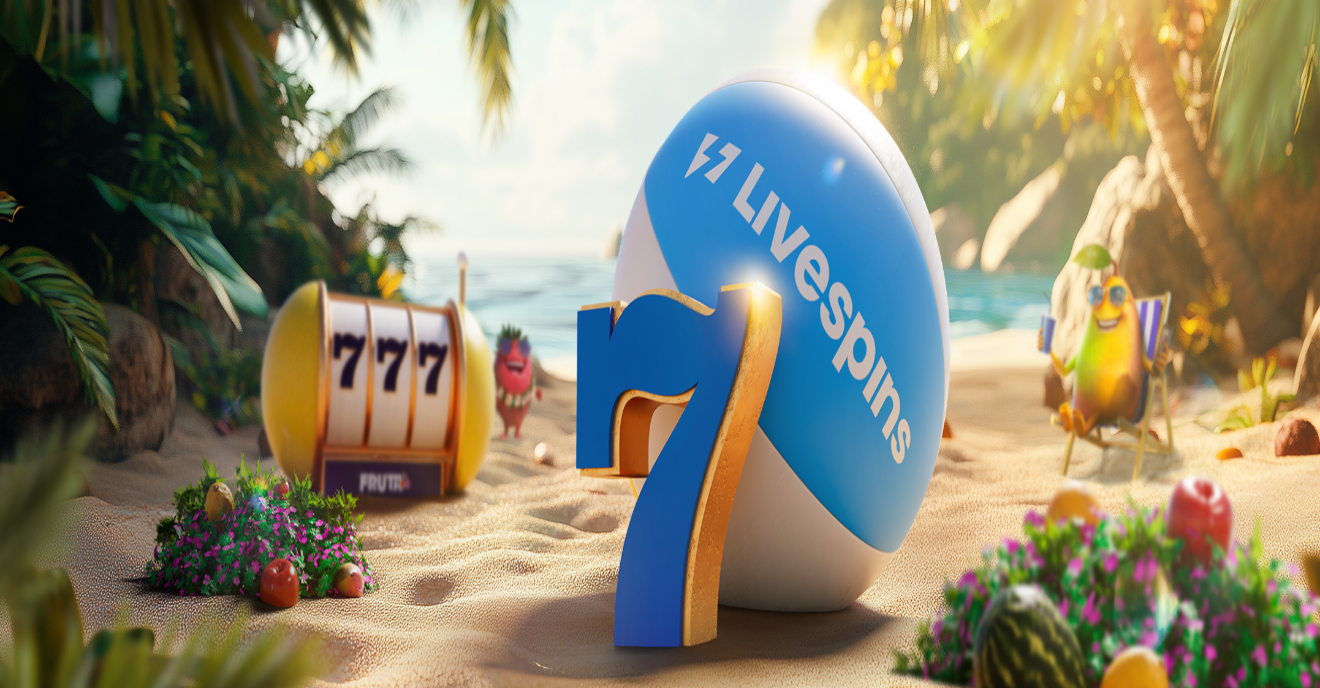 click 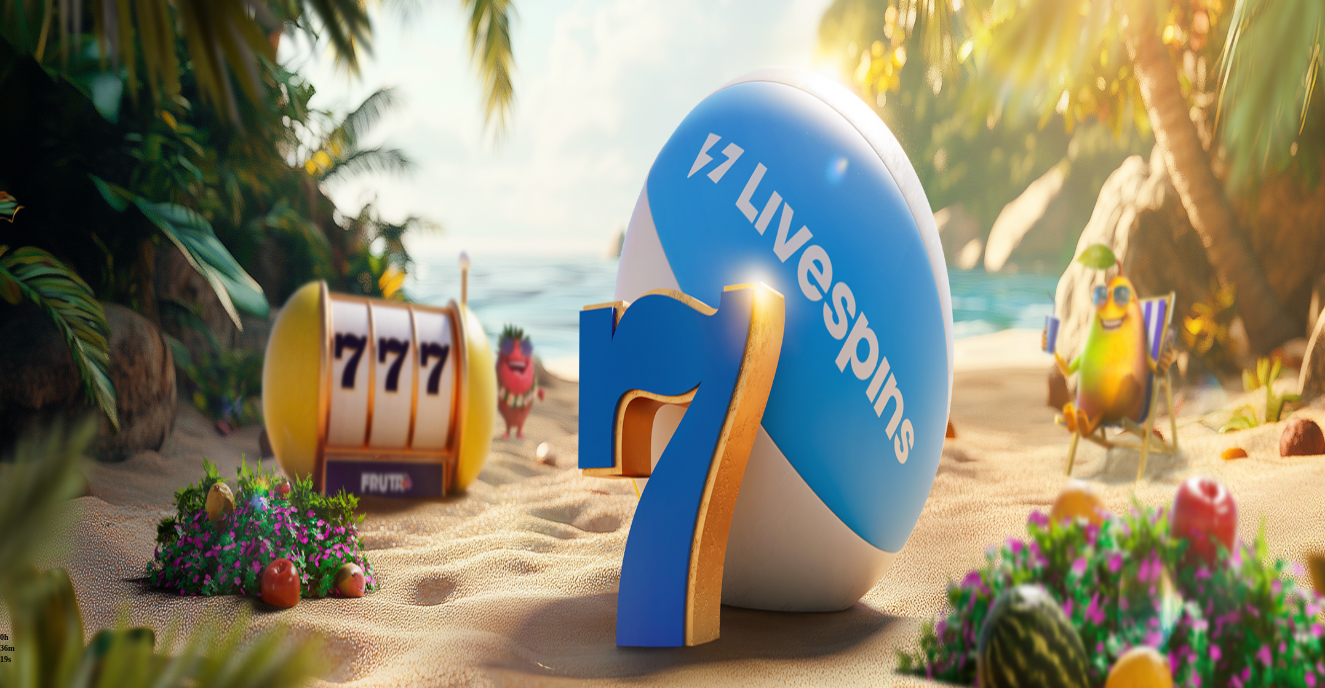 click on "21:51" at bounding box center (662, 358) 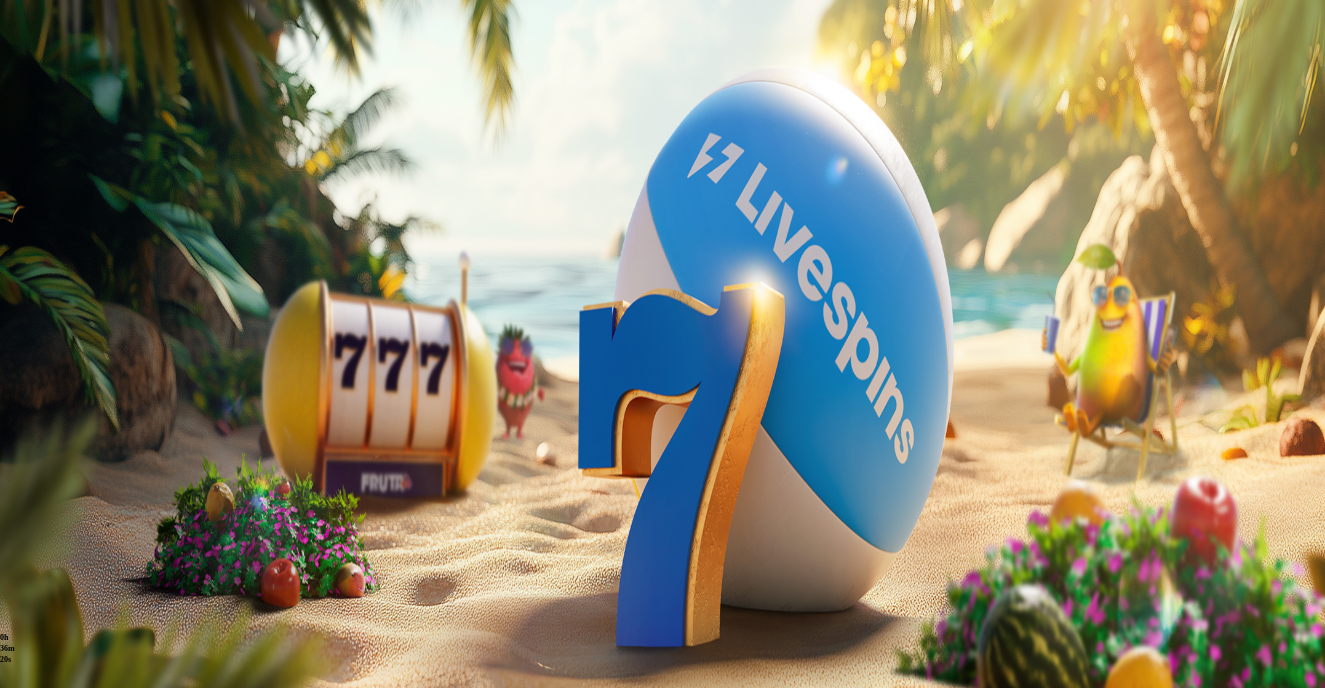 click at bounding box center (52, 363) 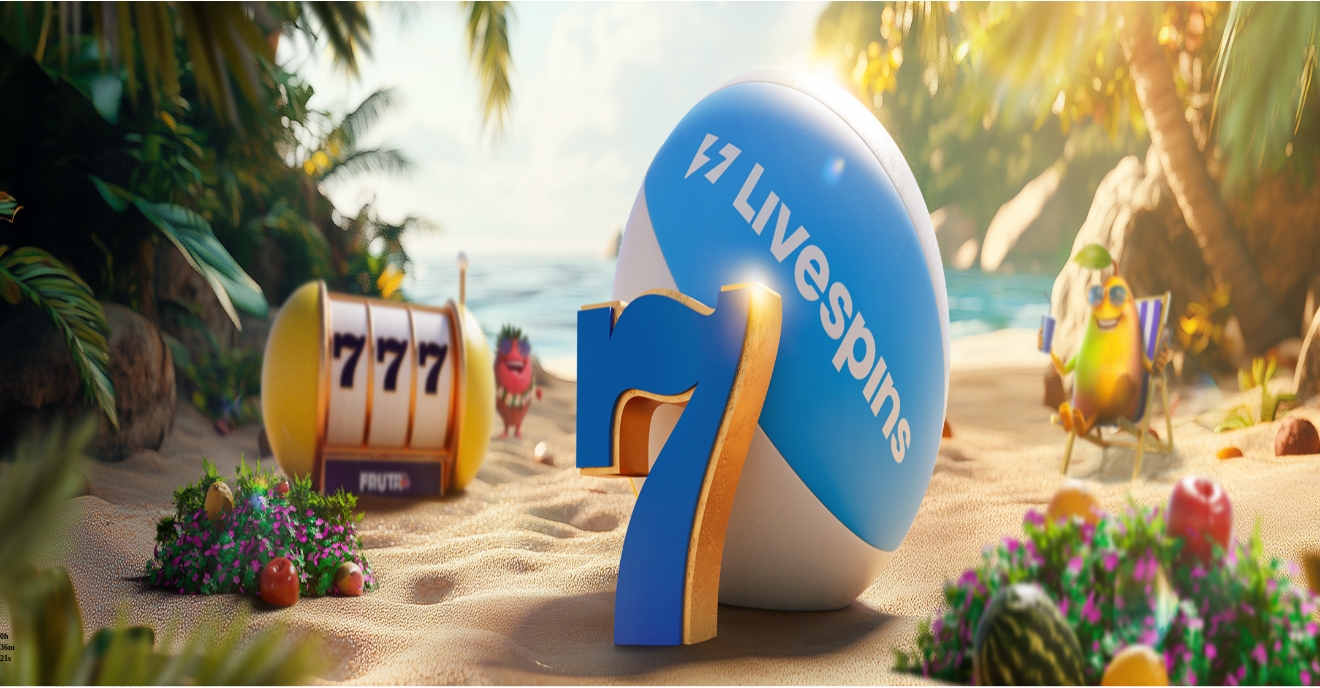 scroll, scrollTop: 25, scrollLeft: 0, axis: vertical 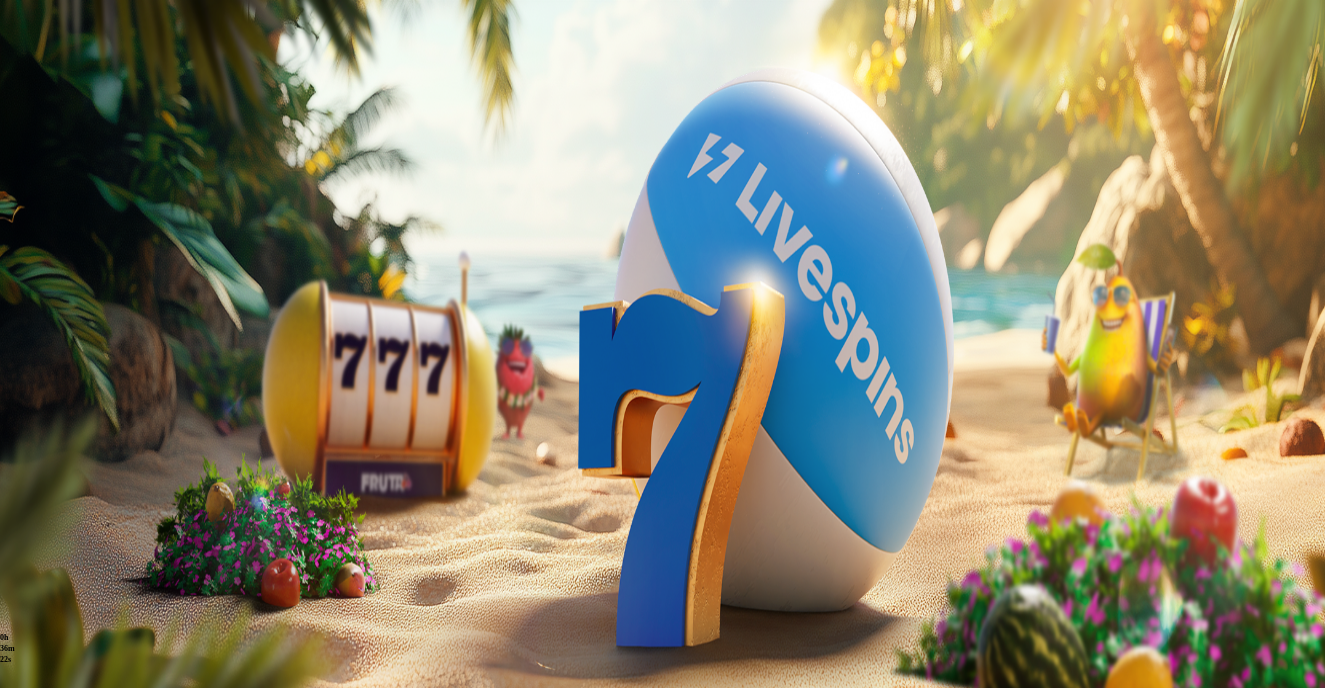 click on "Kirjaudu ulos" at bounding box center (54, 854) 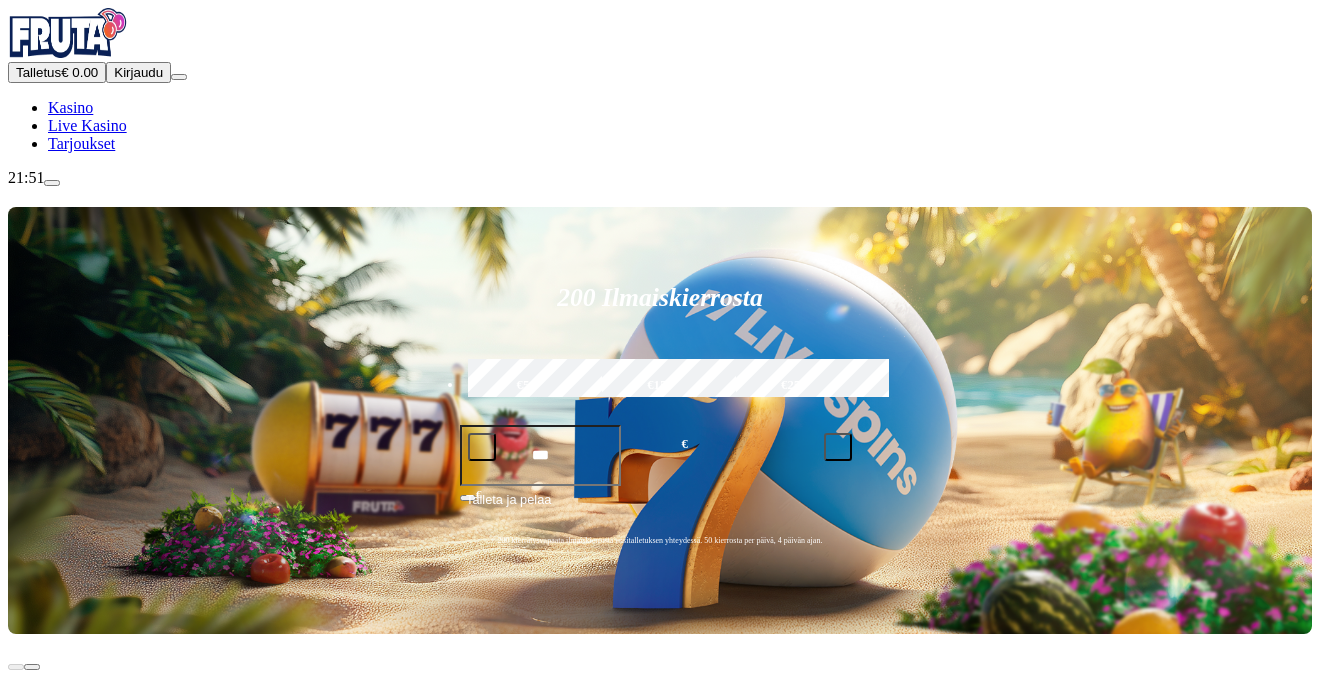 click on "Kirjaudu" at bounding box center (138, 72) 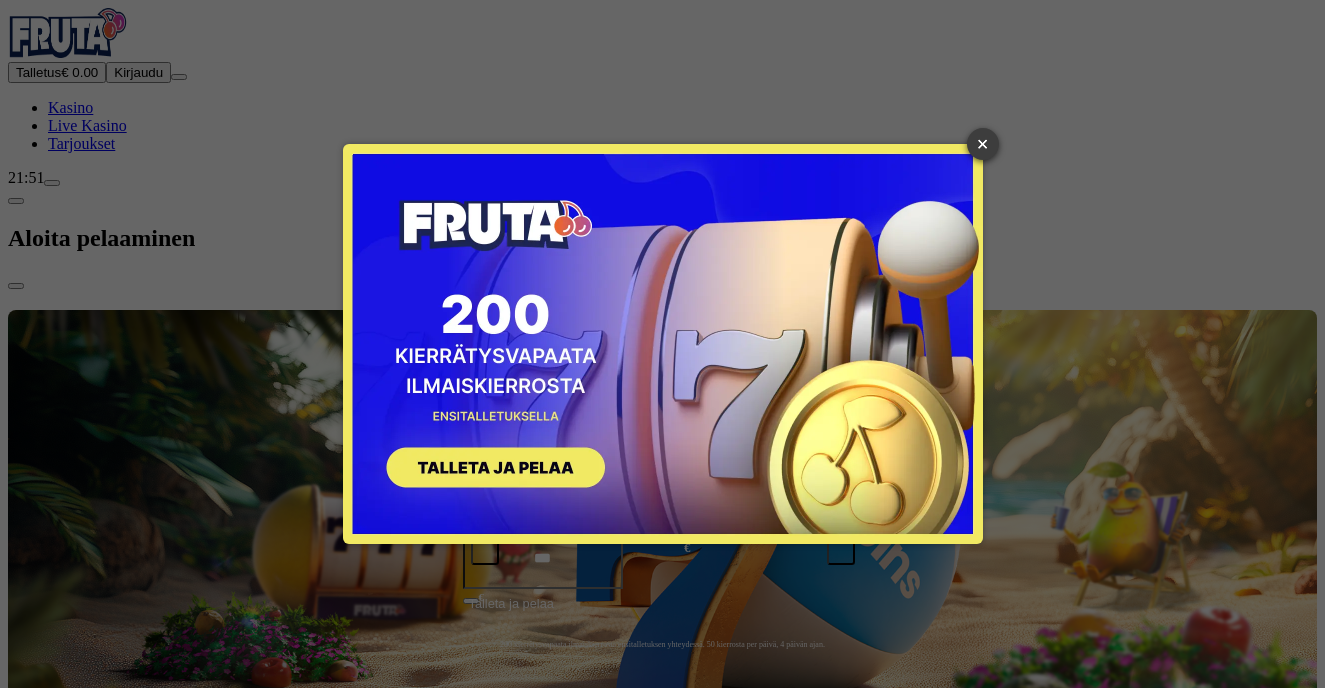 click on "×" at bounding box center [983, 144] 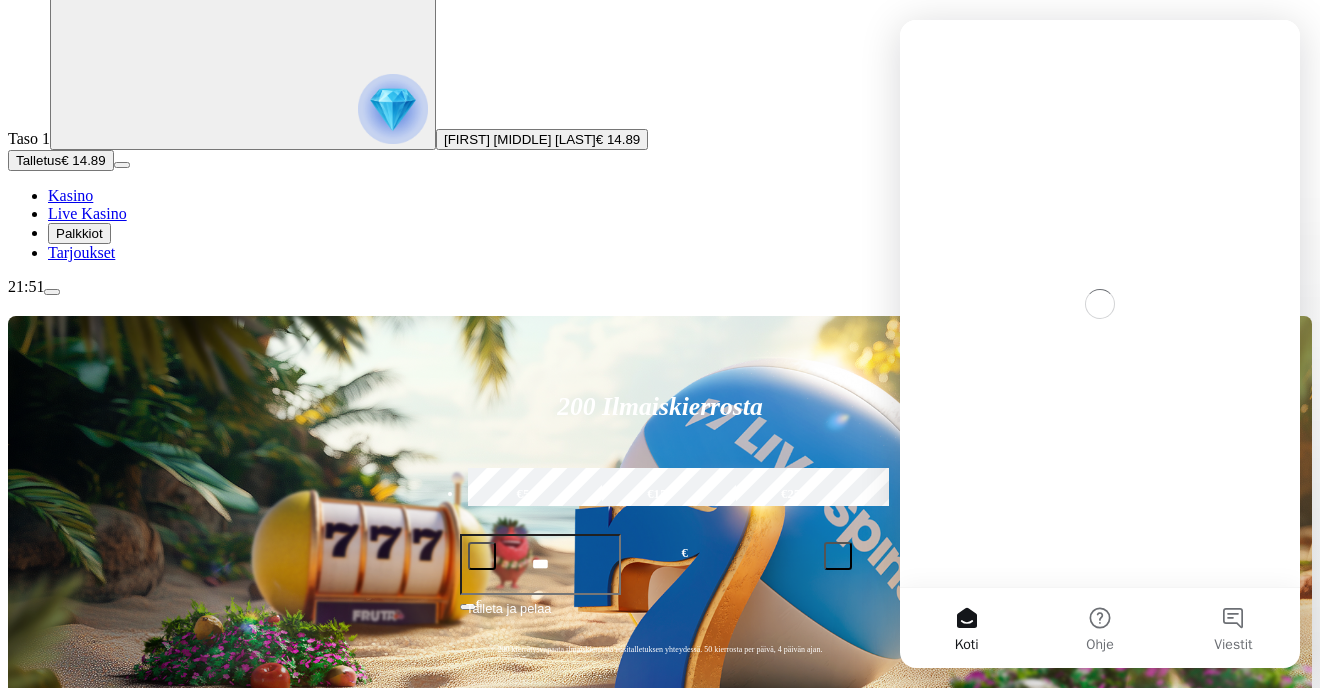 scroll, scrollTop: 100, scrollLeft: 0, axis: vertical 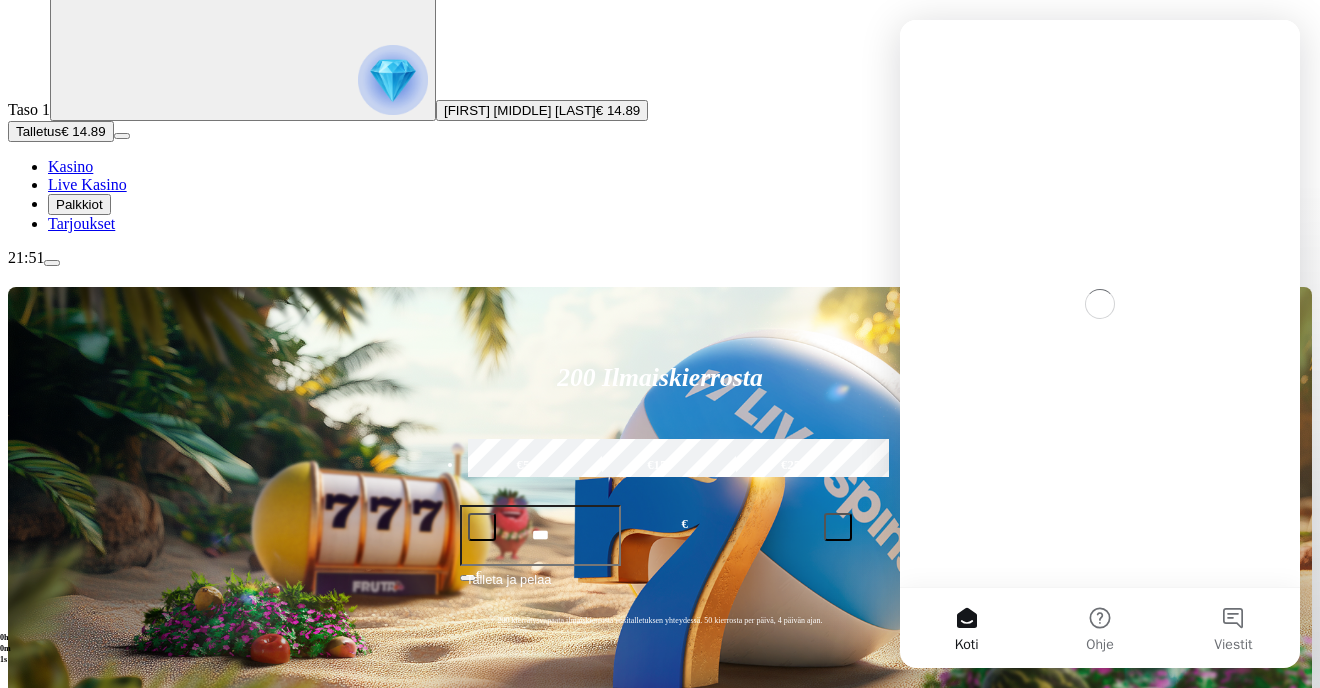 click at bounding box center [48, 1327] 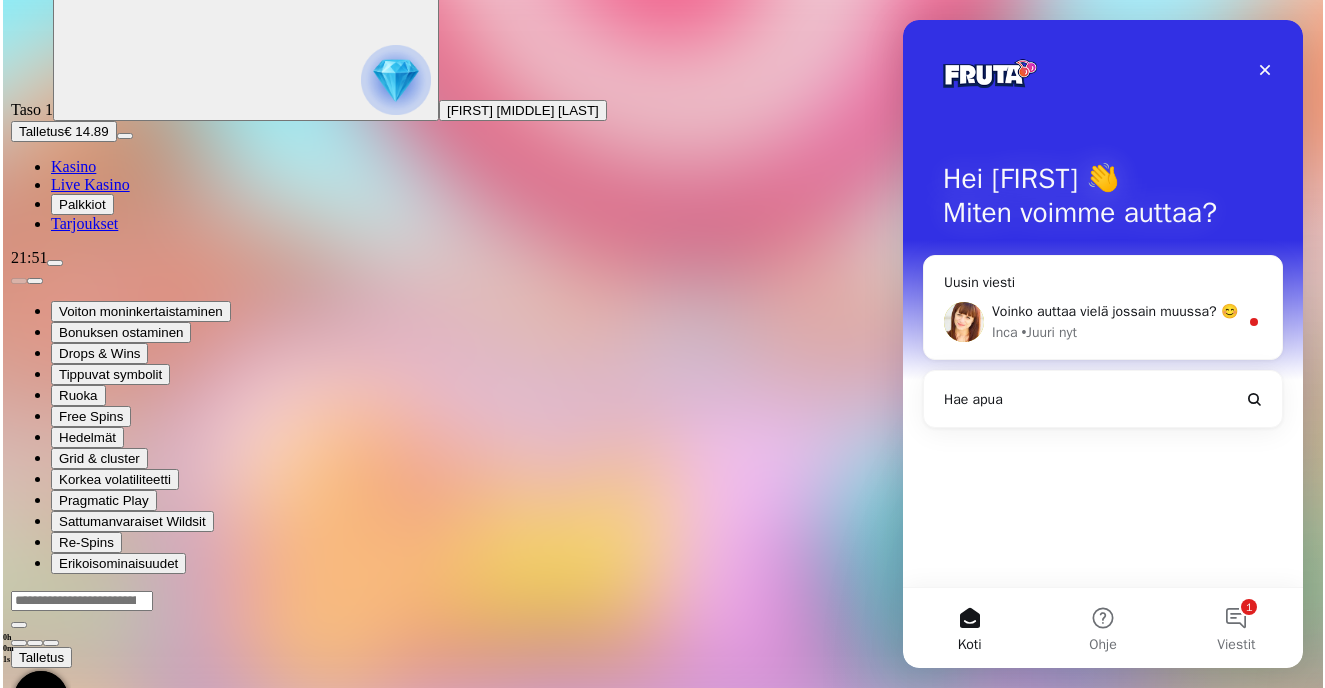 scroll, scrollTop: 0, scrollLeft: 0, axis: both 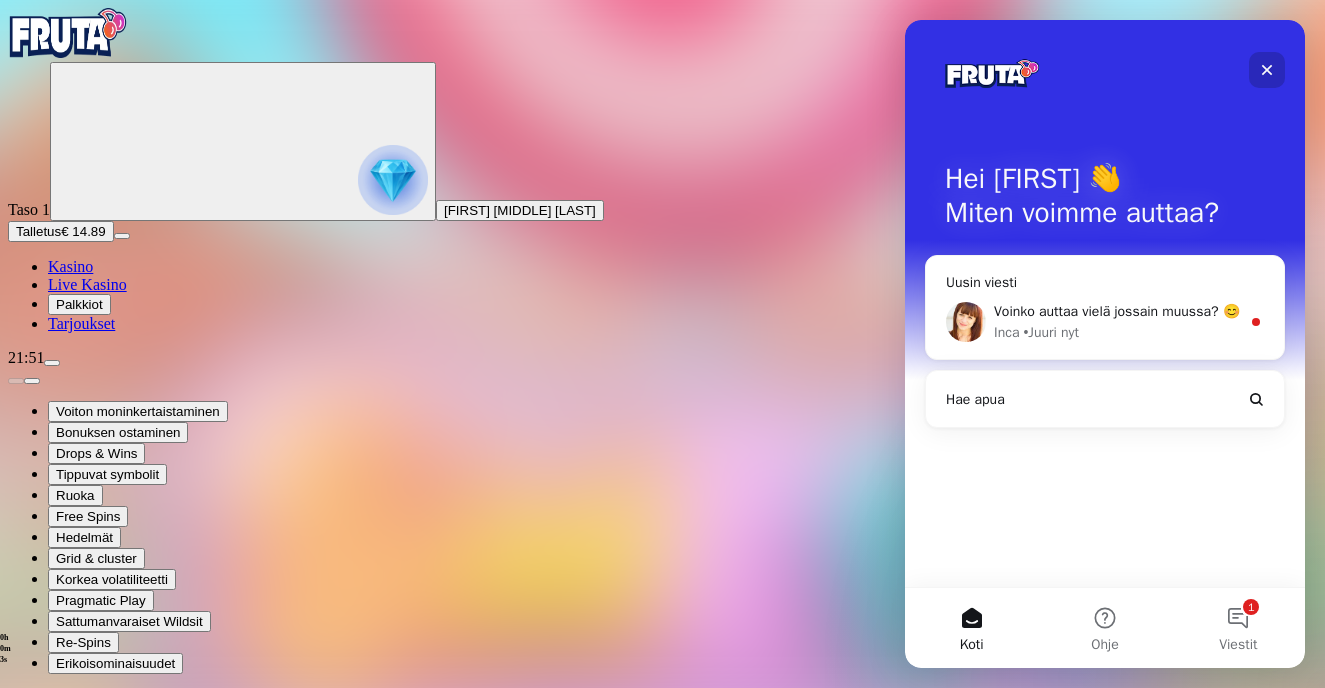 click at bounding box center [1267, 70] 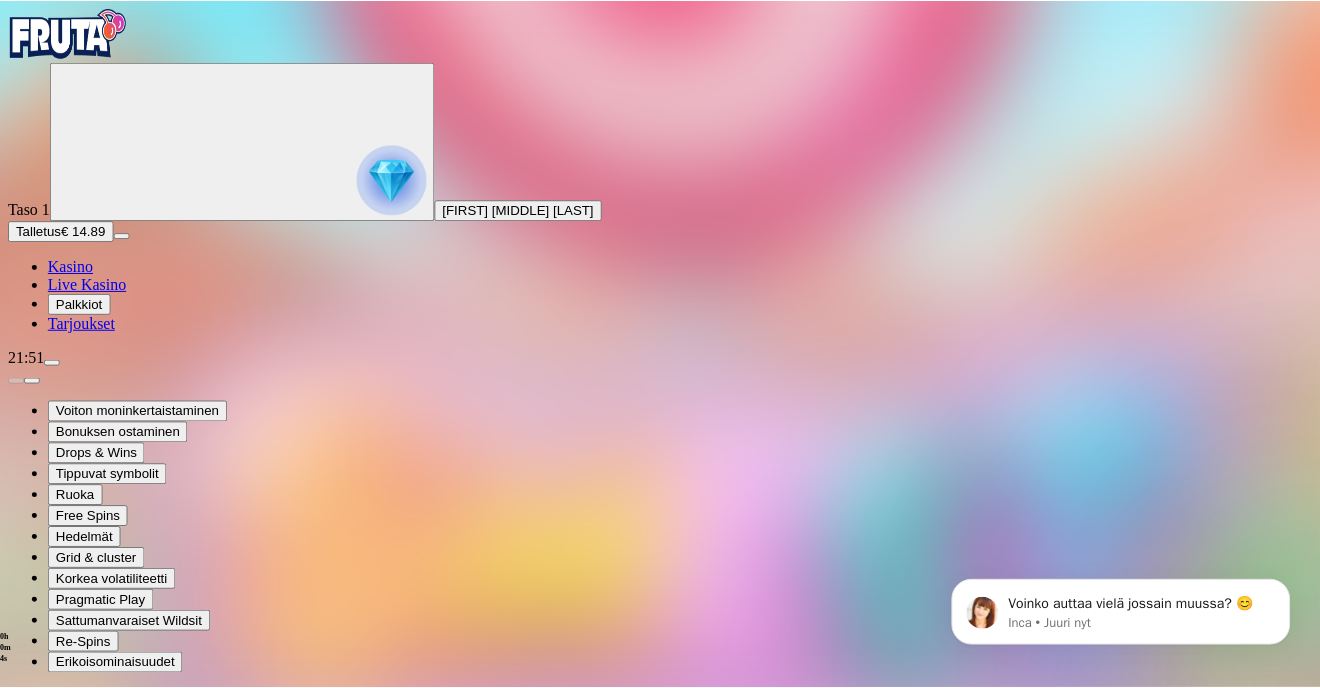 scroll, scrollTop: 0, scrollLeft: 0, axis: both 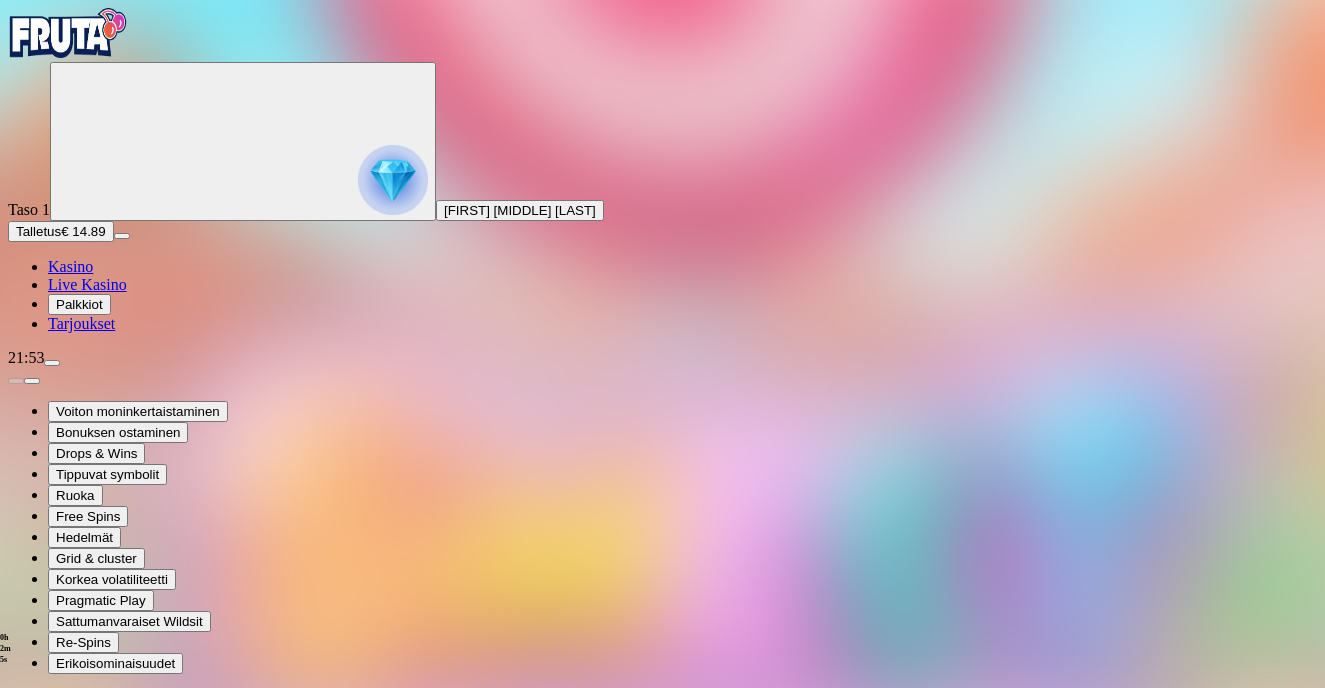 drag, startPoint x: 797, startPoint y: 590, endPoint x: 920, endPoint y: 564, distance: 125.71794 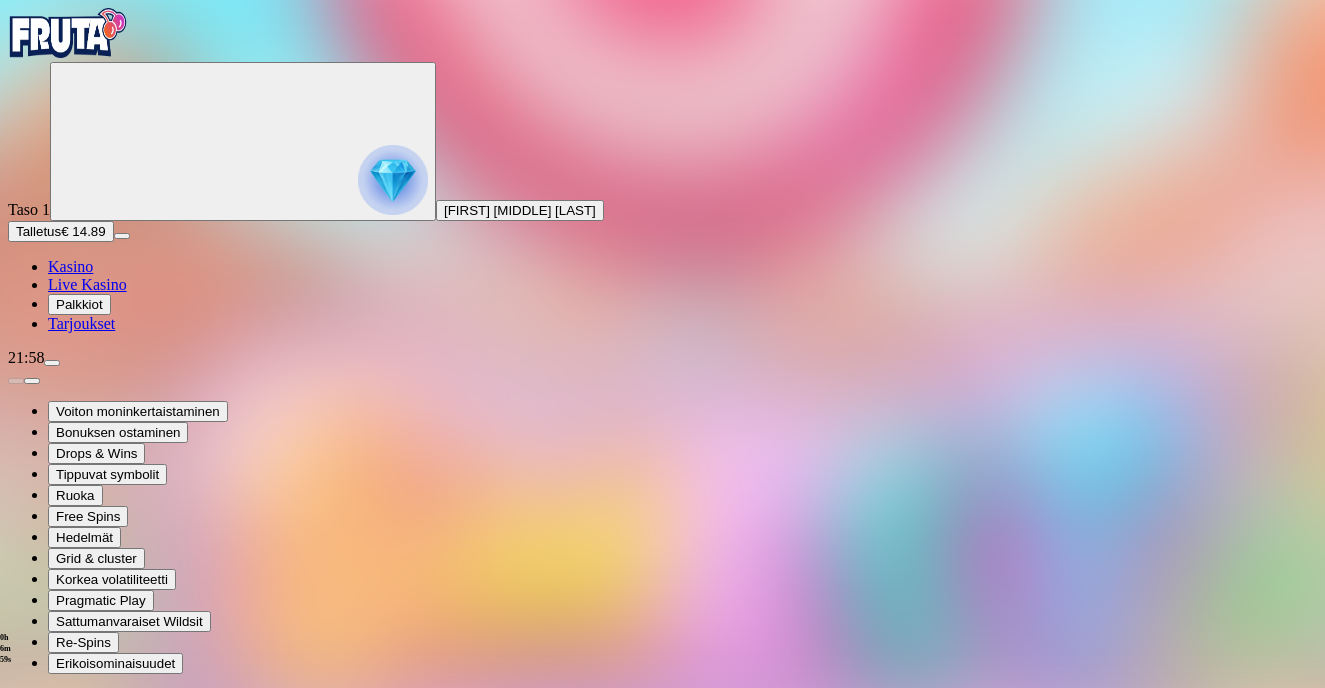 click at bounding box center [68, 33] 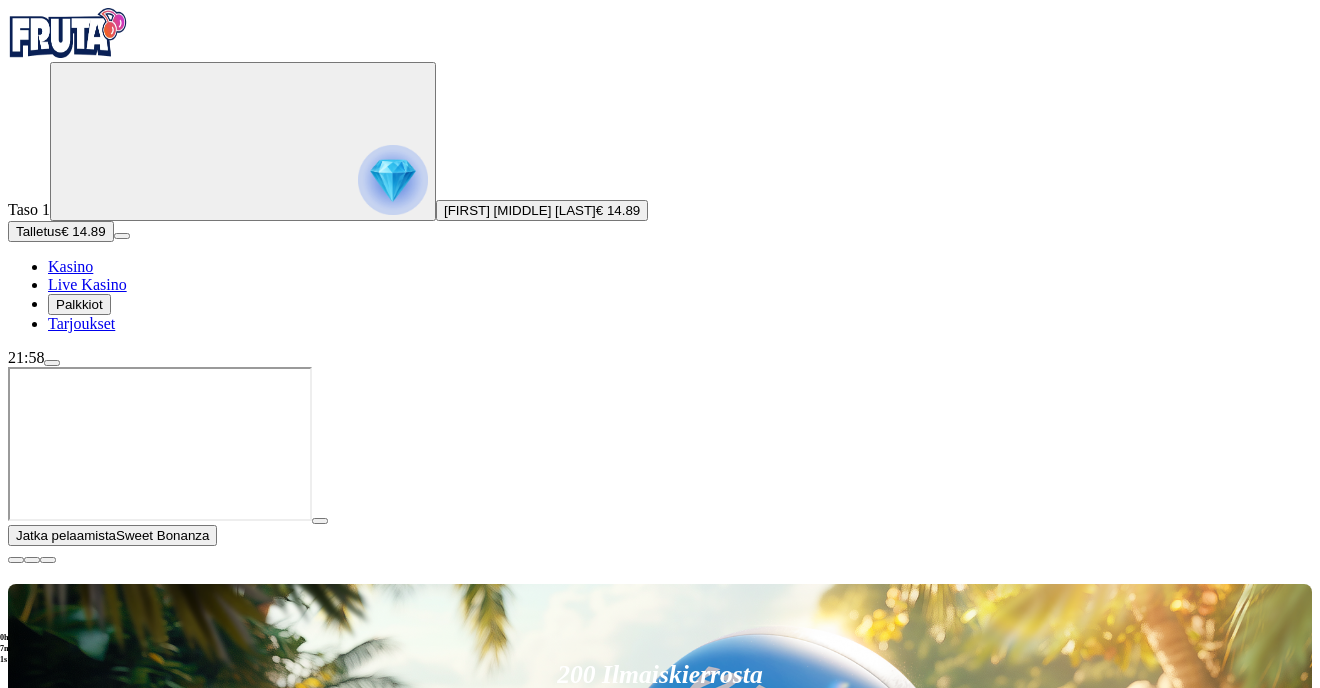 click at bounding box center [16, 560] 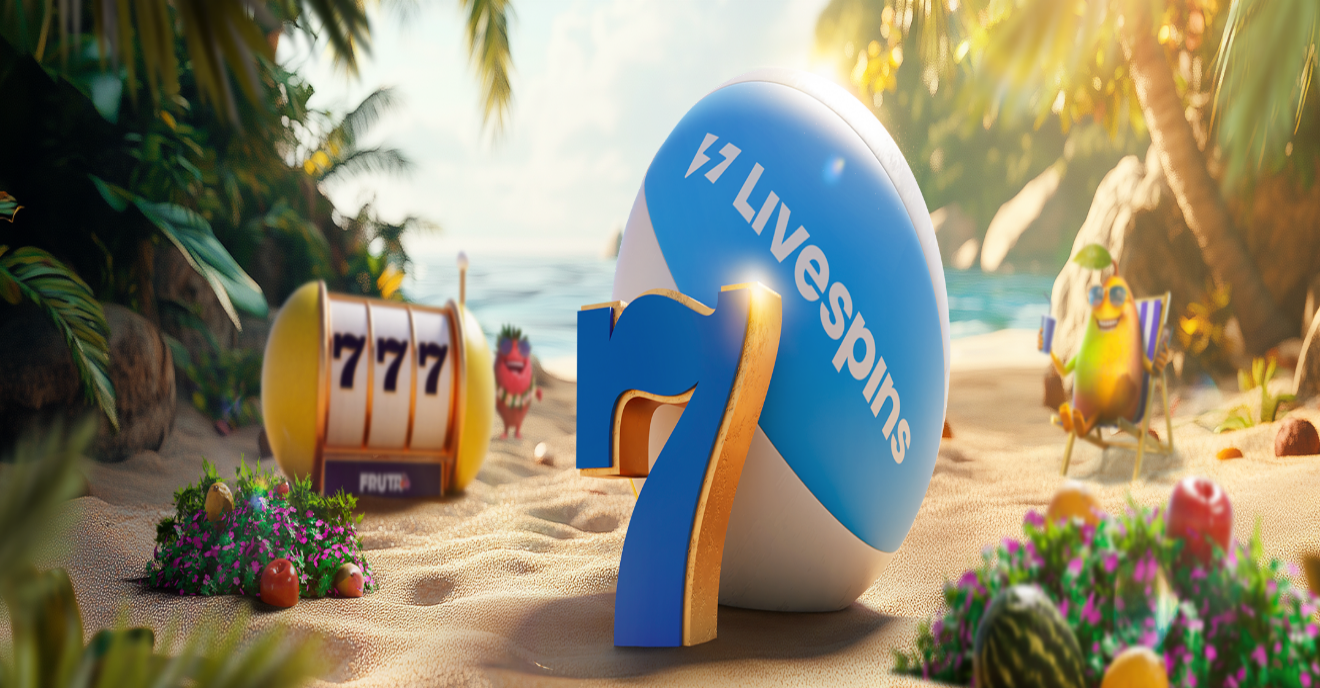 scroll, scrollTop: 0, scrollLeft: 0, axis: both 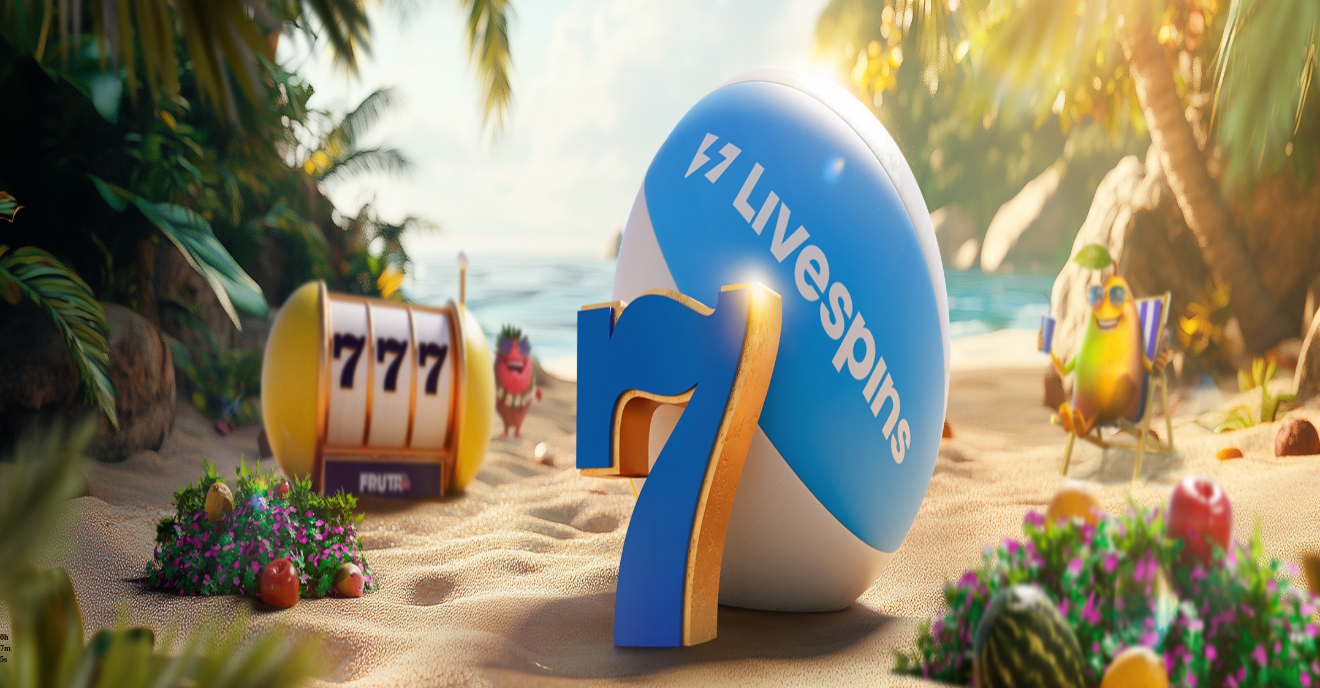 click 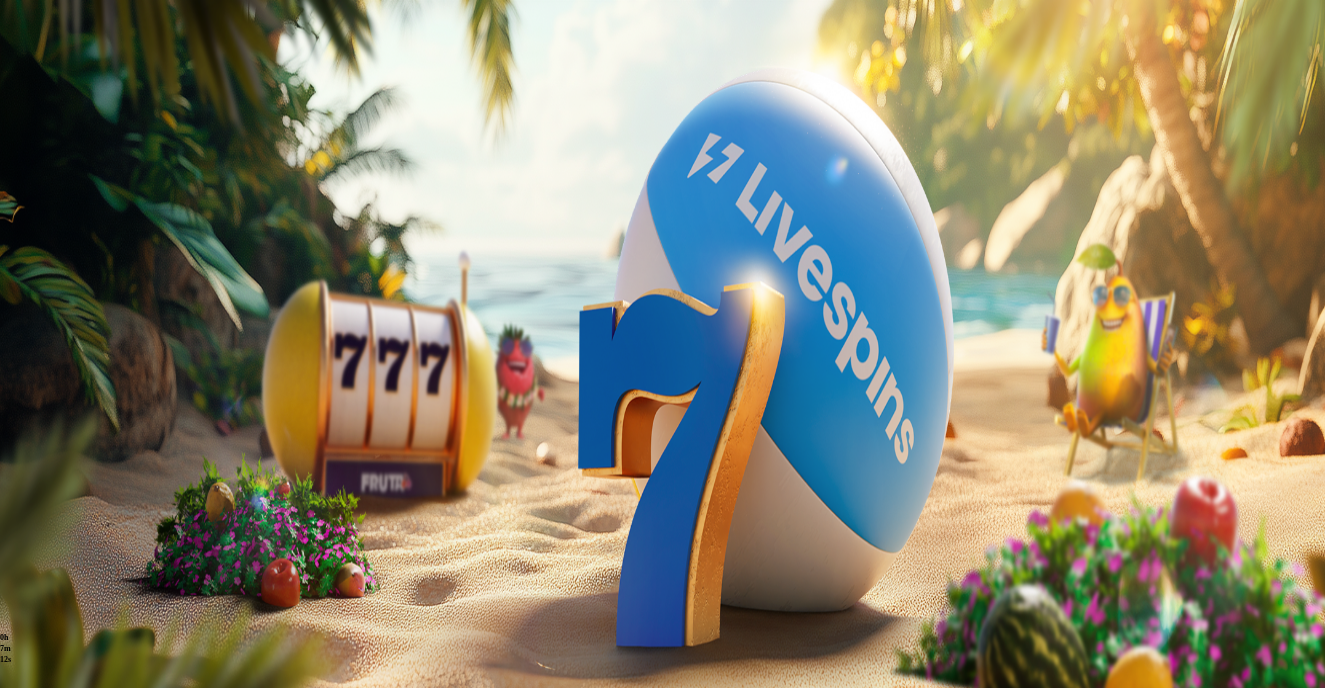 click 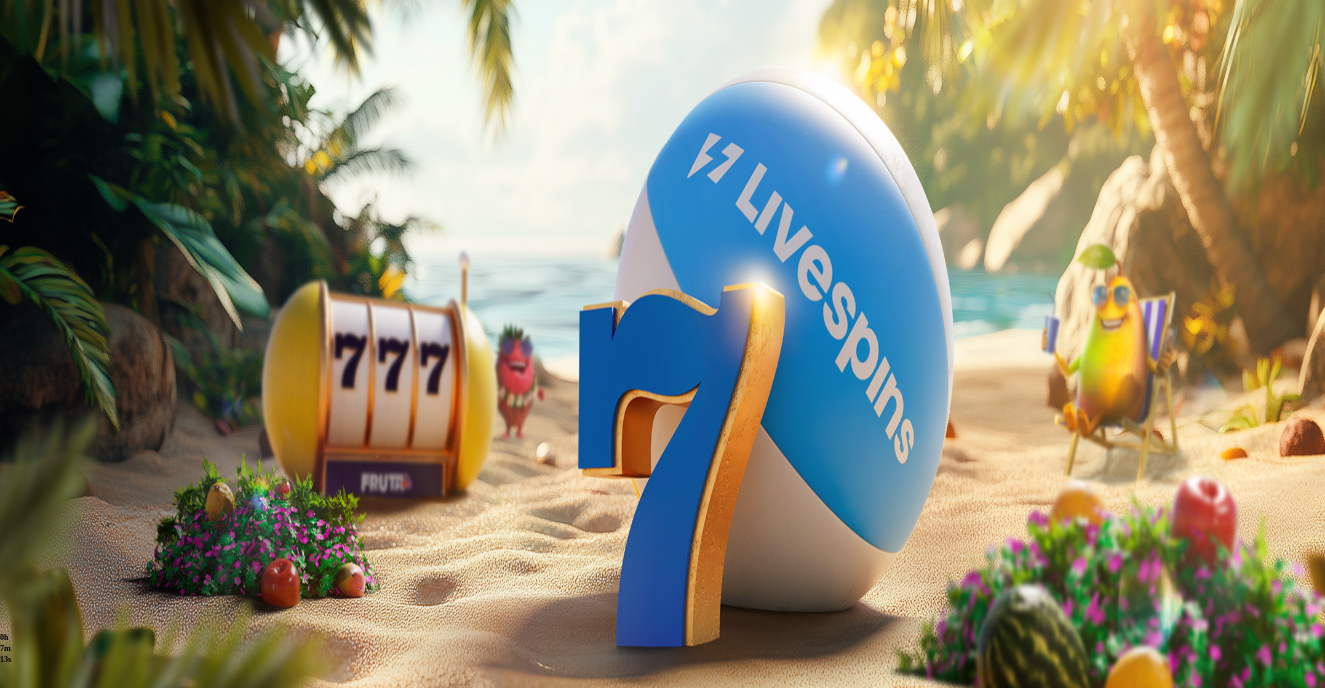 click at bounding box center (52, 363) 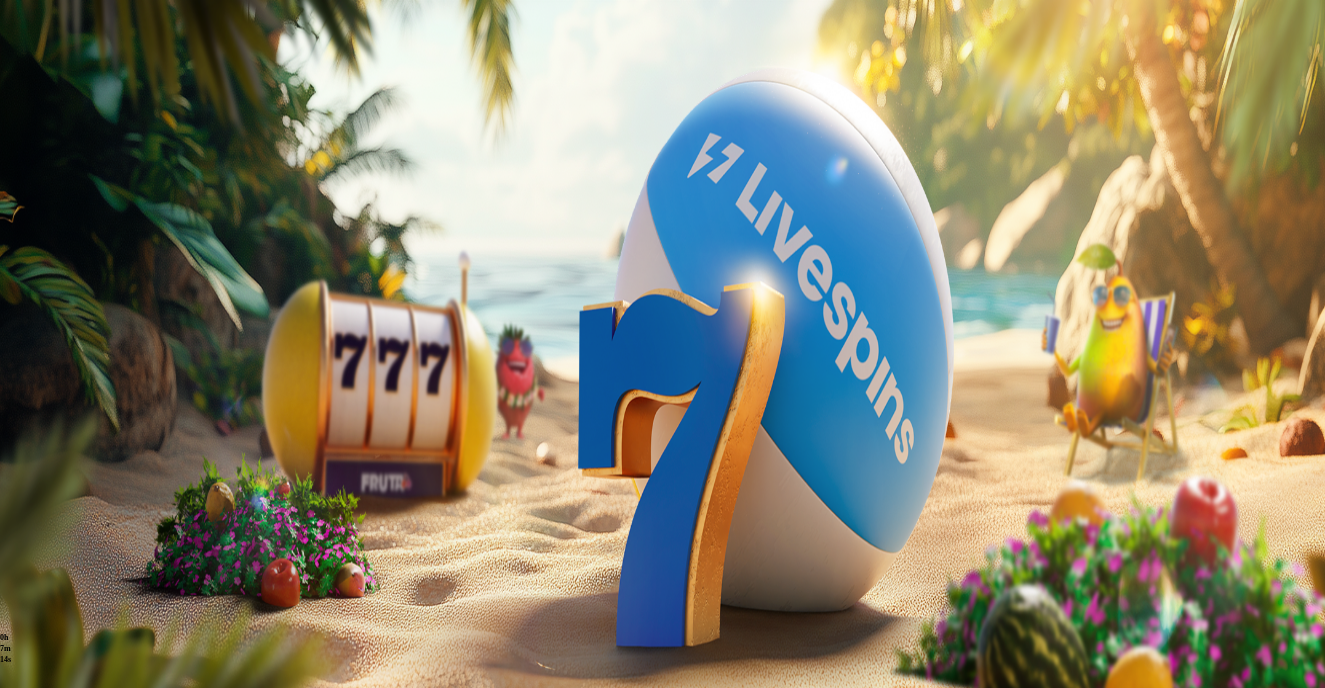 click on "Kotiutus" at bounding box center (40, 612) 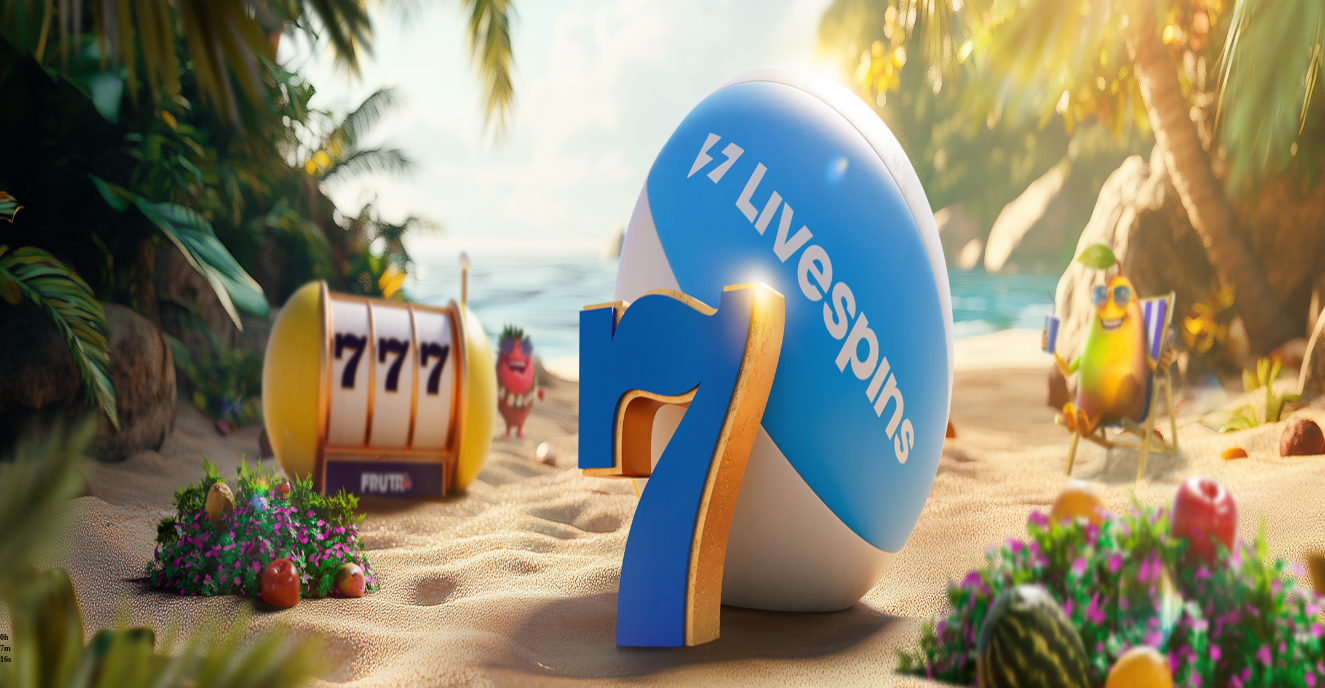 click at bounding box center (79, 481) 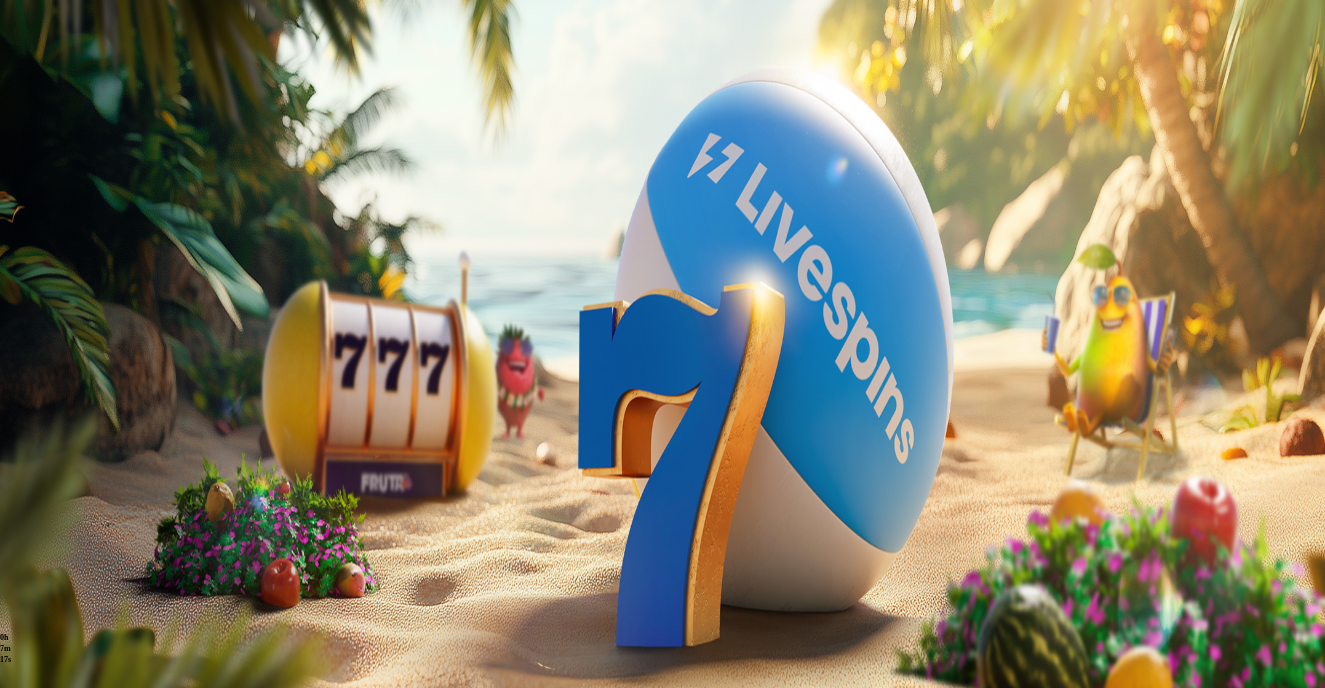 type on "**" 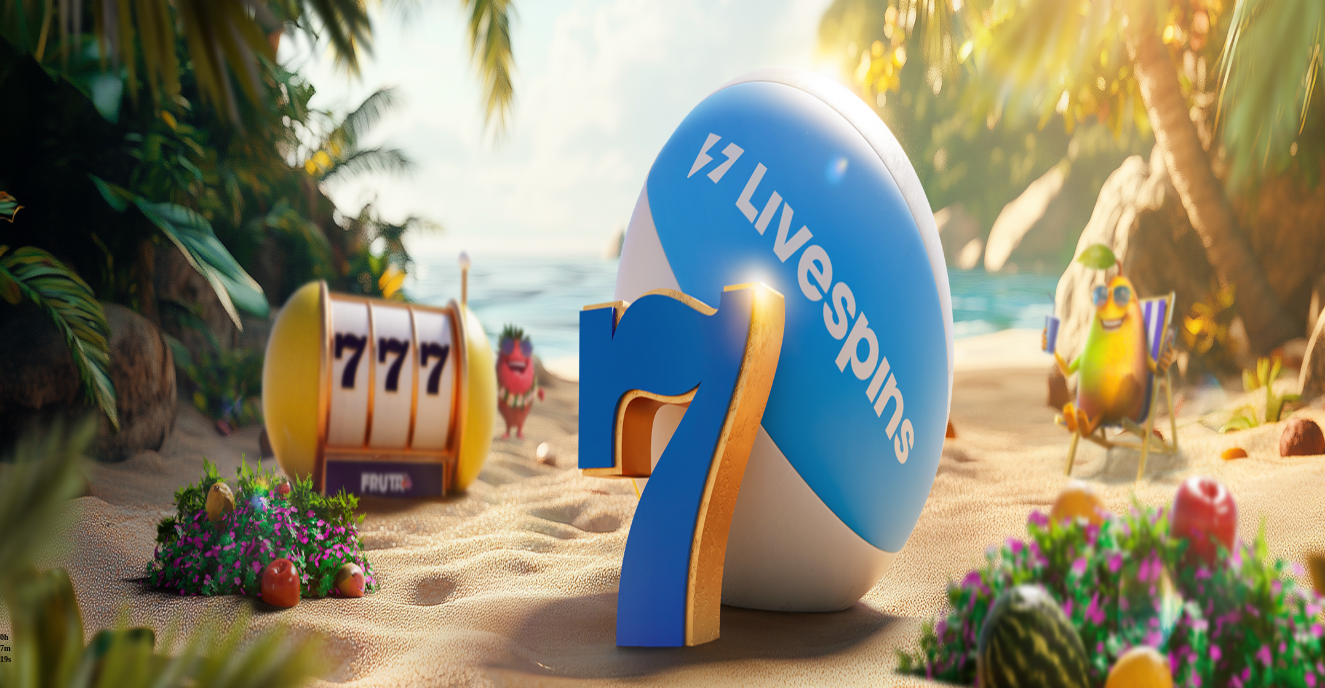 type on "*****" 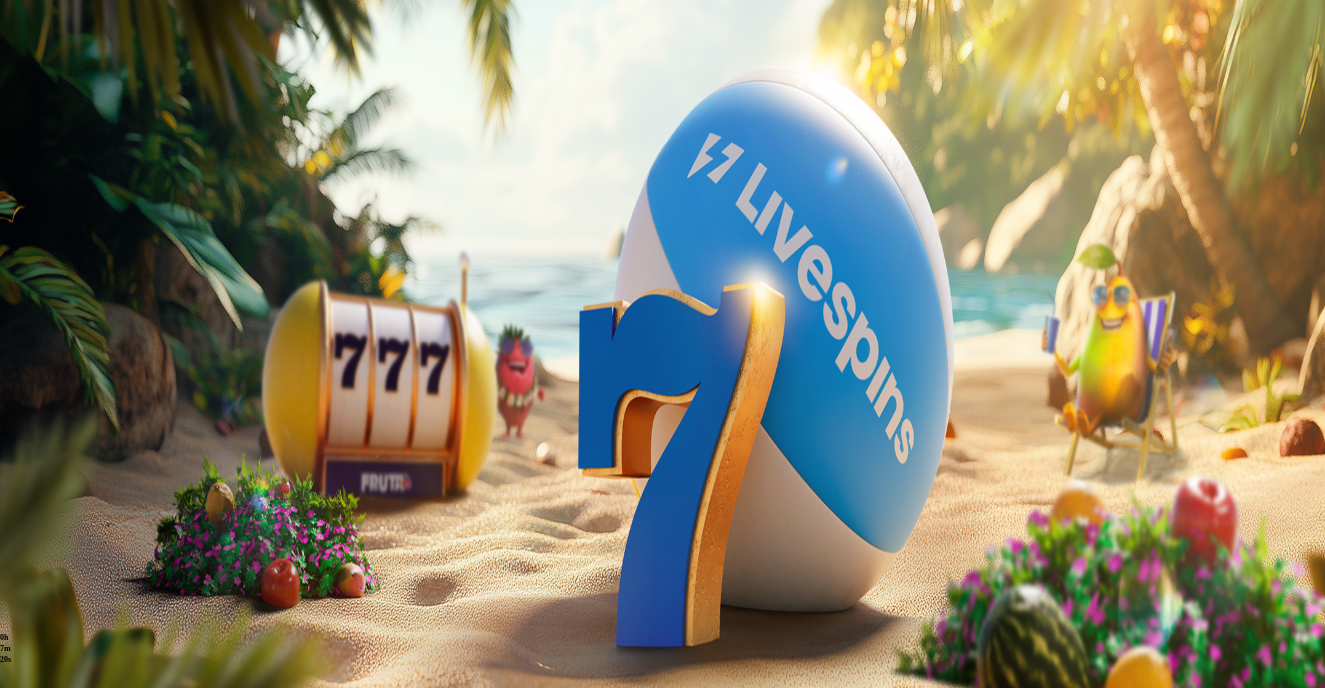 type 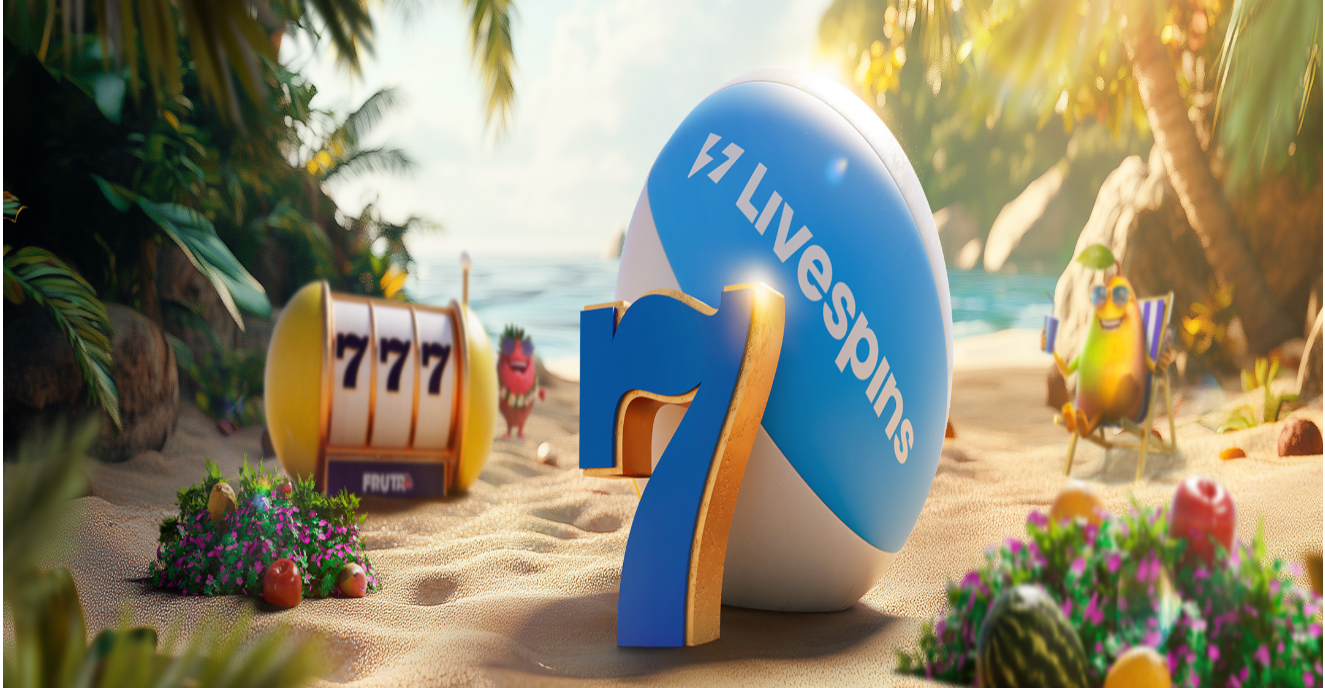 scroll, scrollTop: 0, scrollLeft: 0, axis: both 